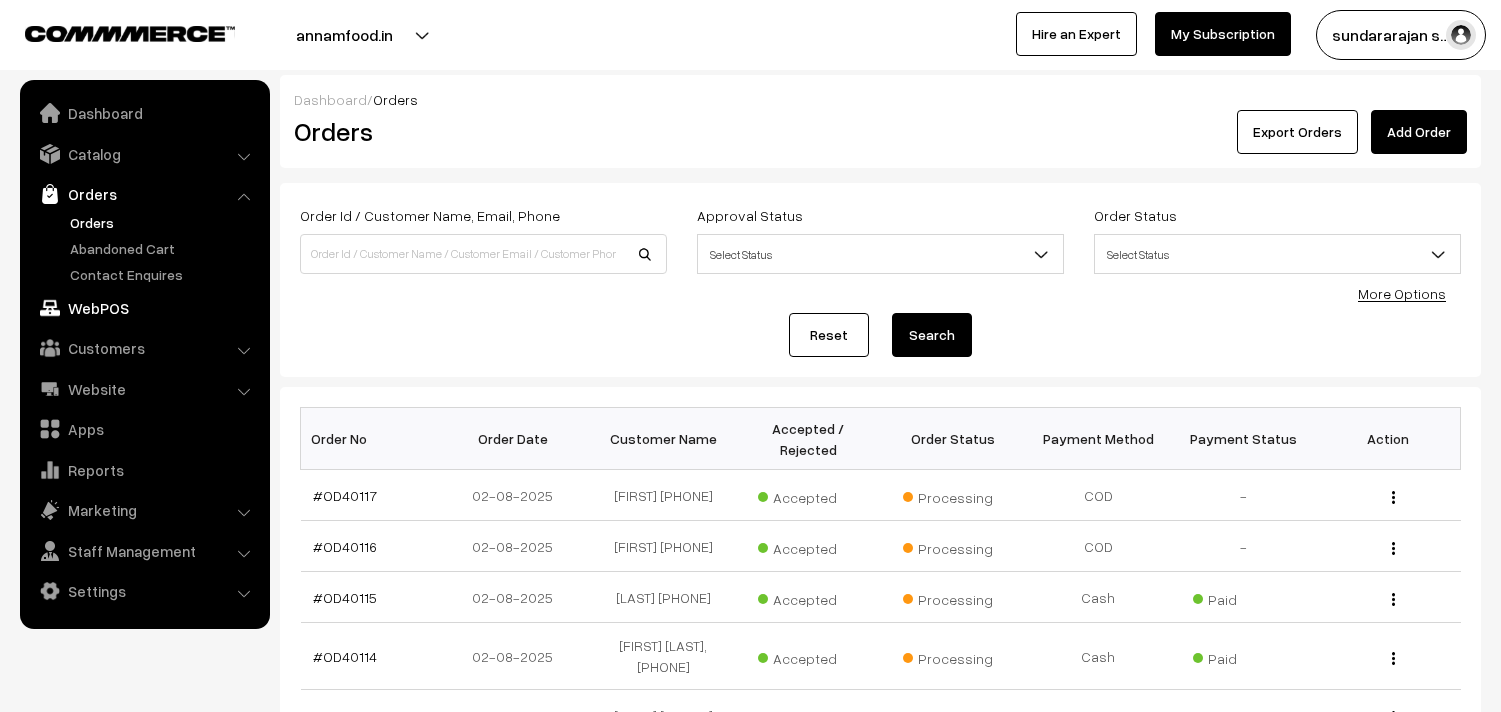 scroll, scrollTop: 0, scrollLeft: 0, axis: both 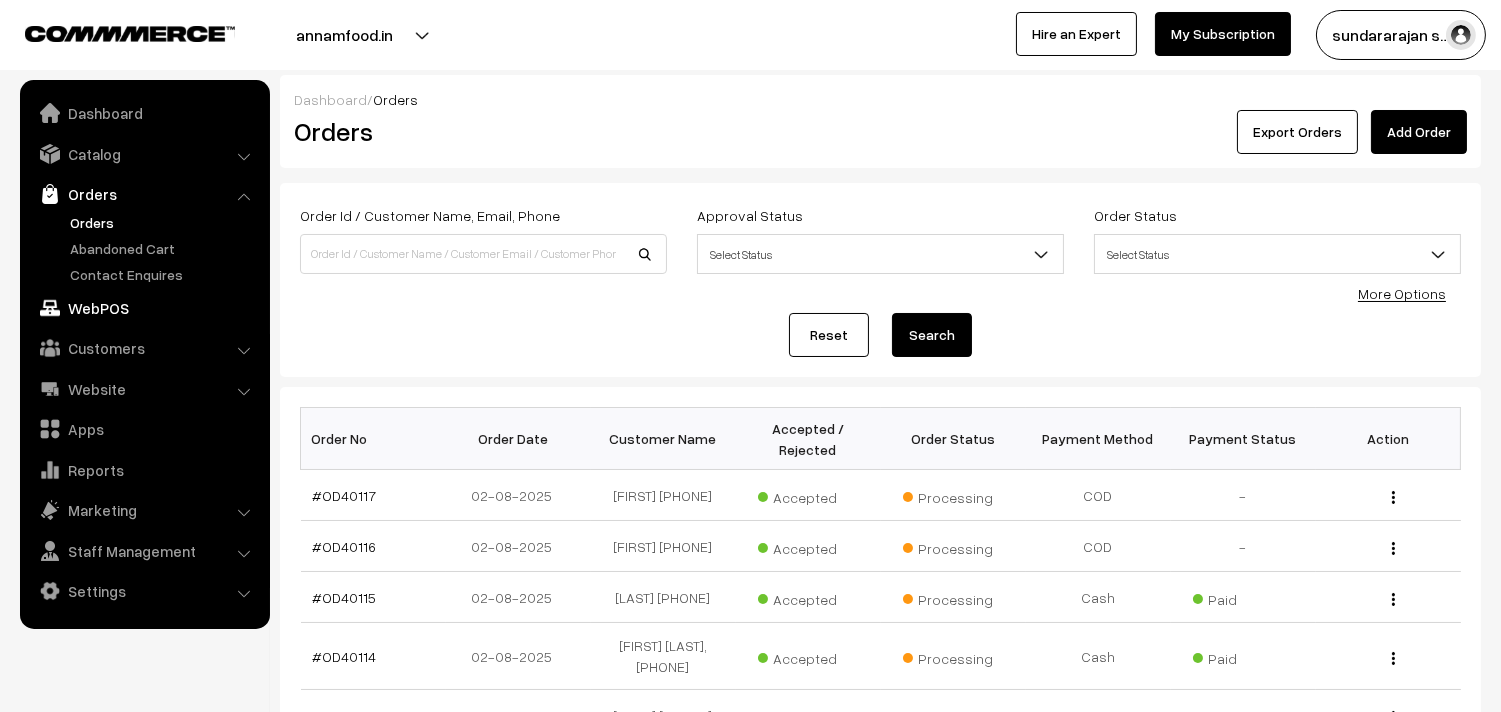 click on "WebPOS" at bounding box center [144, 308] 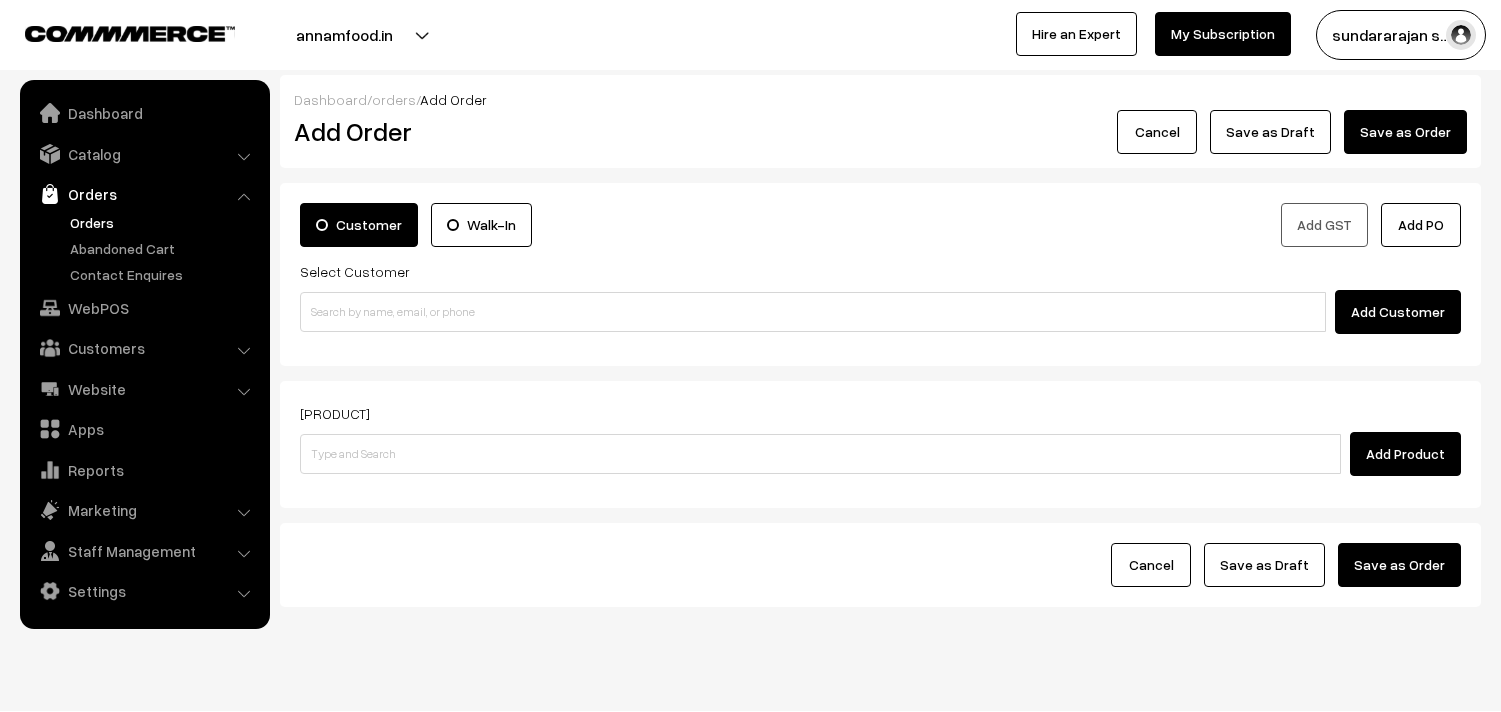 scroll, scrollTop: 0, scrollLeft: 0, axis: both 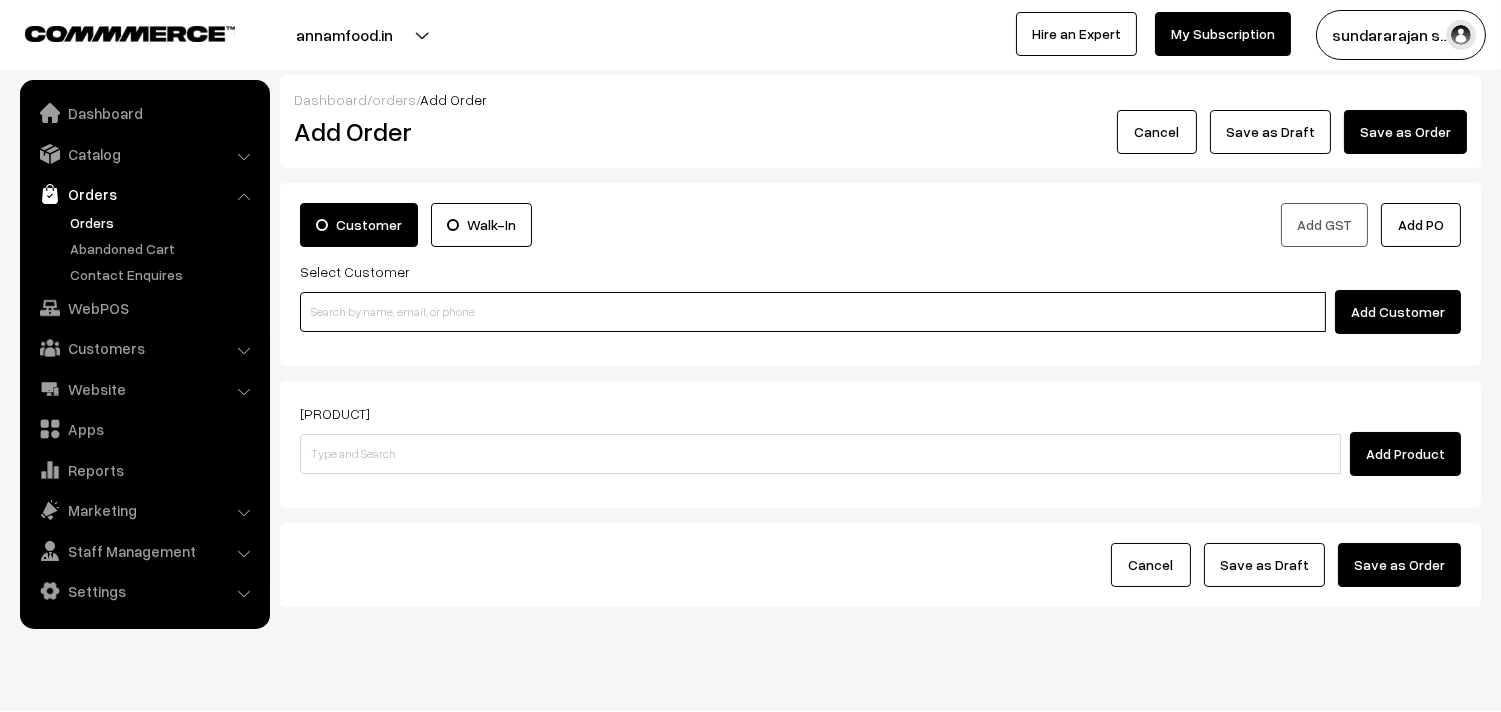 paste on "98409 84491" 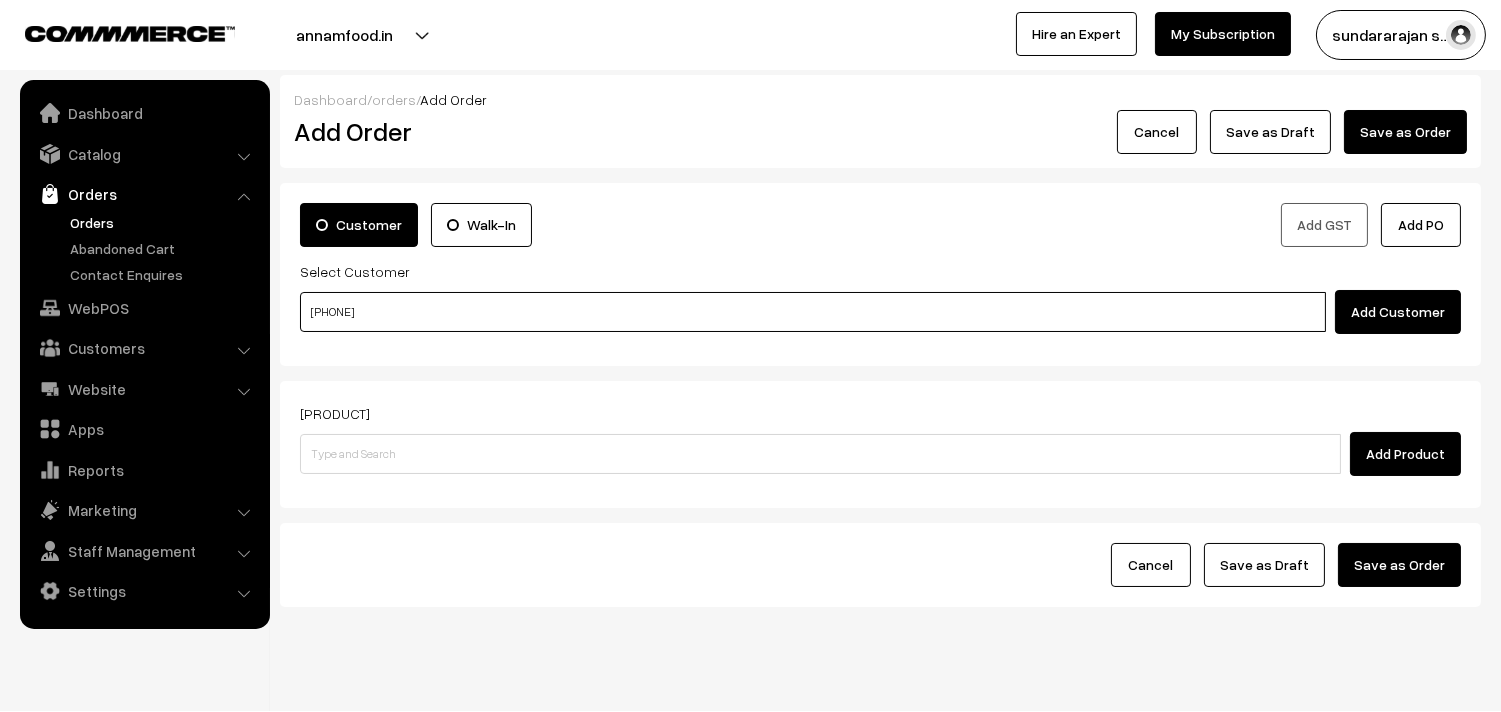 click on "98409 84491" at bounding box center [813, 312] 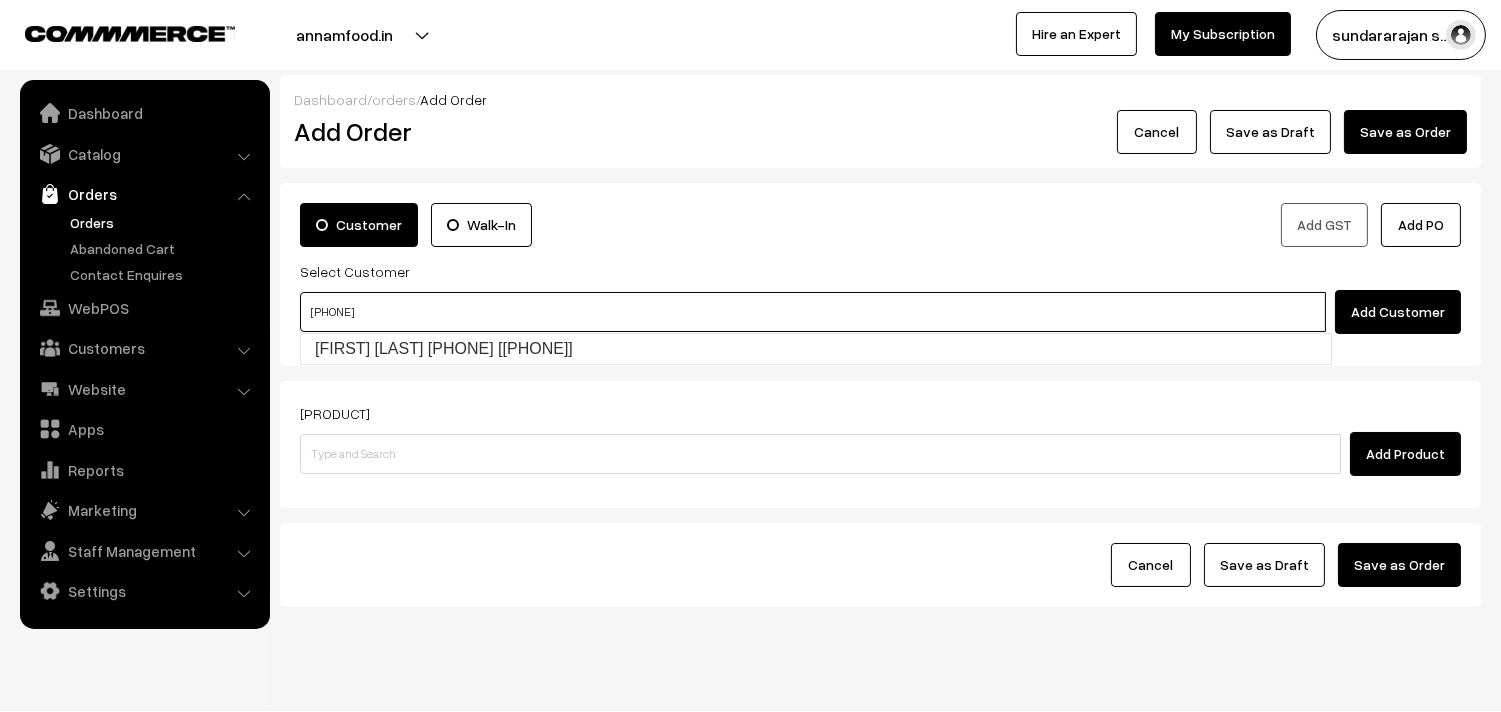 click on "98409 84491" at bounding box center [813, 312] 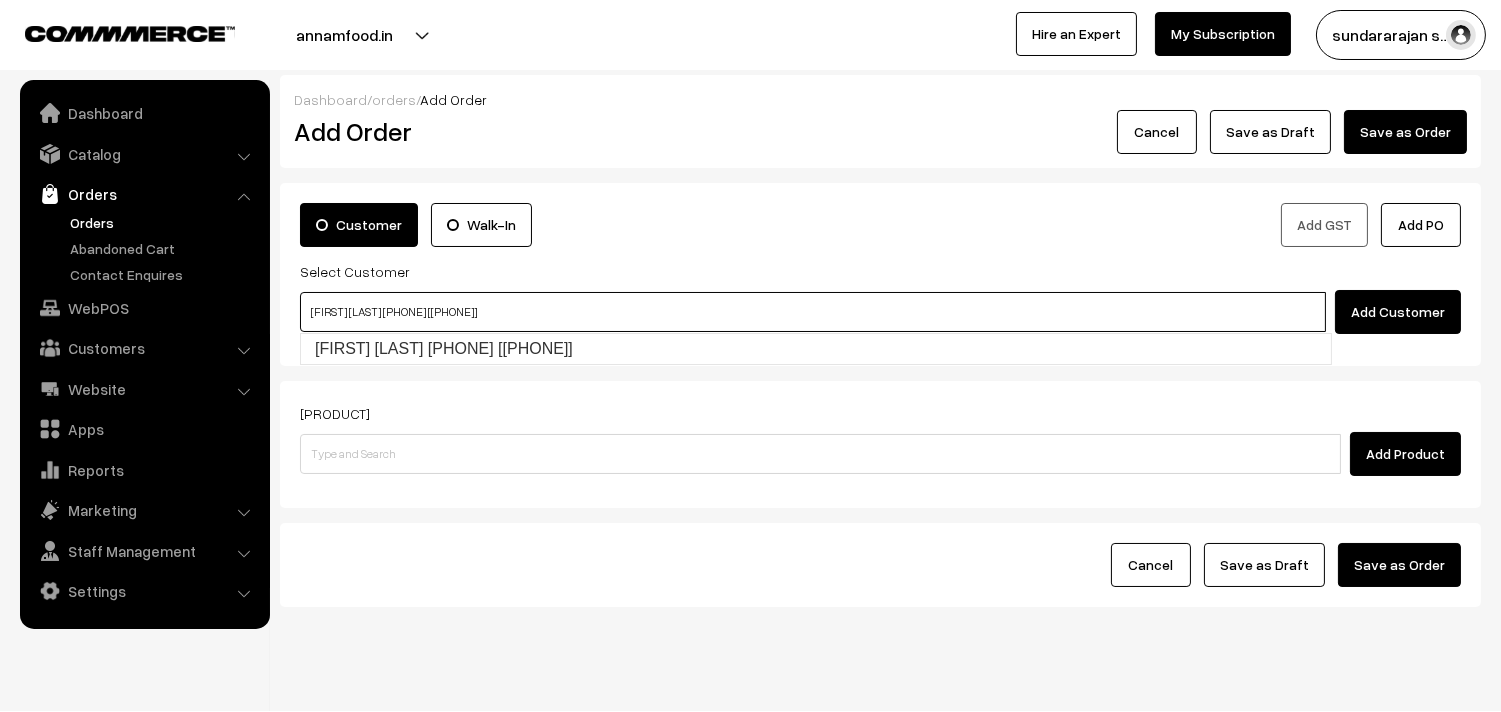 type on "Krishna Prabhu  98409 84491  [9840984491]" 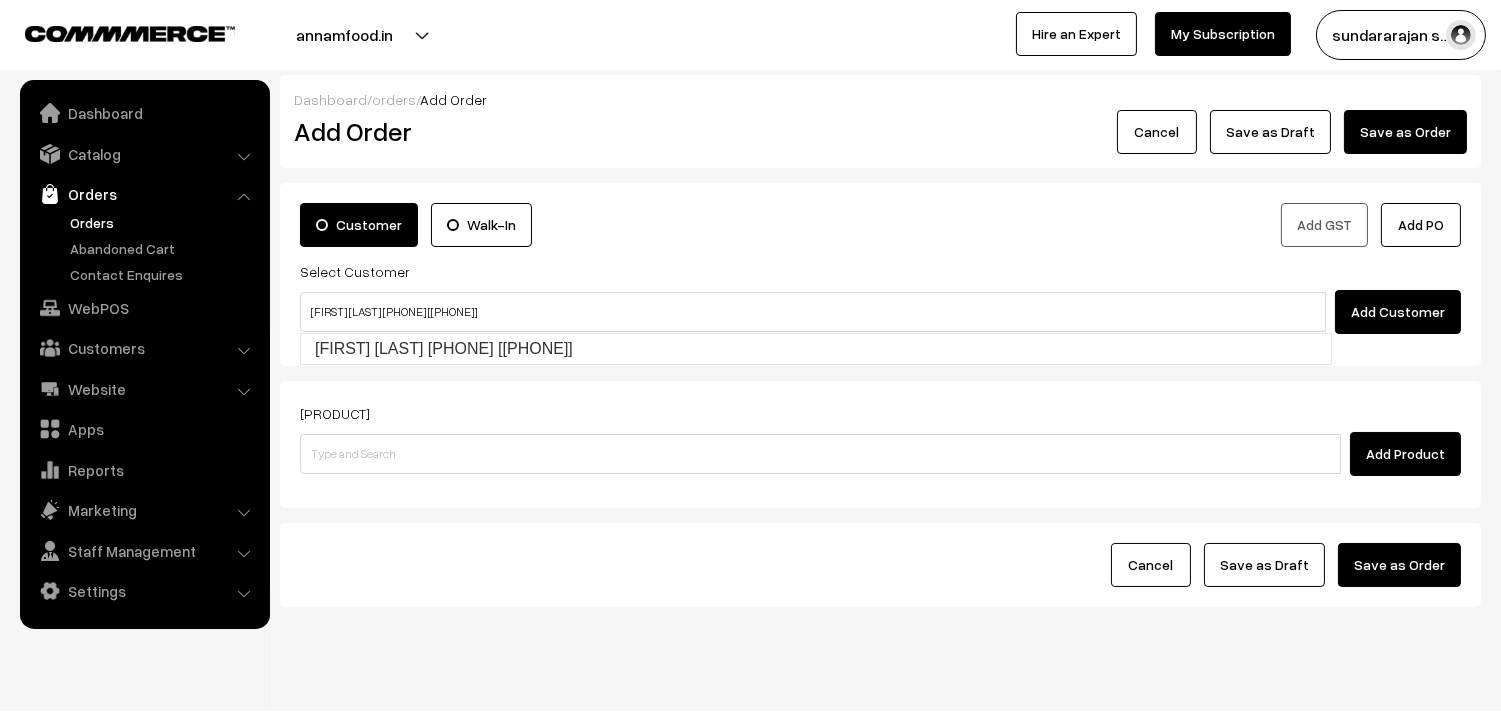 type 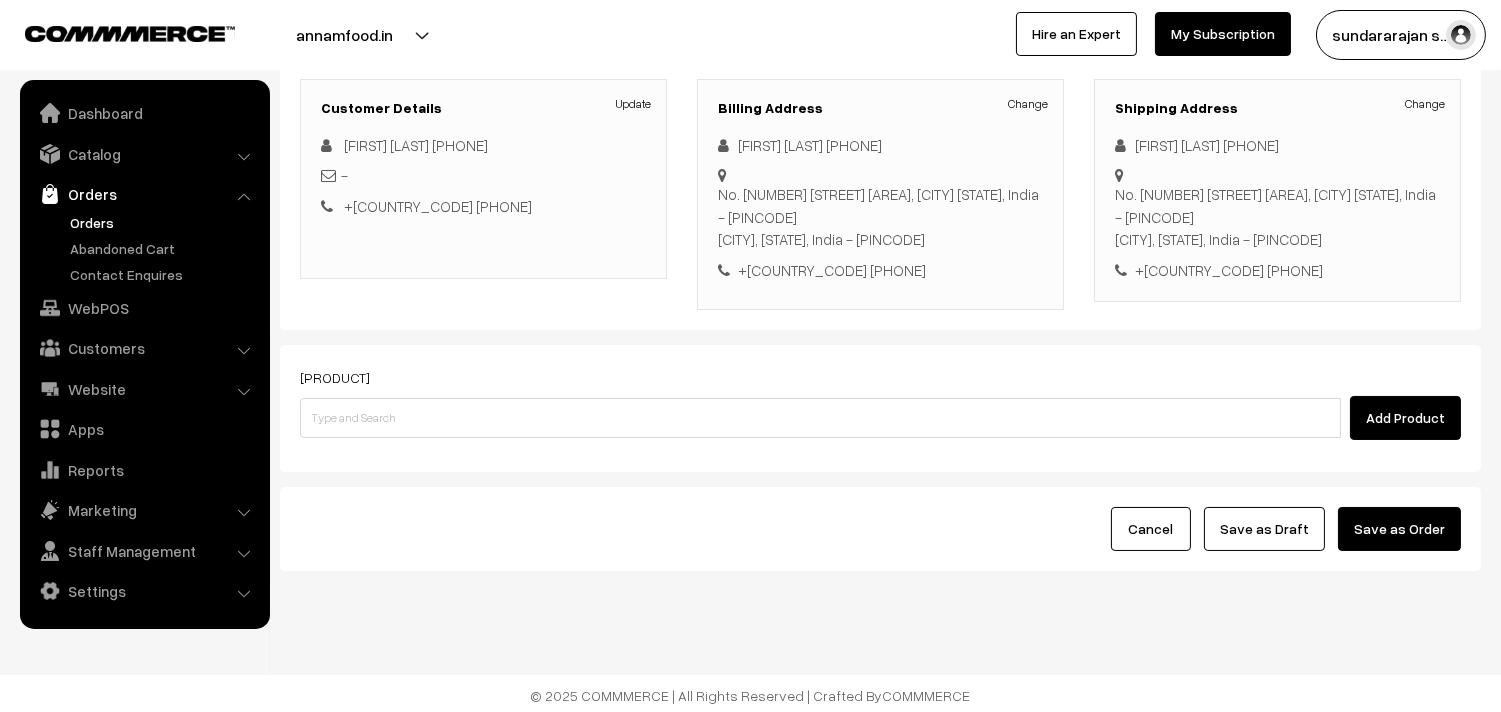 scroll, scrollTop: 272, scrollLeft: 0, axis: vertical 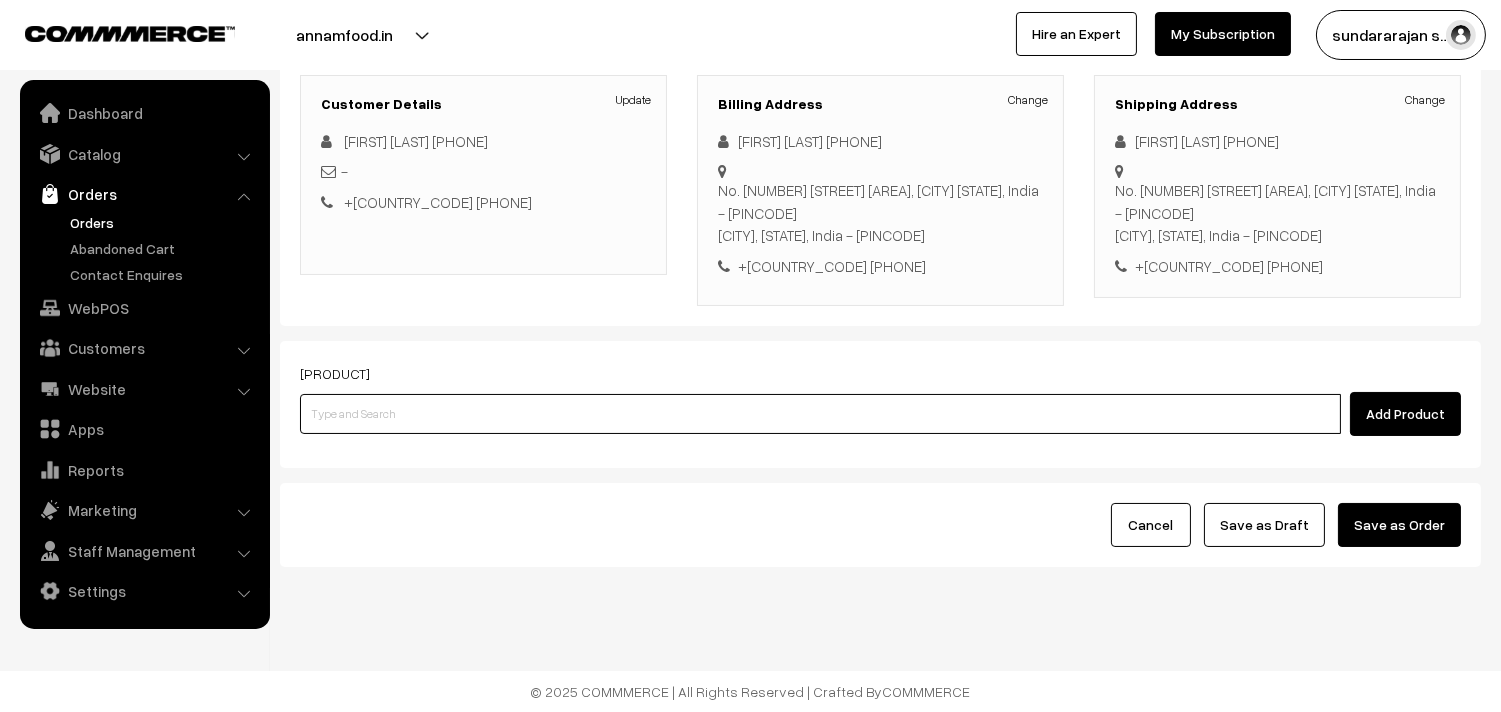 click at bounding box center (820, 414) 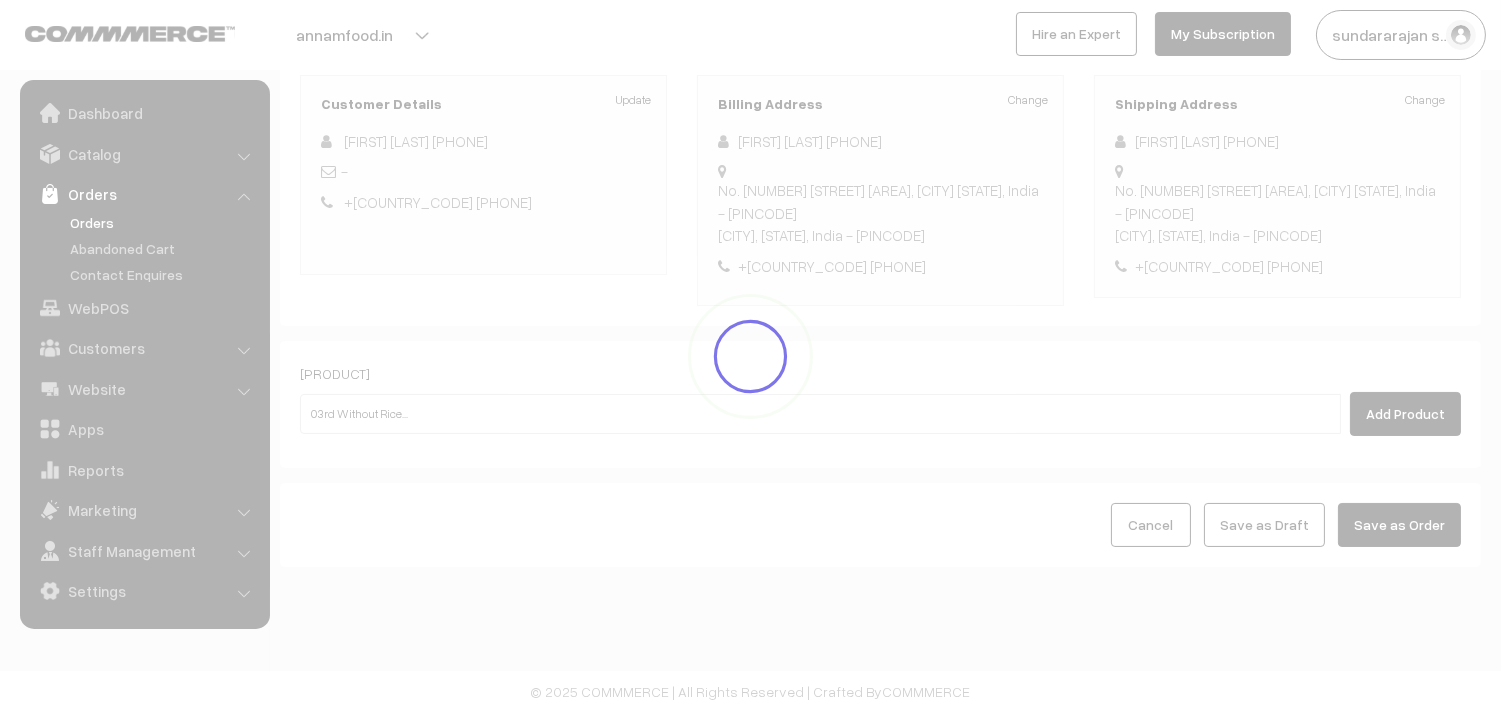 type 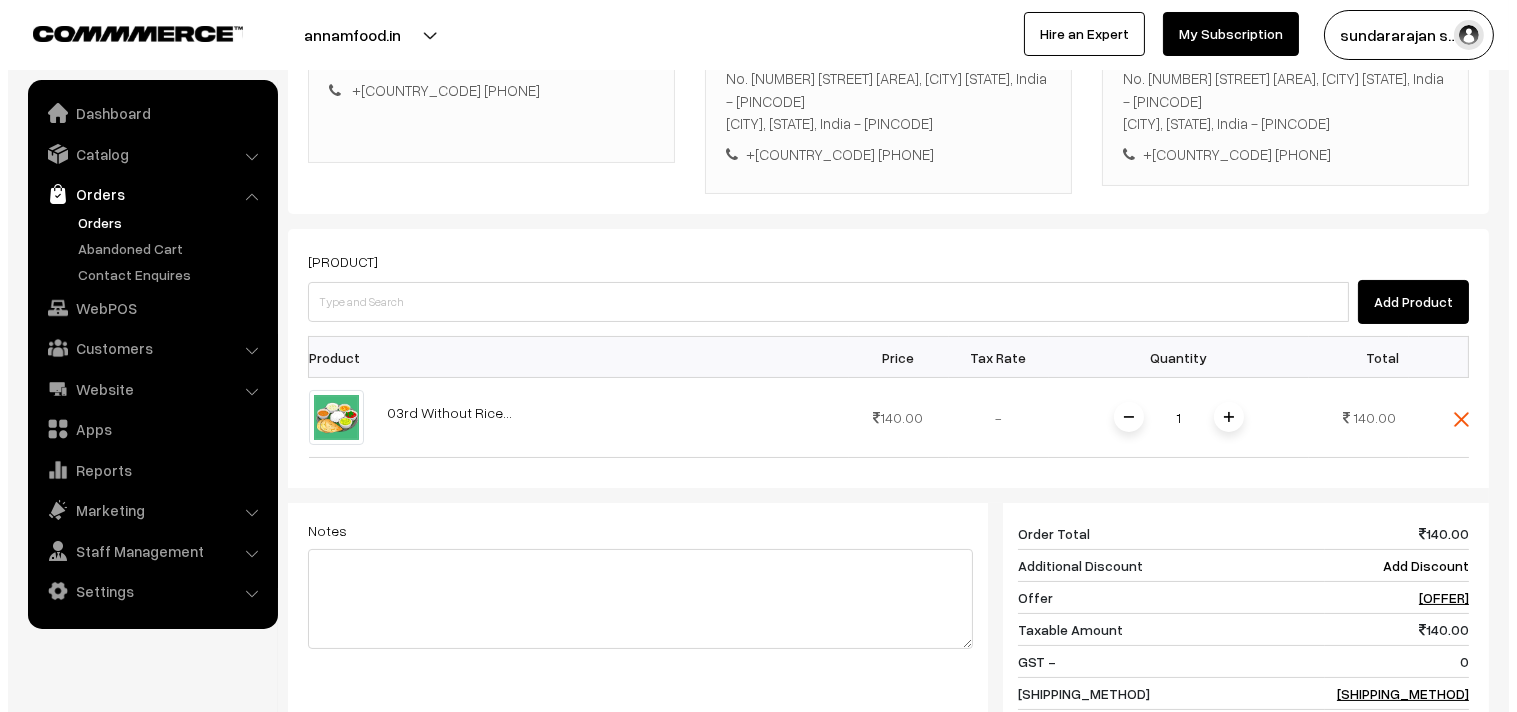 scroll, scrollTop: 494, scrollLeft: 0, axis: vertical 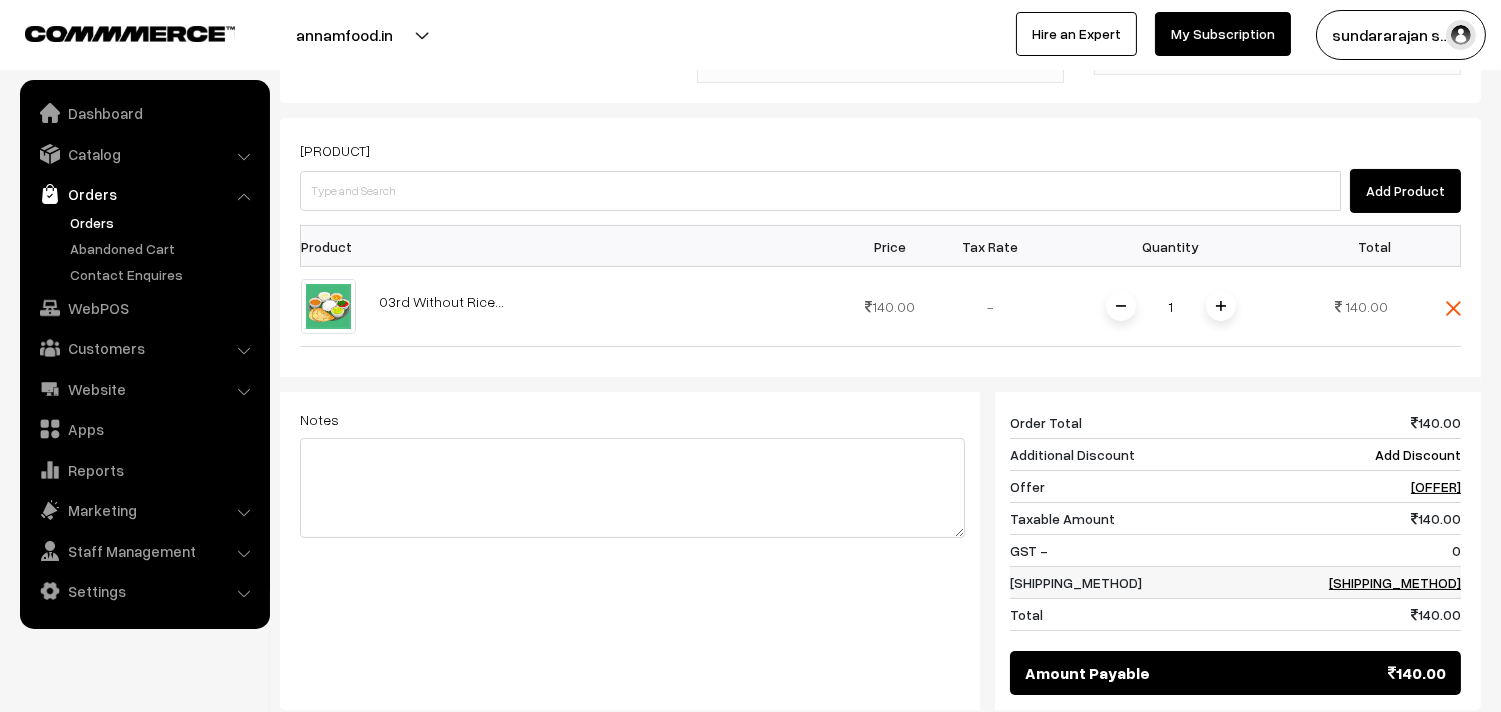 click on "Choose Shipping Method" at bounding box center [1389, 583] 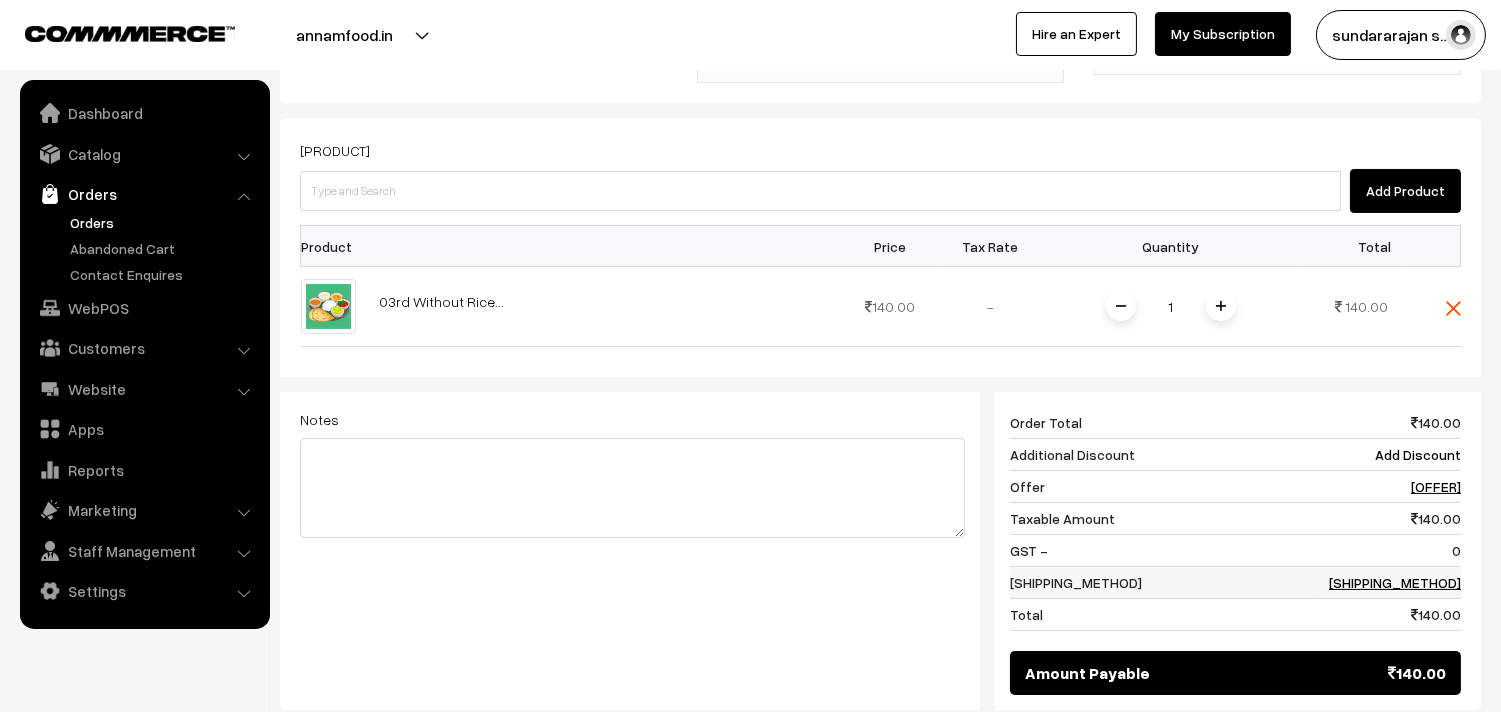 click on "Choose Shipping Method" at bounding box center (1395, 582) 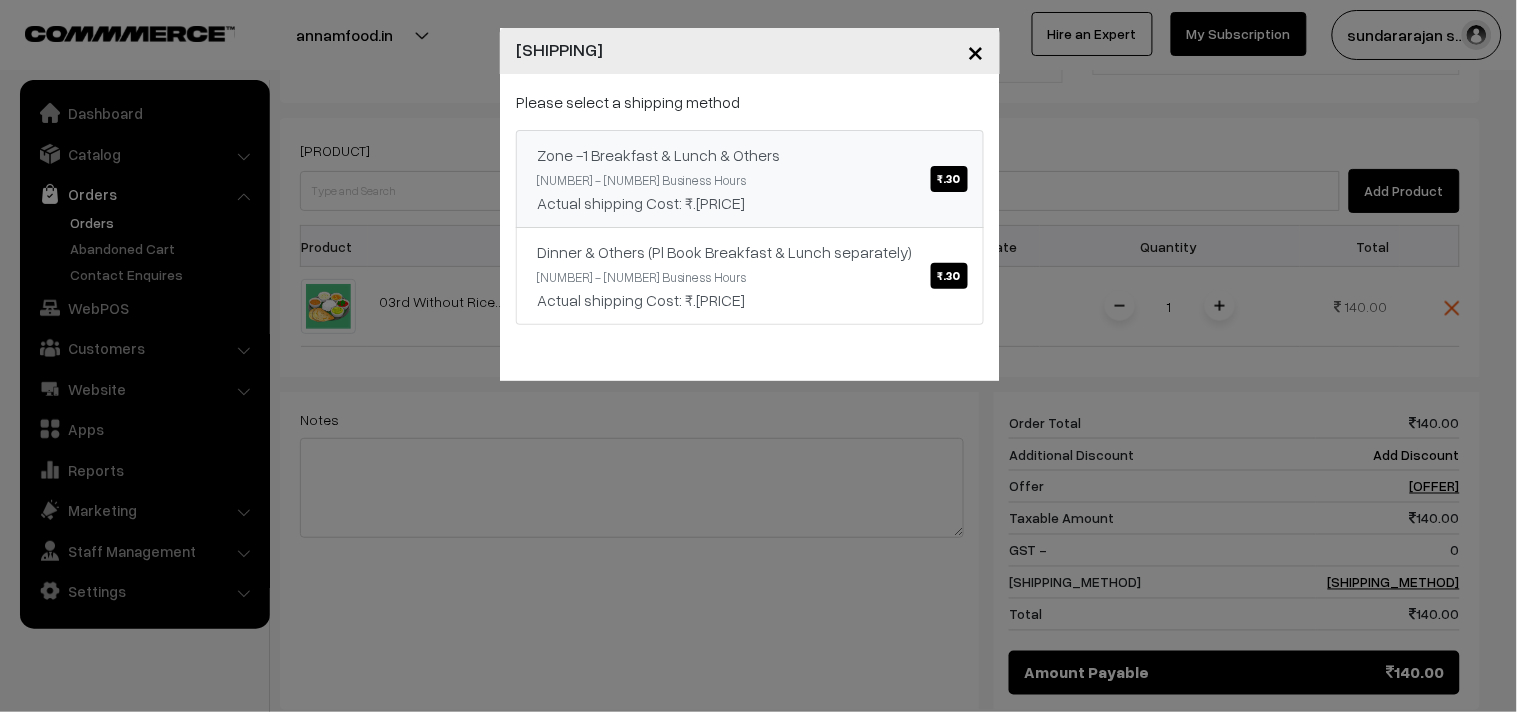 click on "Zone -1  Breakfast & Lunch & Others
₹.30" at bounding box center [750, 155] 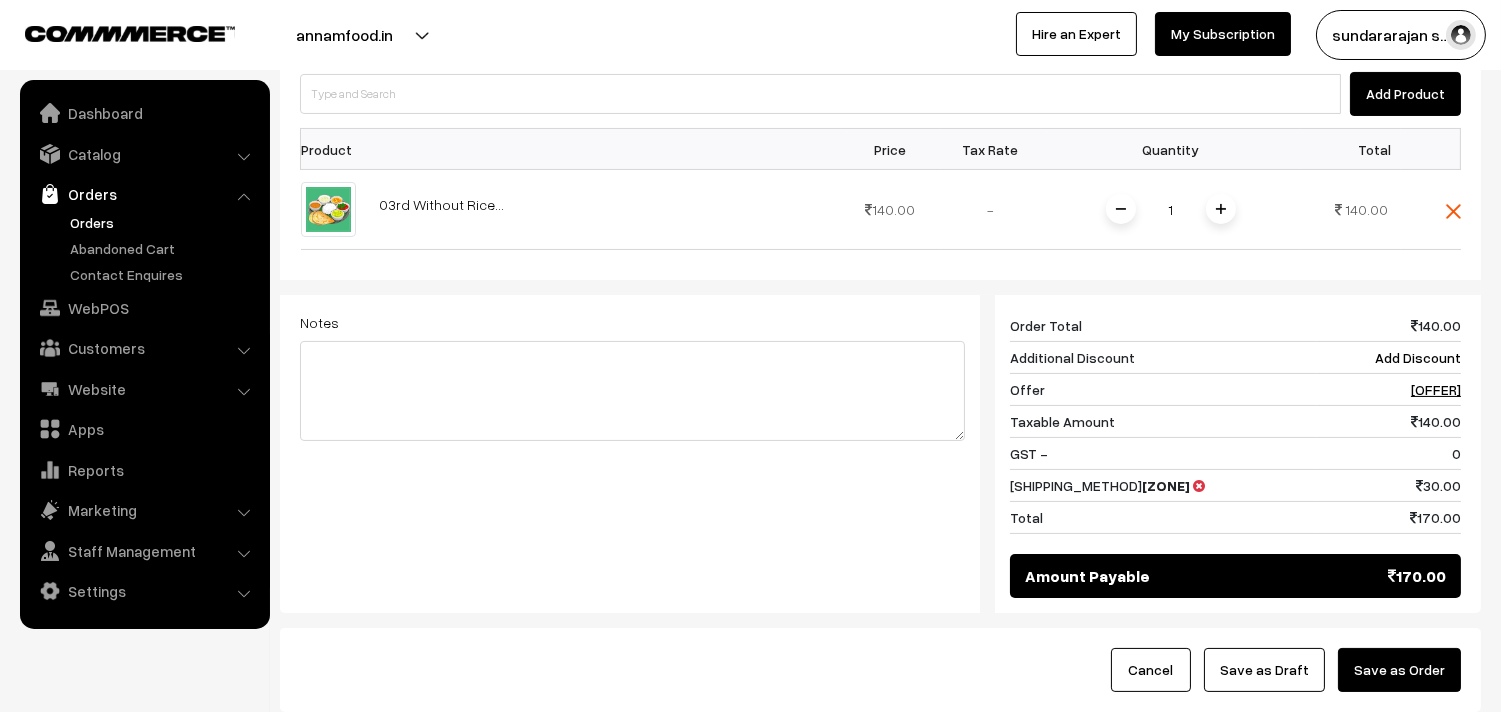 scroll, scrollTop: 716, scrollLeft: 0, axis: vertical 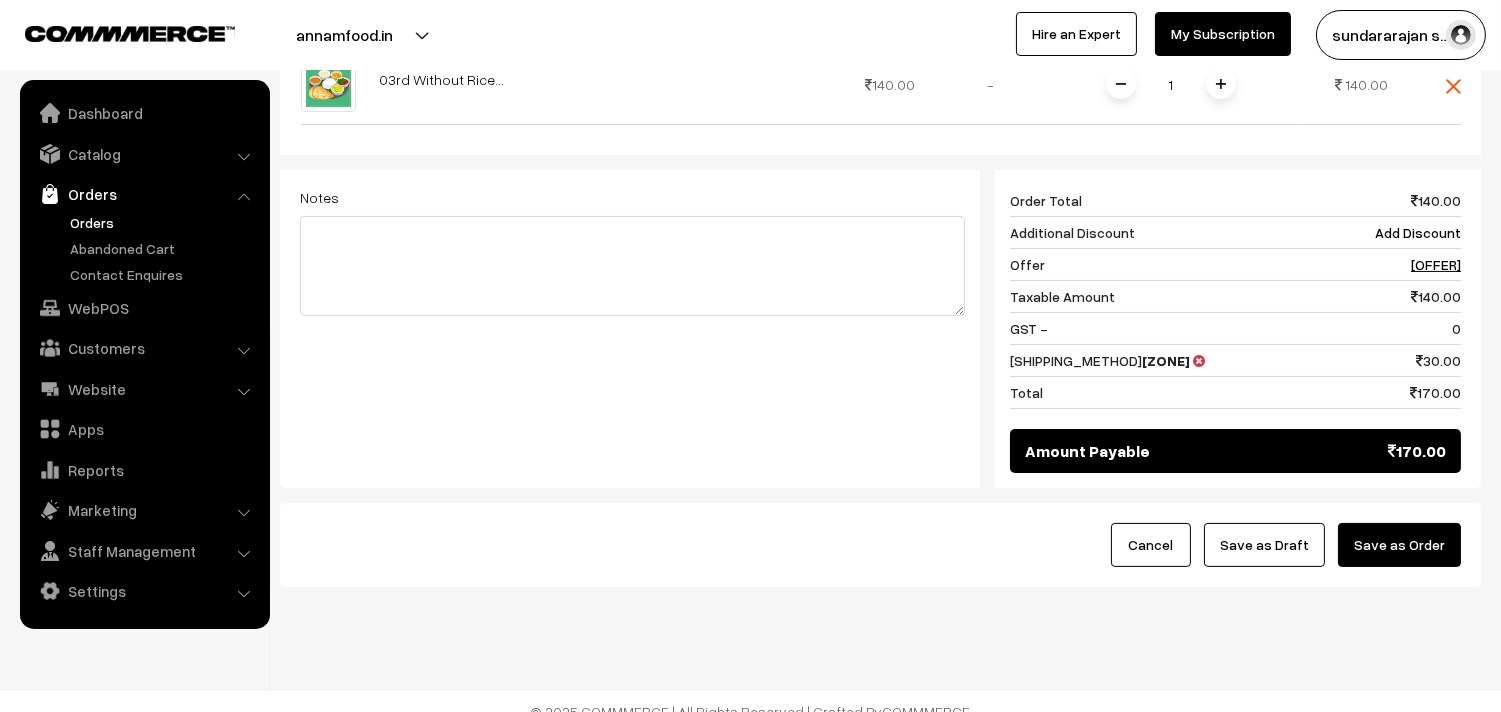 click on "Save as Draft" at bounding box center [1264, 545] 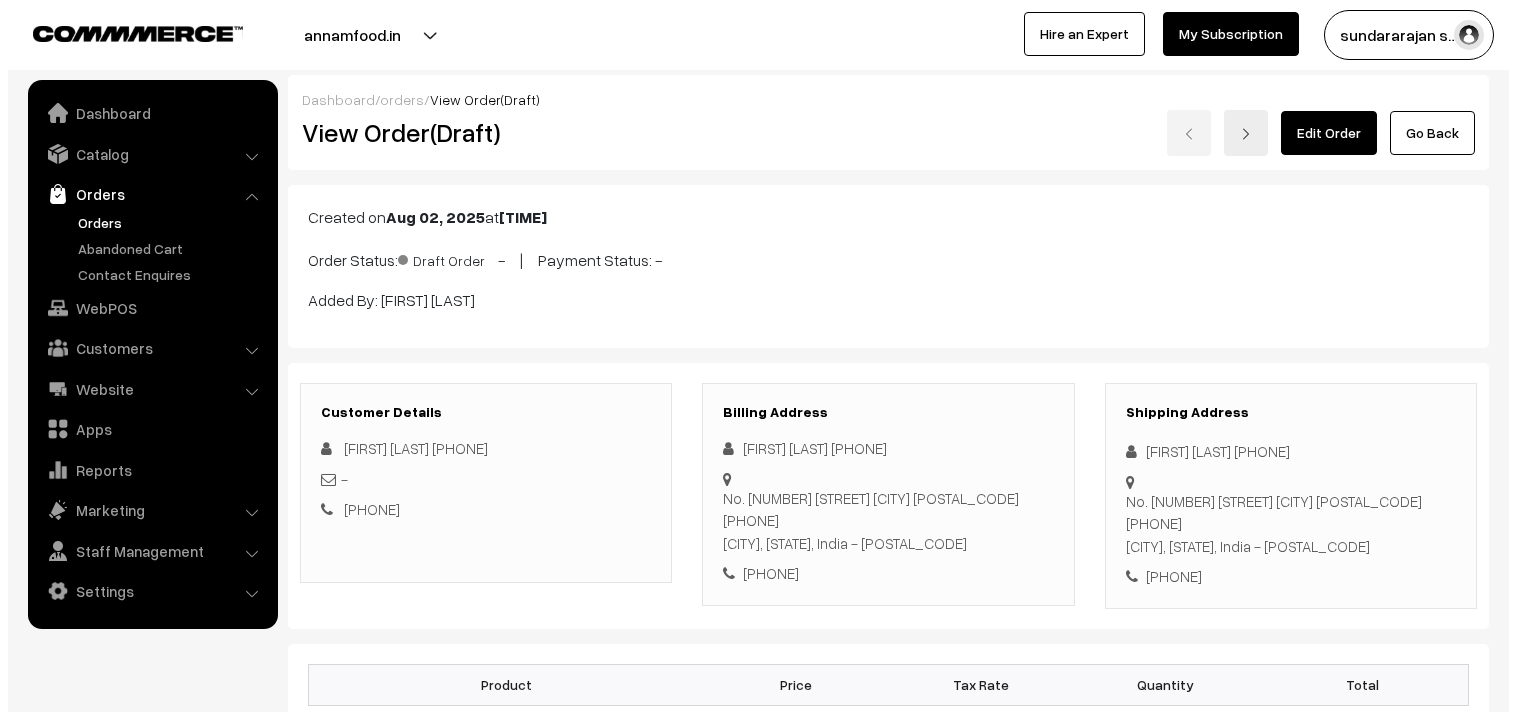 scroll, scrollTop: 666, scrollLeft: 0, axis: vertical 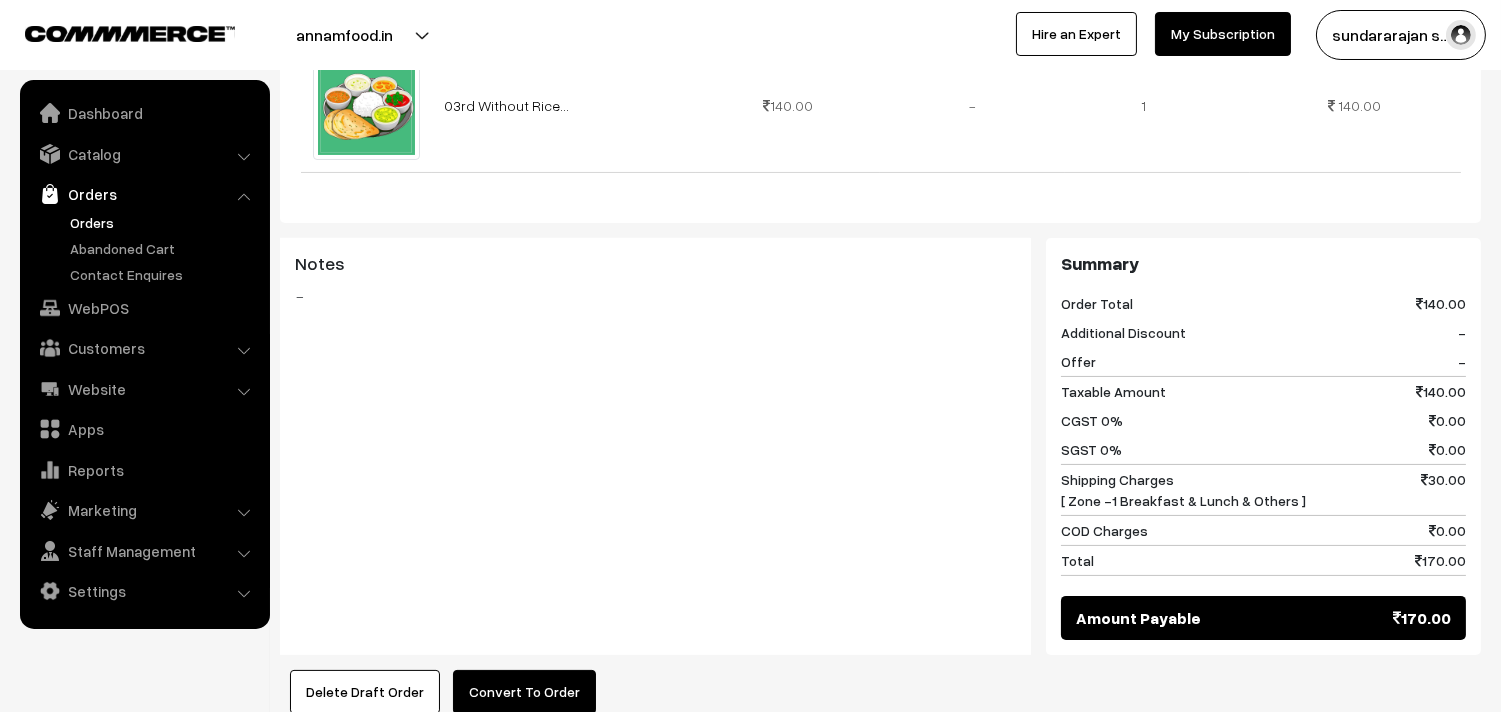 click on "Product
Price
Tax Rate
Quantity
Total
03rd Without Rice...
140.00" at bounding box center (880, 346) 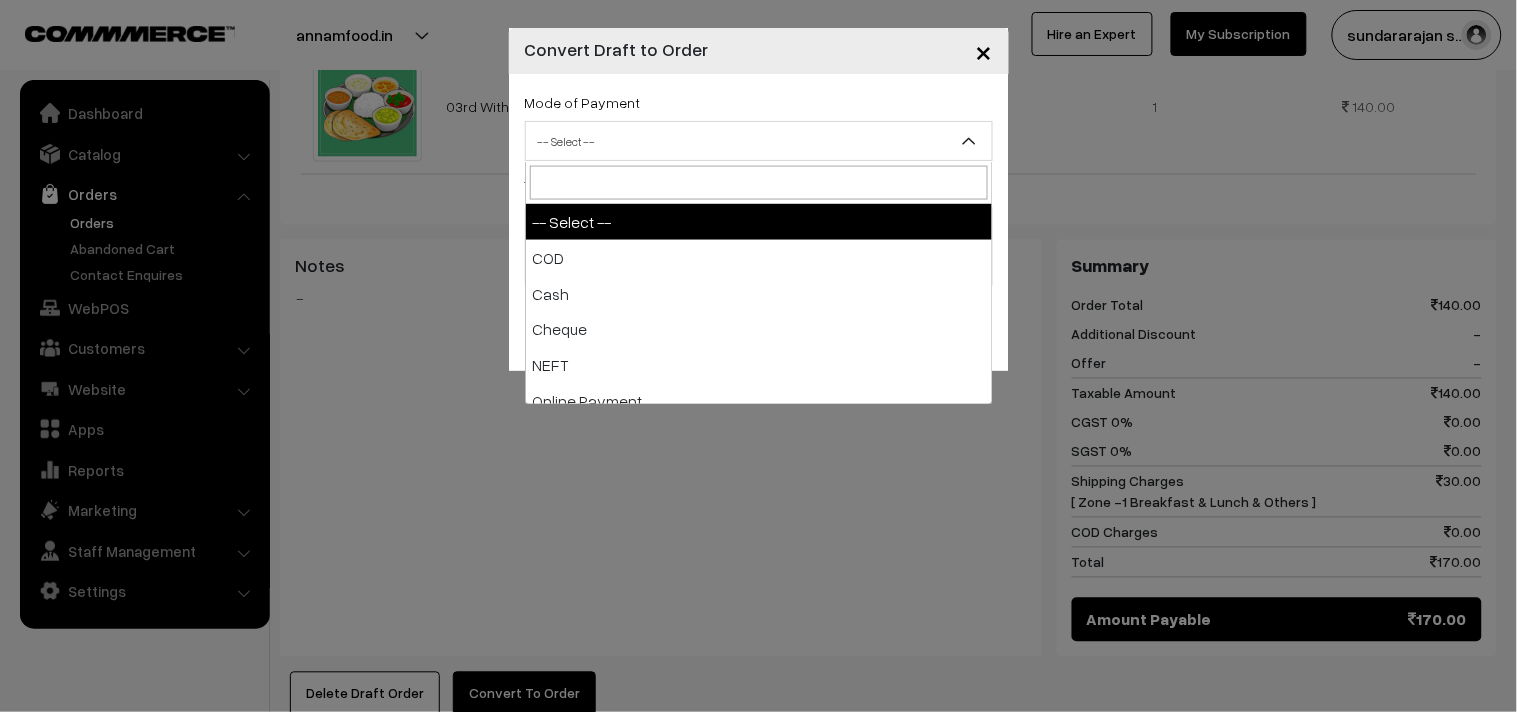 click on "-- Select --" at bounding box center (759, 141) 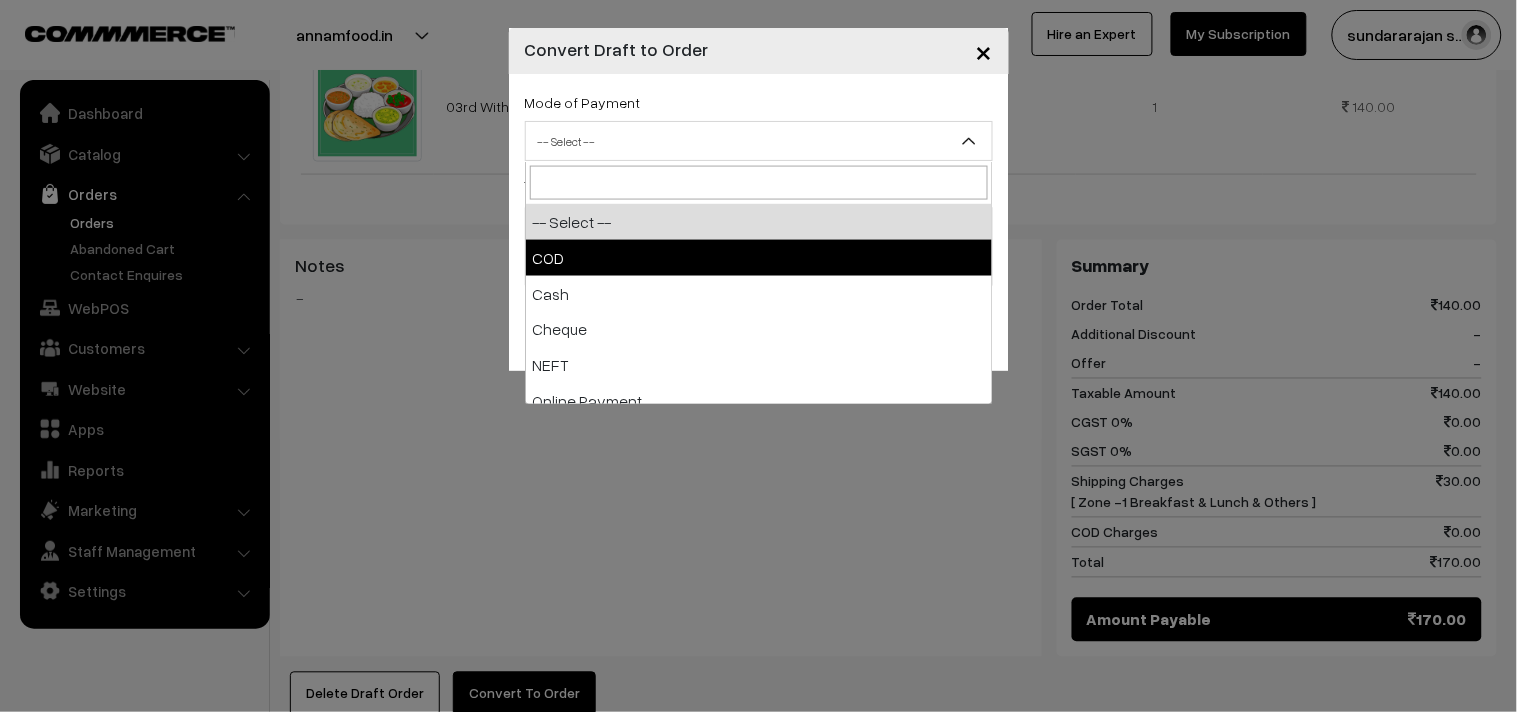 select on "1" 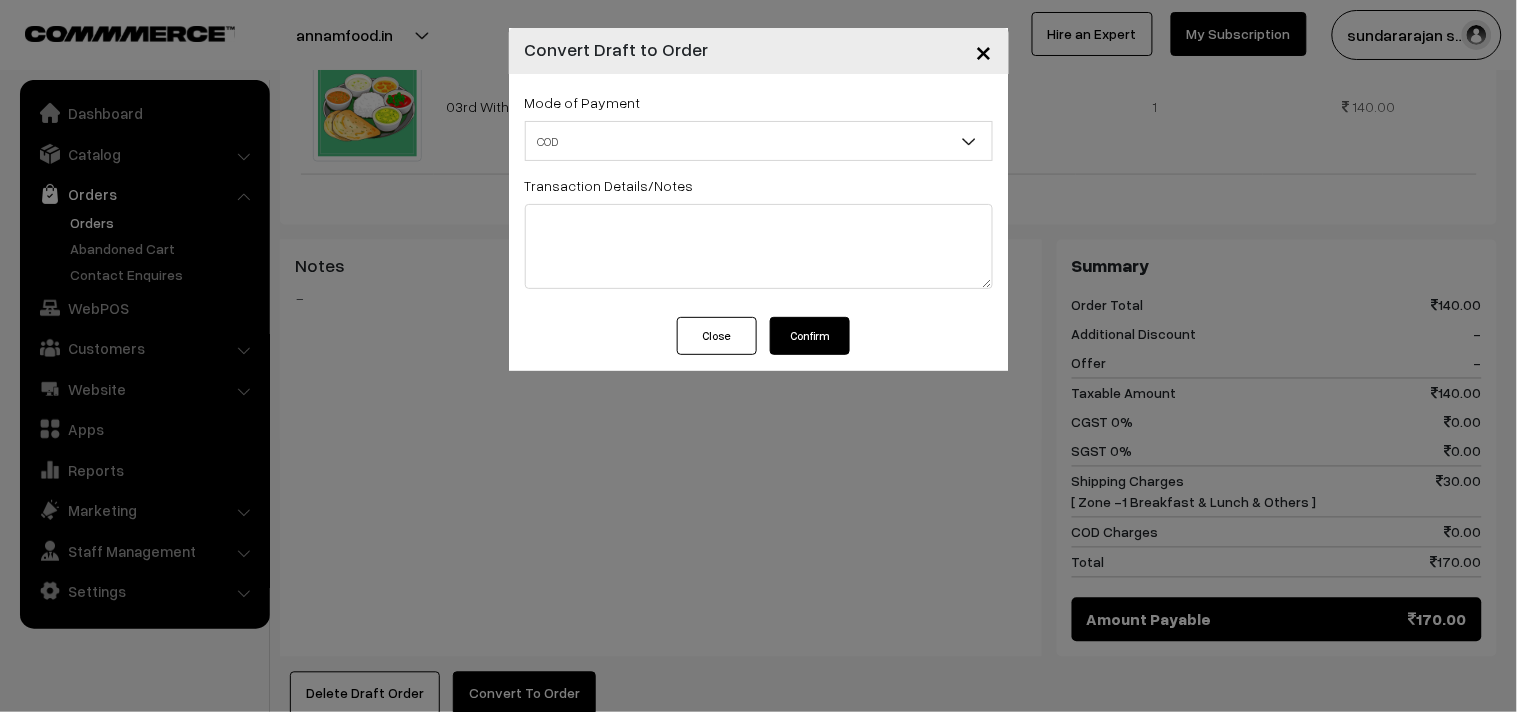 click on "Confirm" at bounding box center [810, 336] 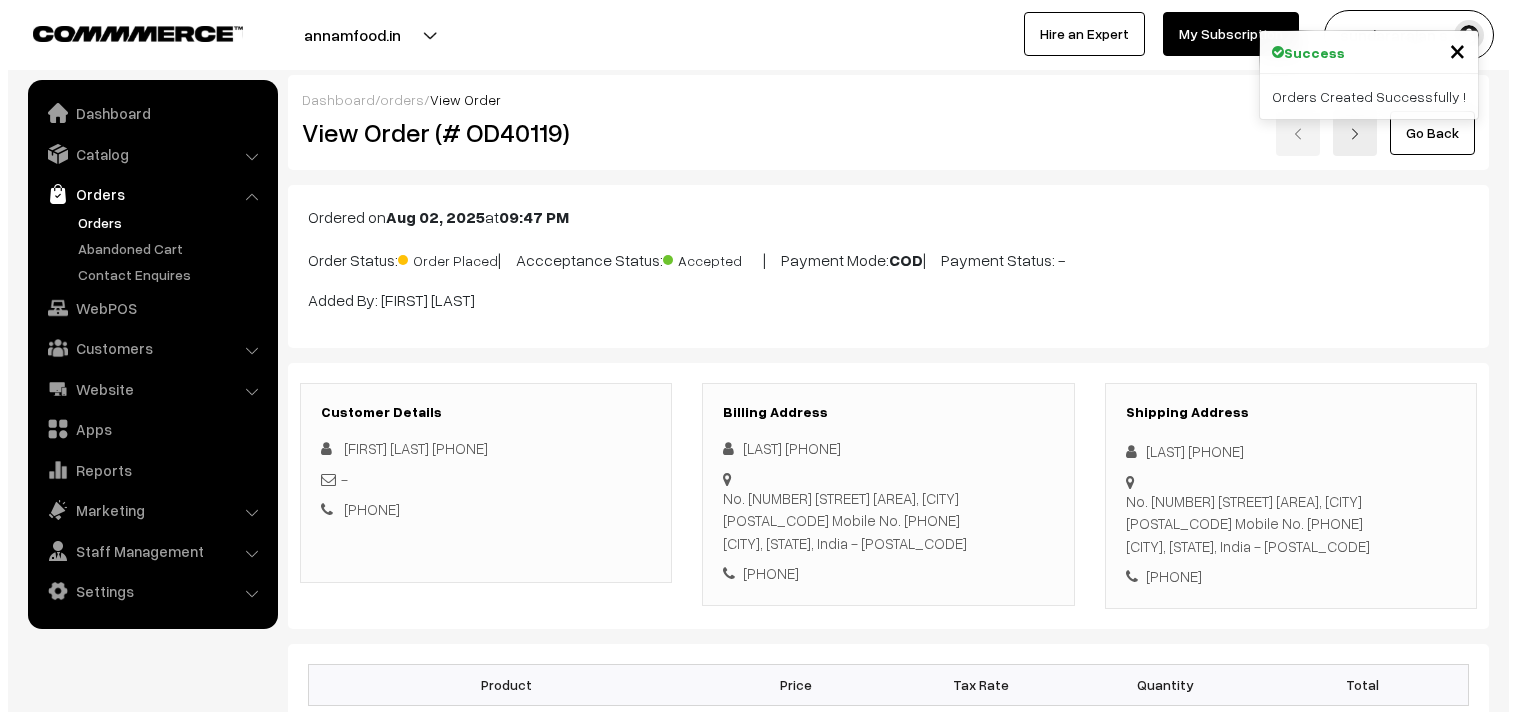 scroll, scrollTop: 655, scrollLeft: 0, axis: vertical 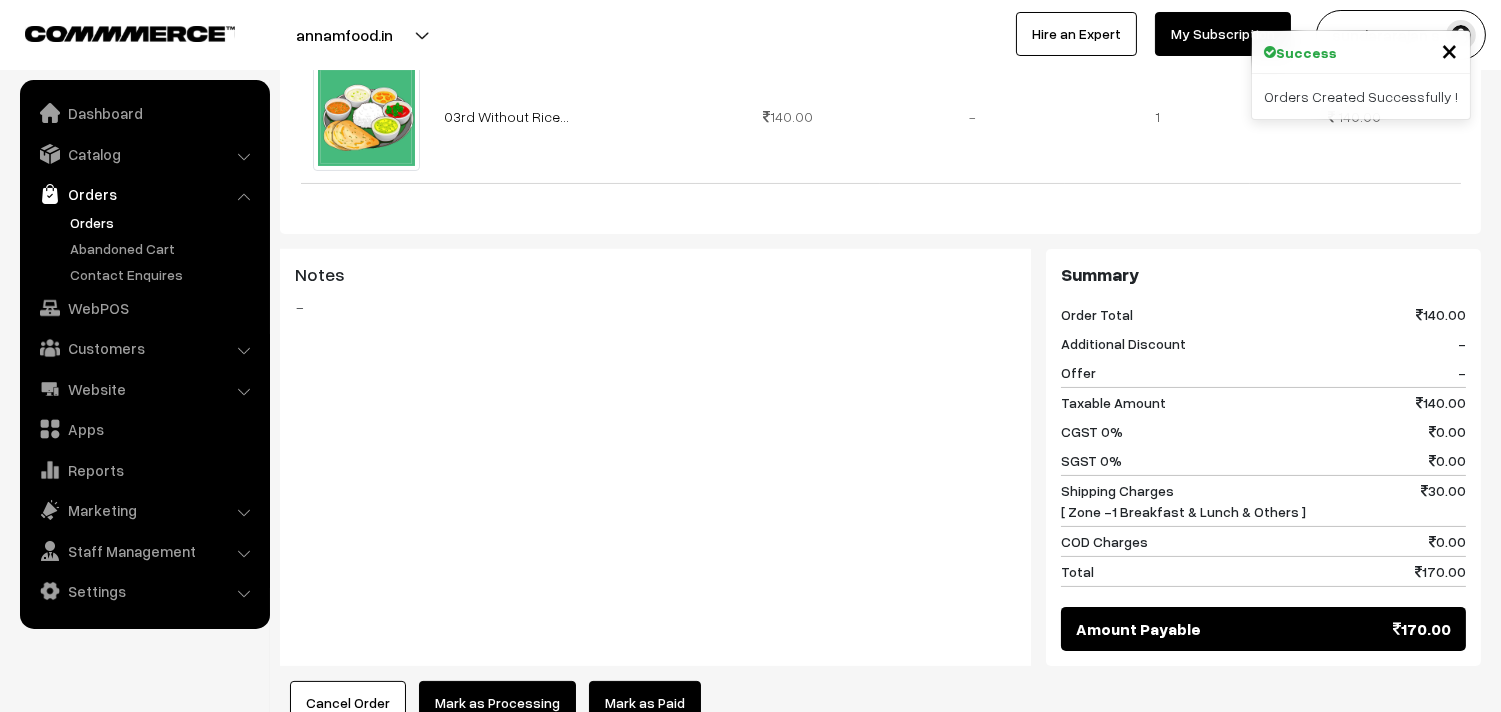 click on "Mark as Processing" at bounding box center (497, 703) 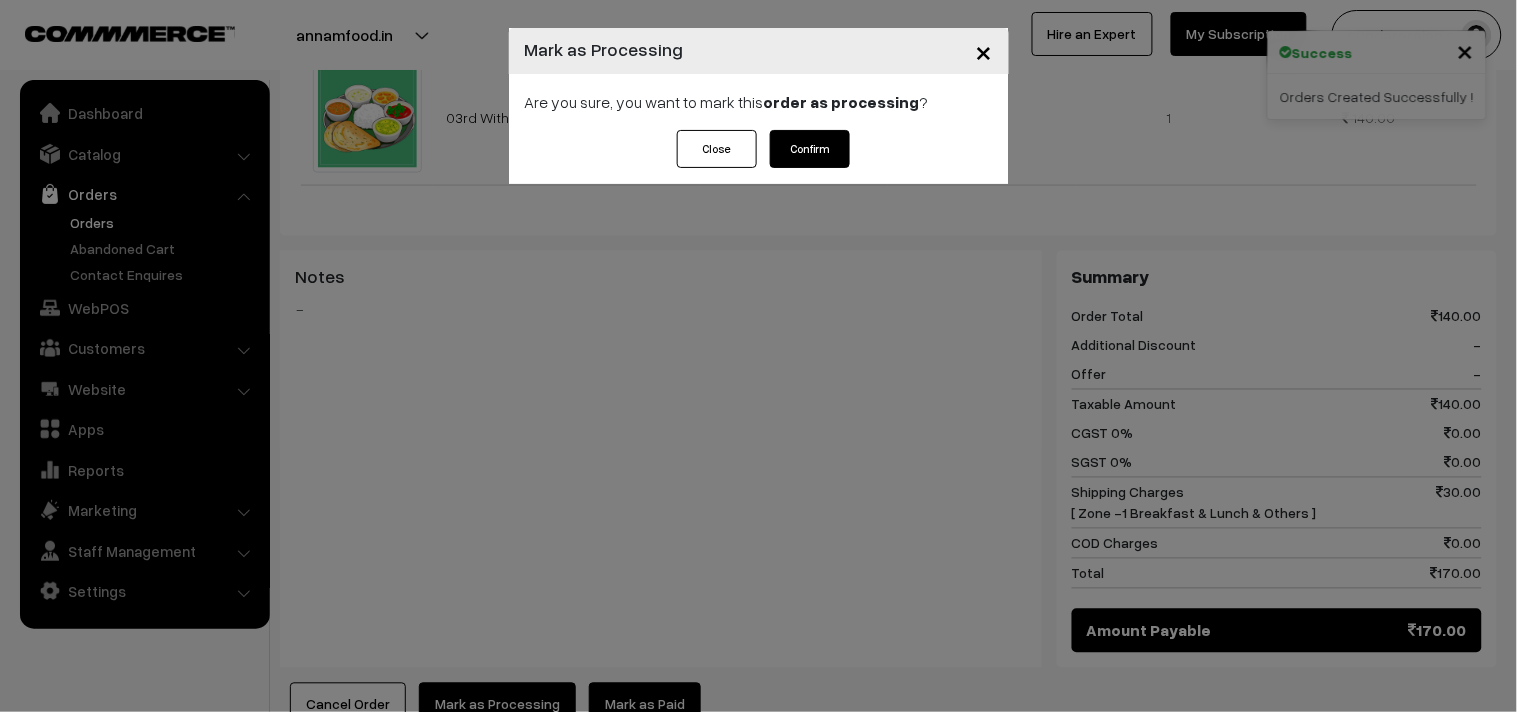 click on "Are you sure, you want to mark this  order as processing  ?" at bounding box center [759, 102] 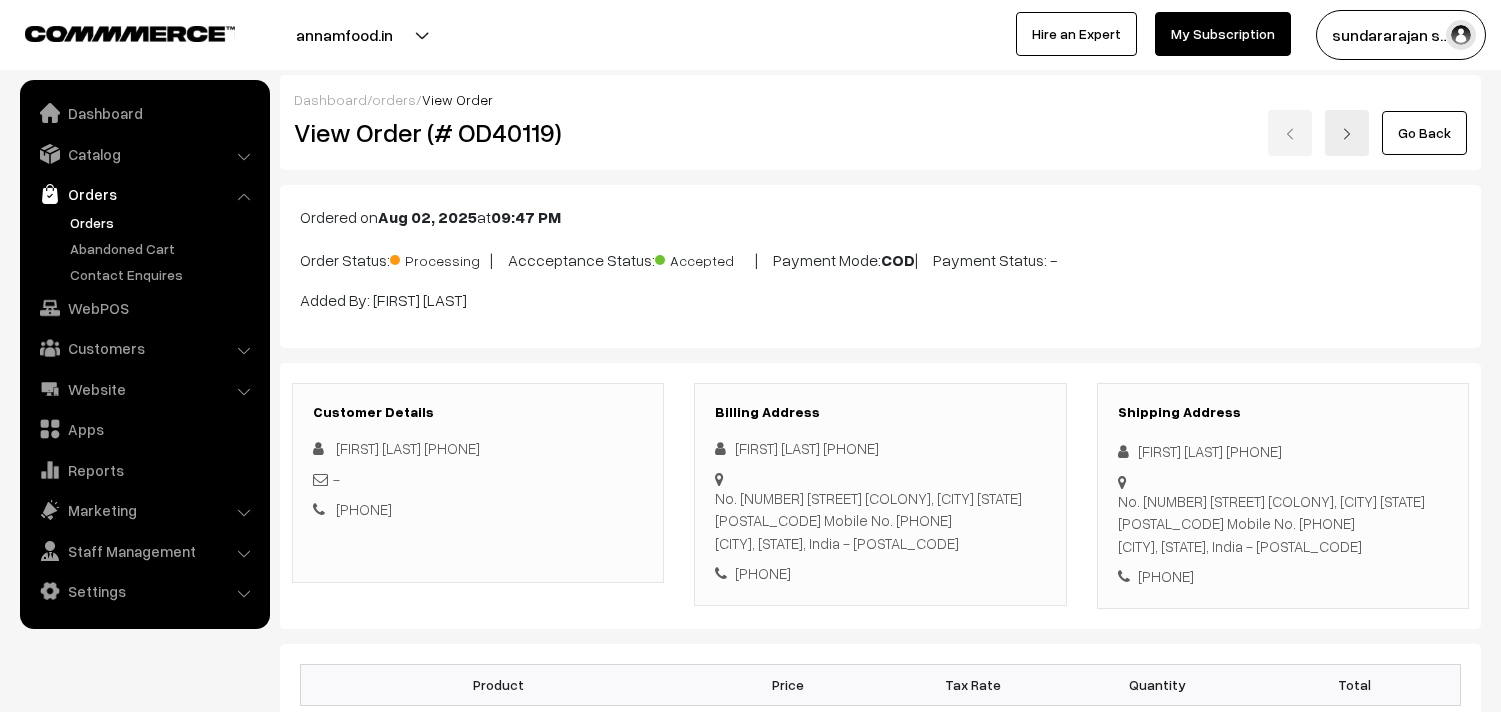 scroll, scrollTop: 0, scrollLeft: 0, axis: both 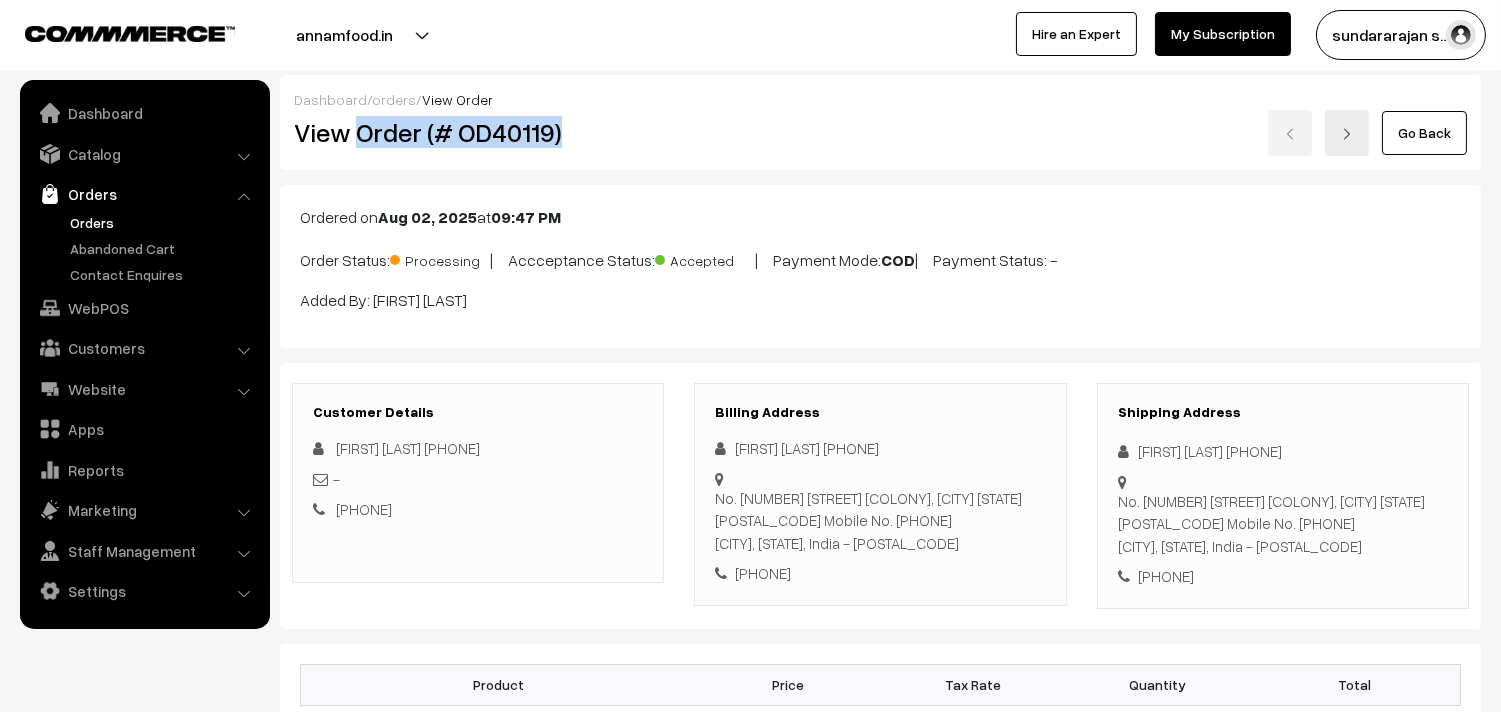 drag, startPoint x: 358, startPoint y: 142, endPoint x: 632, endPoint y: 157, distance: 274.41028 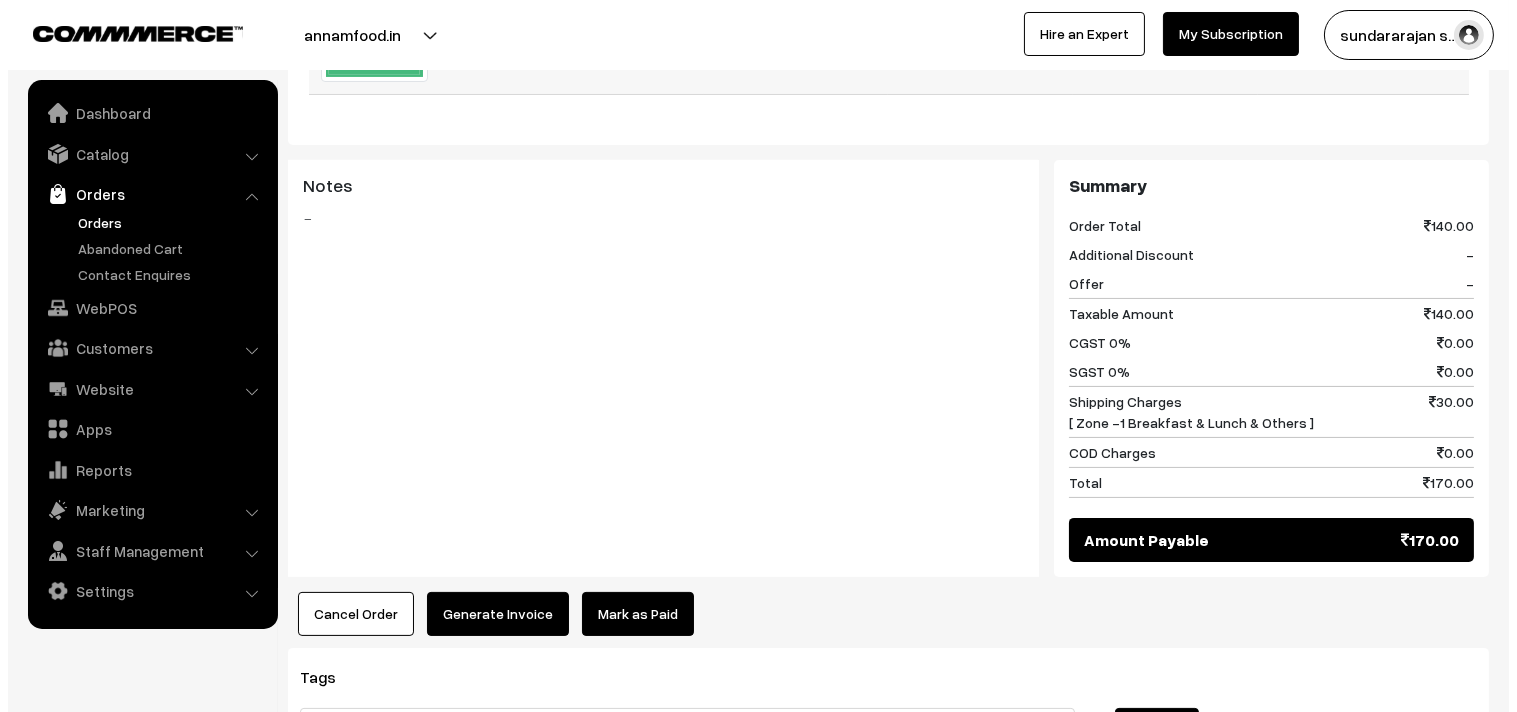 scroll, scrollTop: 777, scrollLeft: 0, axis: vertical 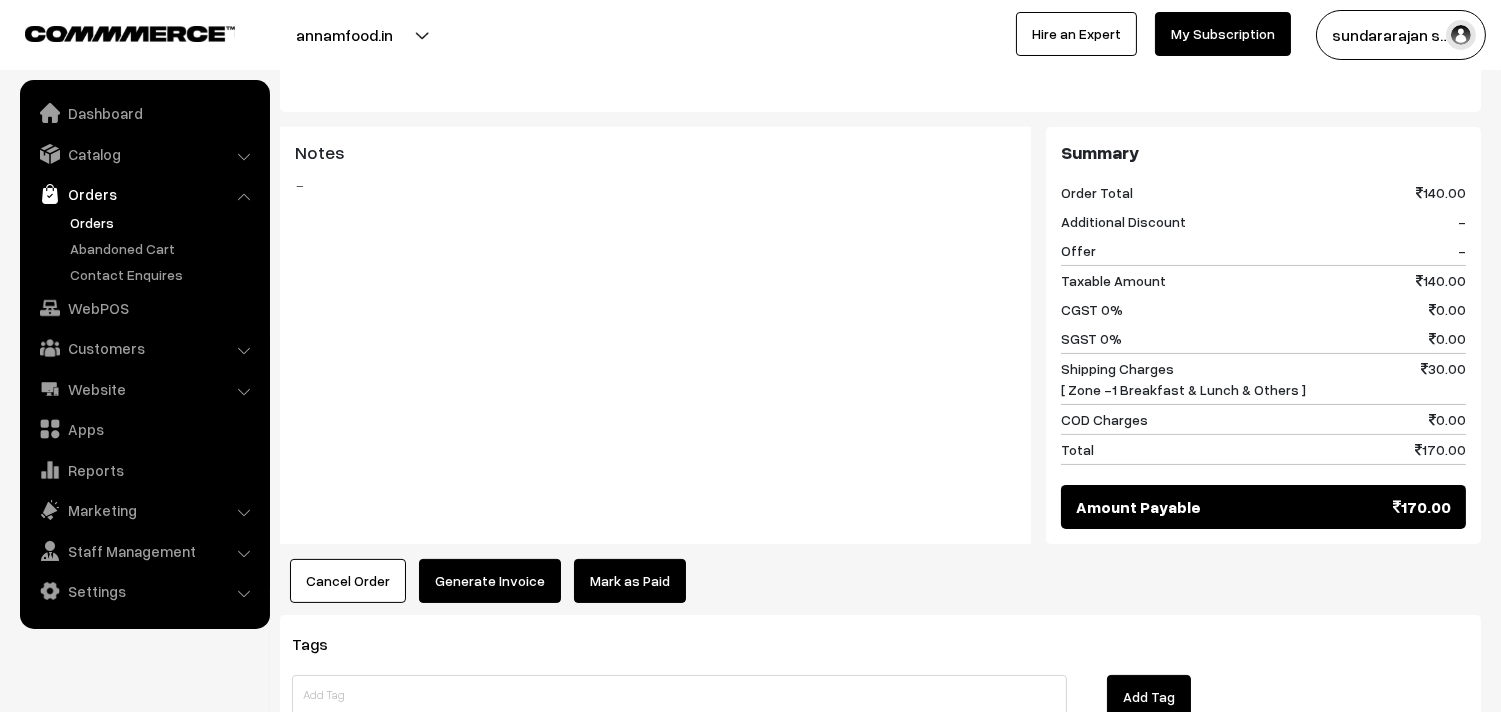 click on "Generate Invoice" at bounding box center [490, 581] 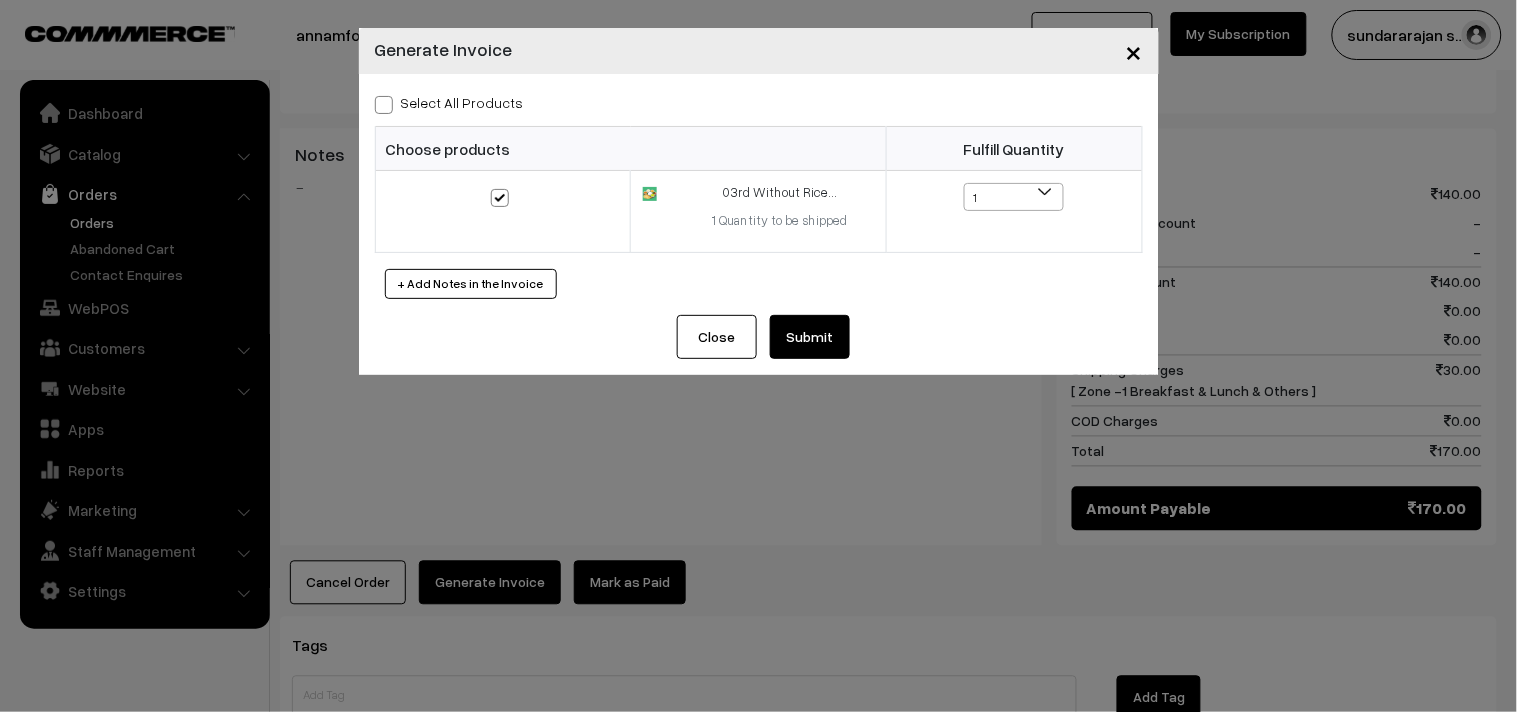 click on "Select All Products
Choose products
Fulfill Quantity
1 1" at bounding box center (759, 194) 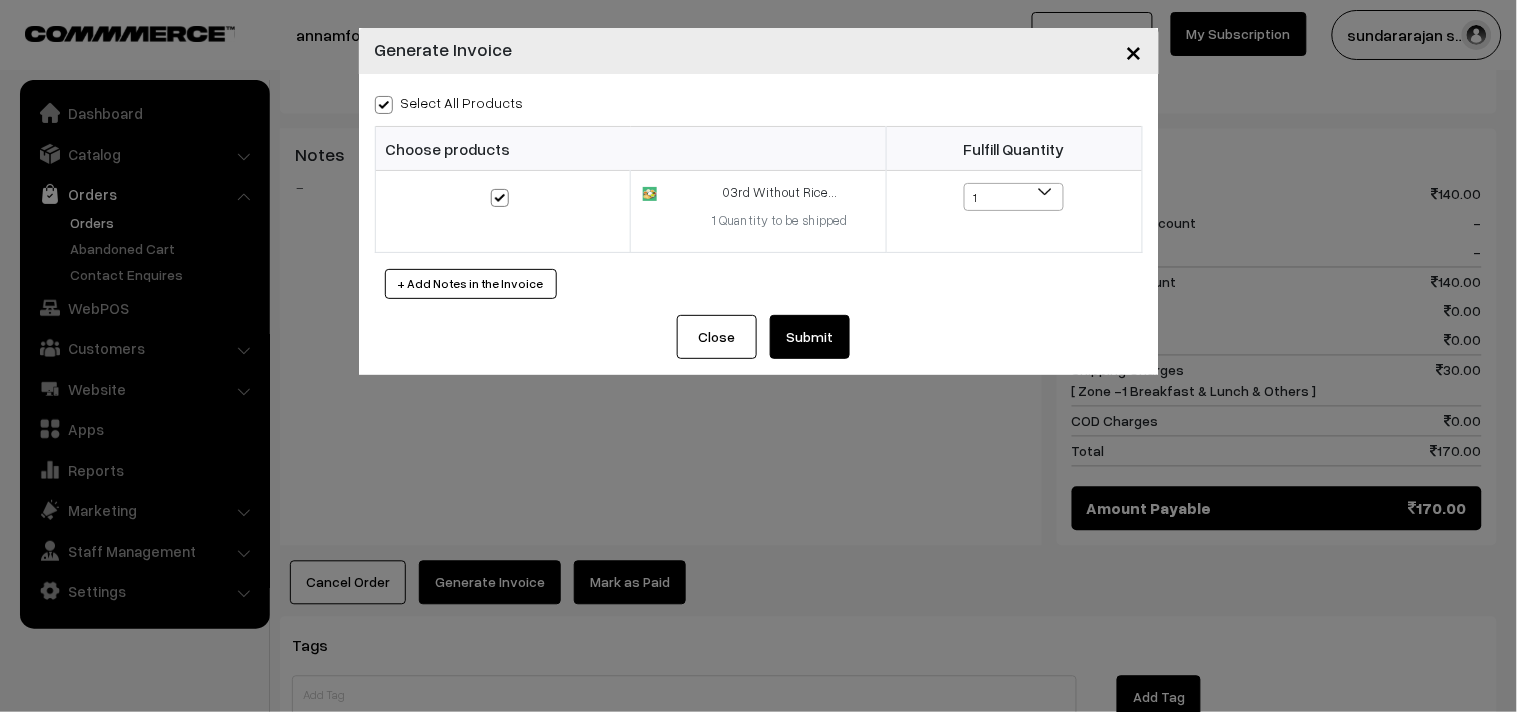 click on "Submit" at bounding box center (810, 337) 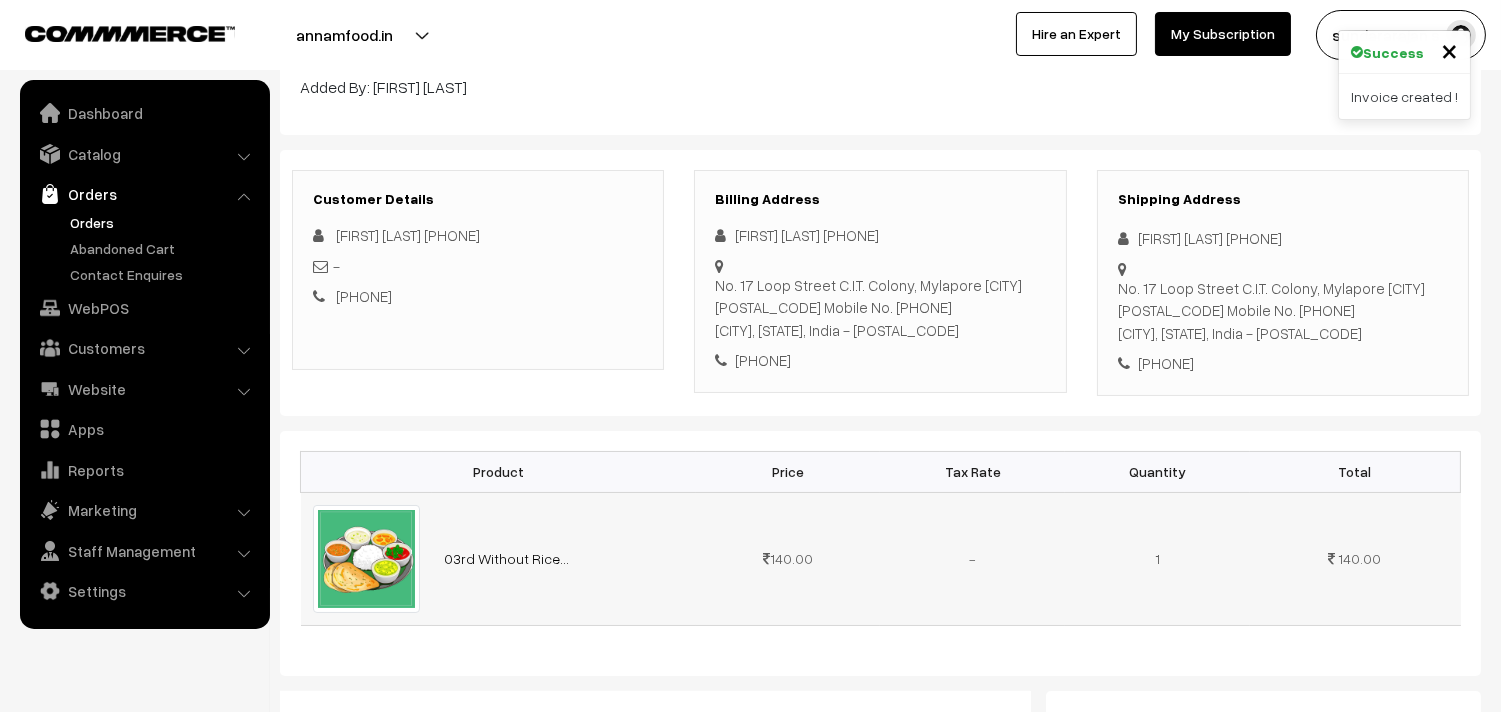 scroll, scrollTop: 0, scrollLeft: 0, axis: both 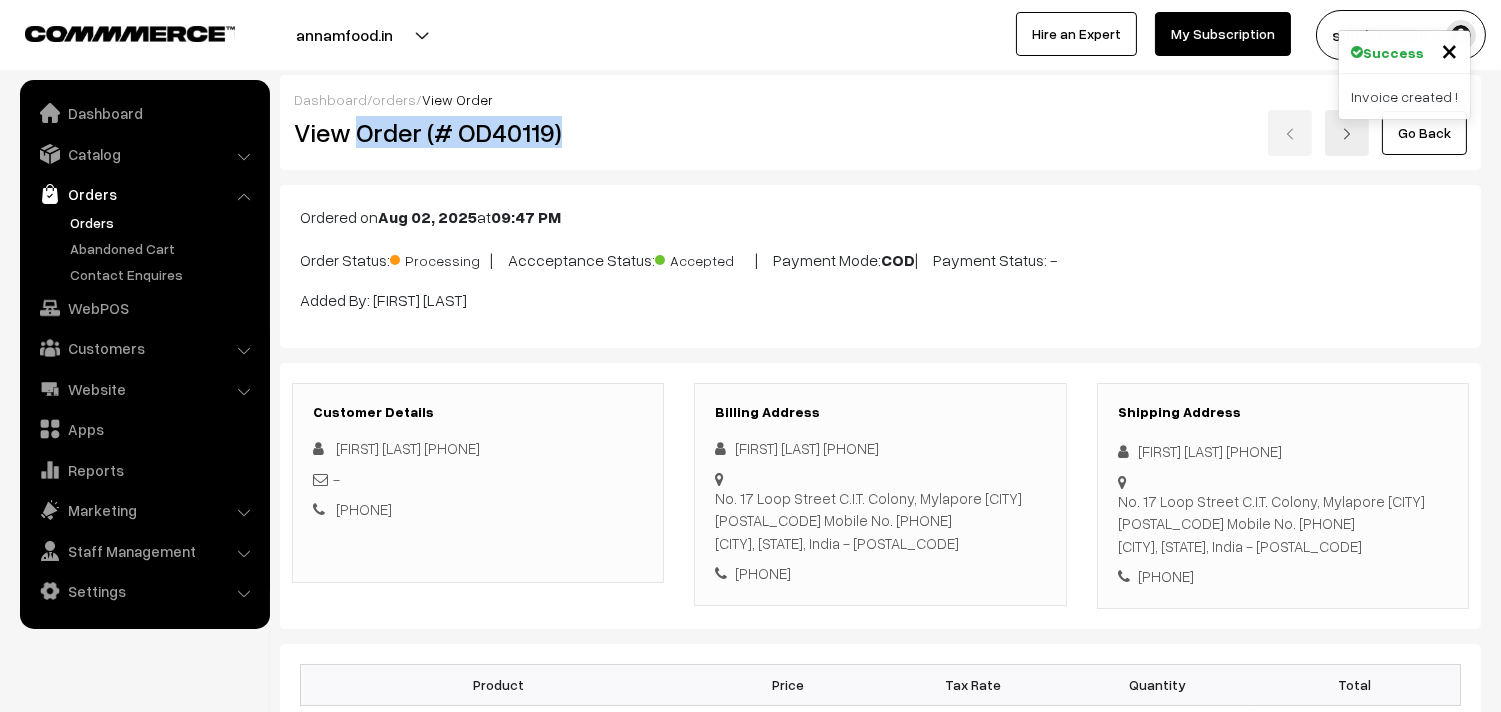 drag, startPoint x: 354, startPoint y: 138, endPoint x: 656, endPoint y: 132, distance: 302.0596 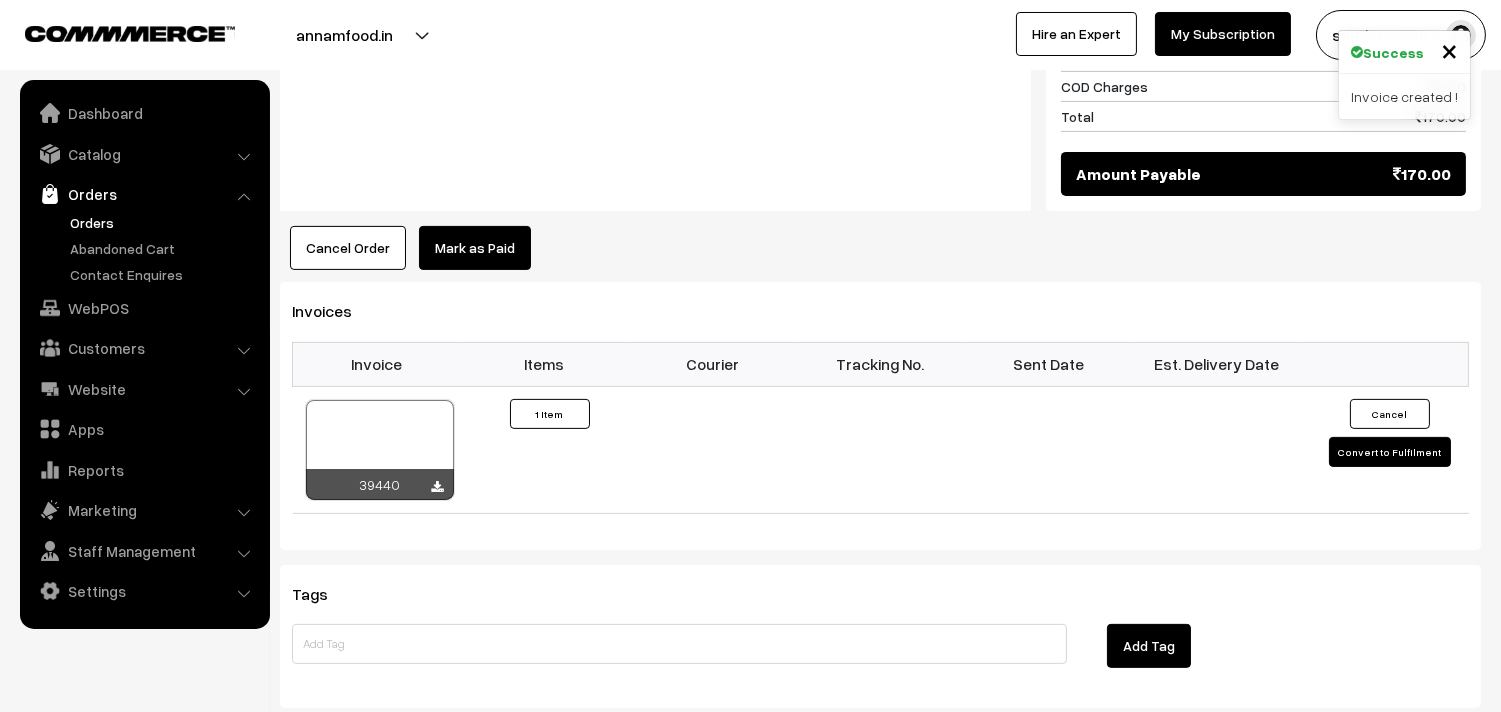 scroll, scrollTop: 1111, scrollLeft: 0, axis: vertical 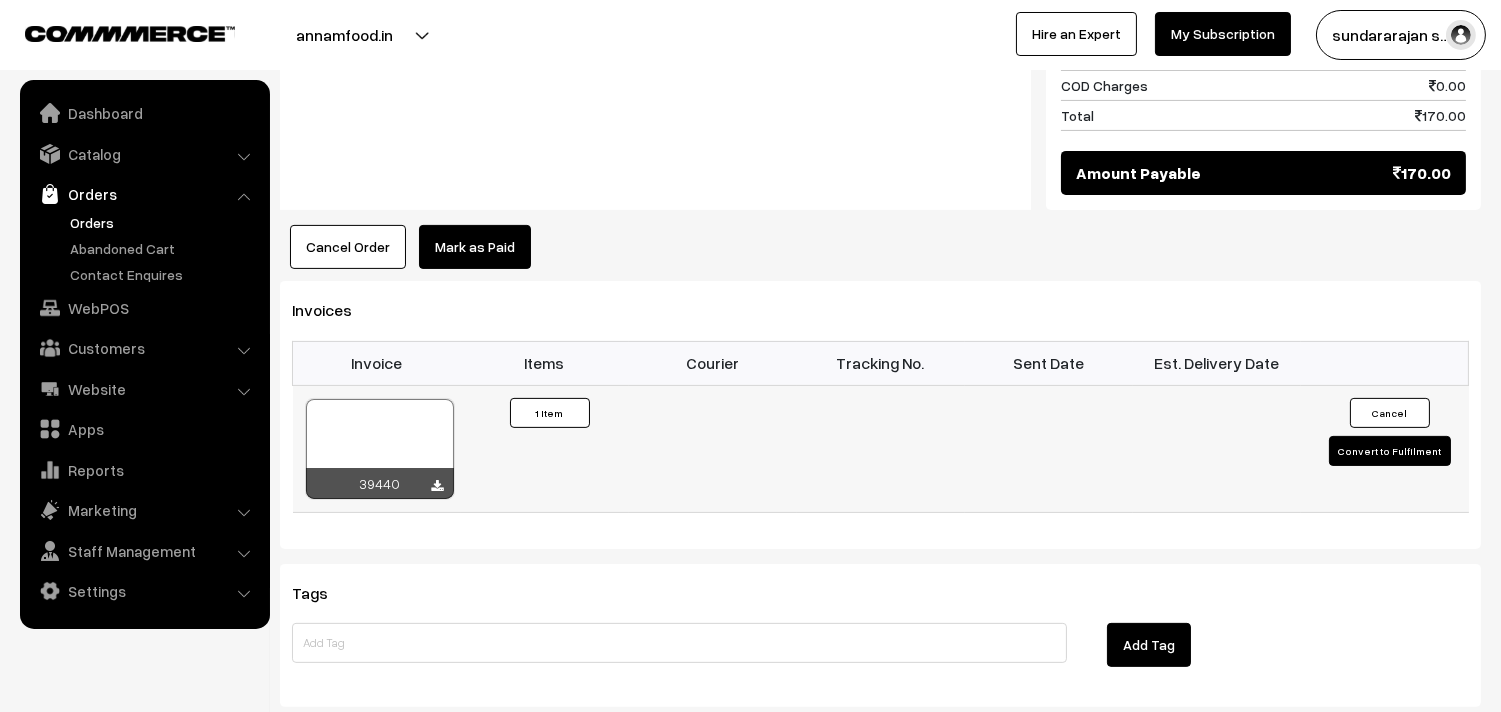 click at bounding box center (380, 449) 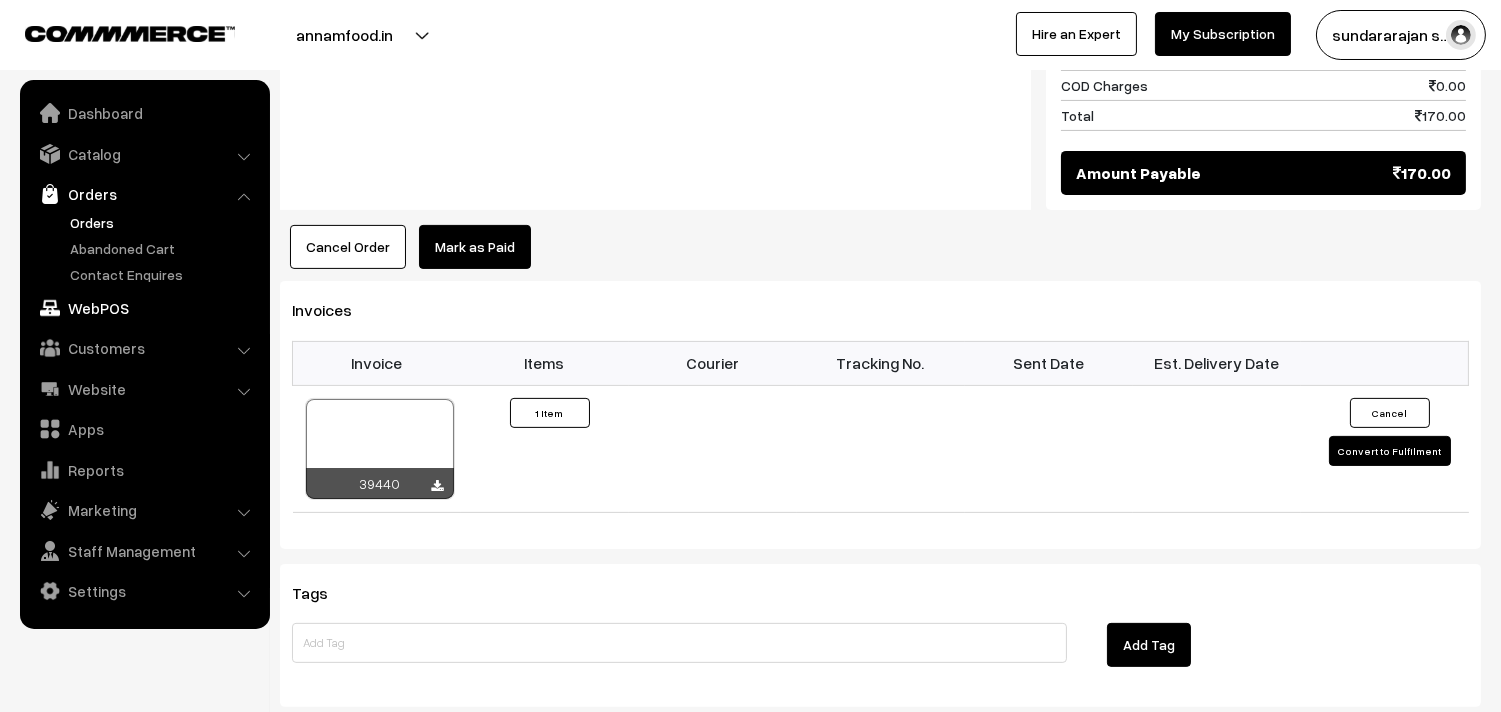 click on "WebPOS" at bounding box center (144, 308) 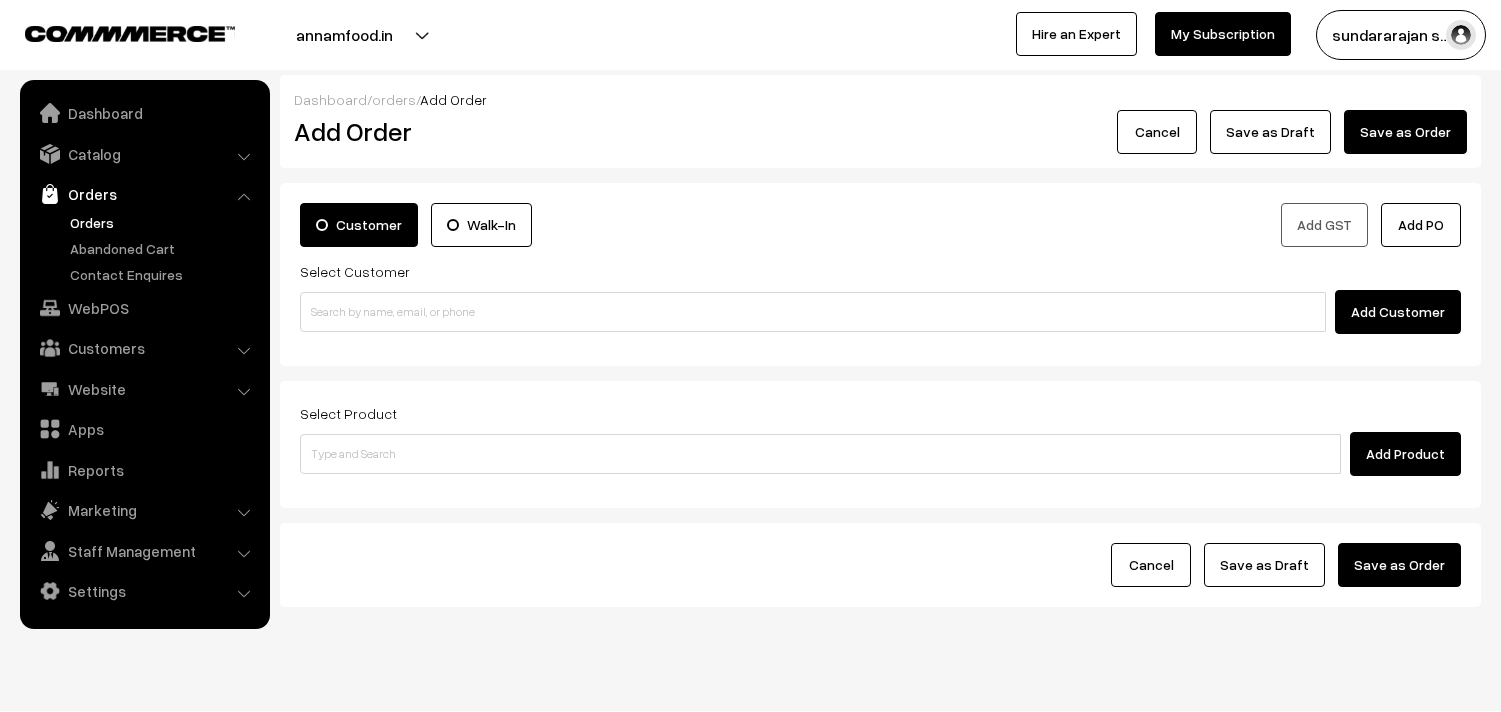 scroll, scrollTop: 0, scrollLeft: 0, axis: both 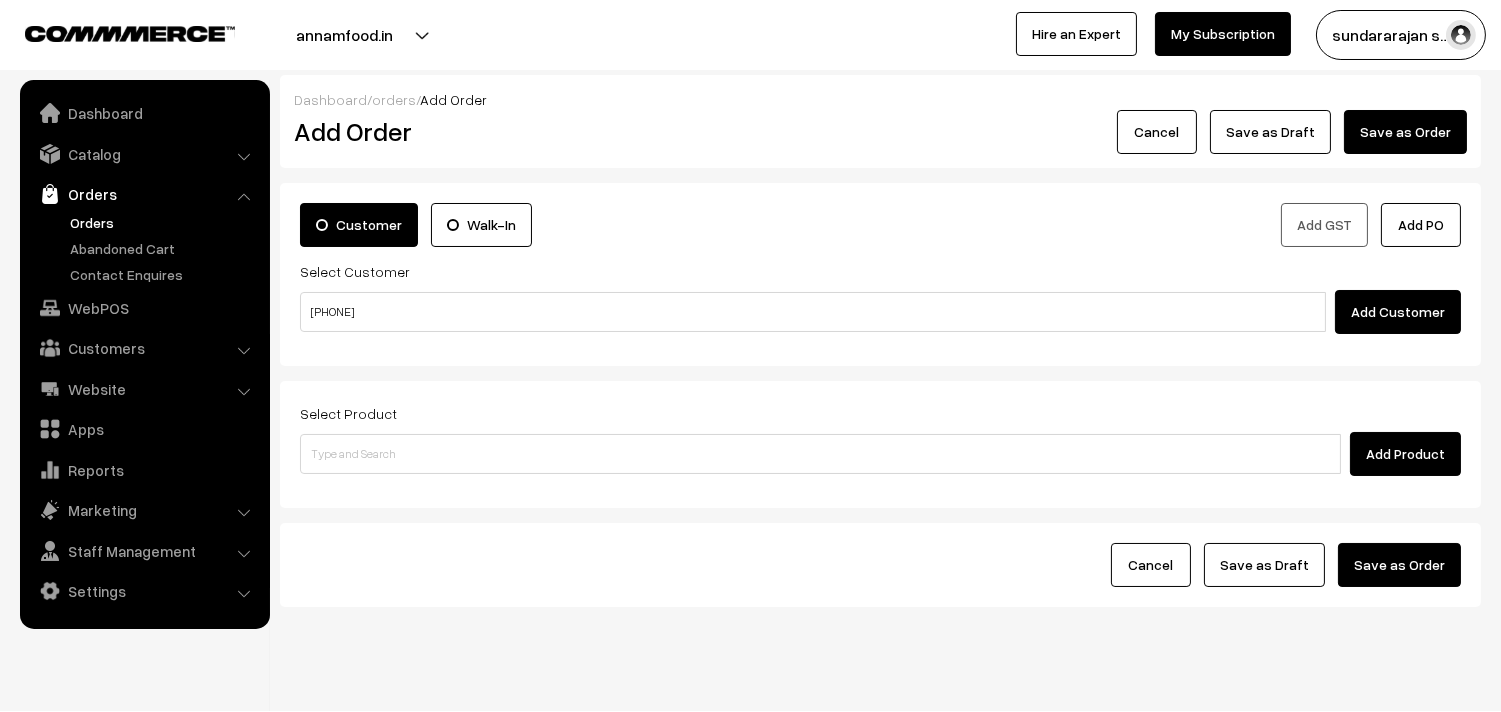 click on "98406 37652" at bounding box center [813, 312] 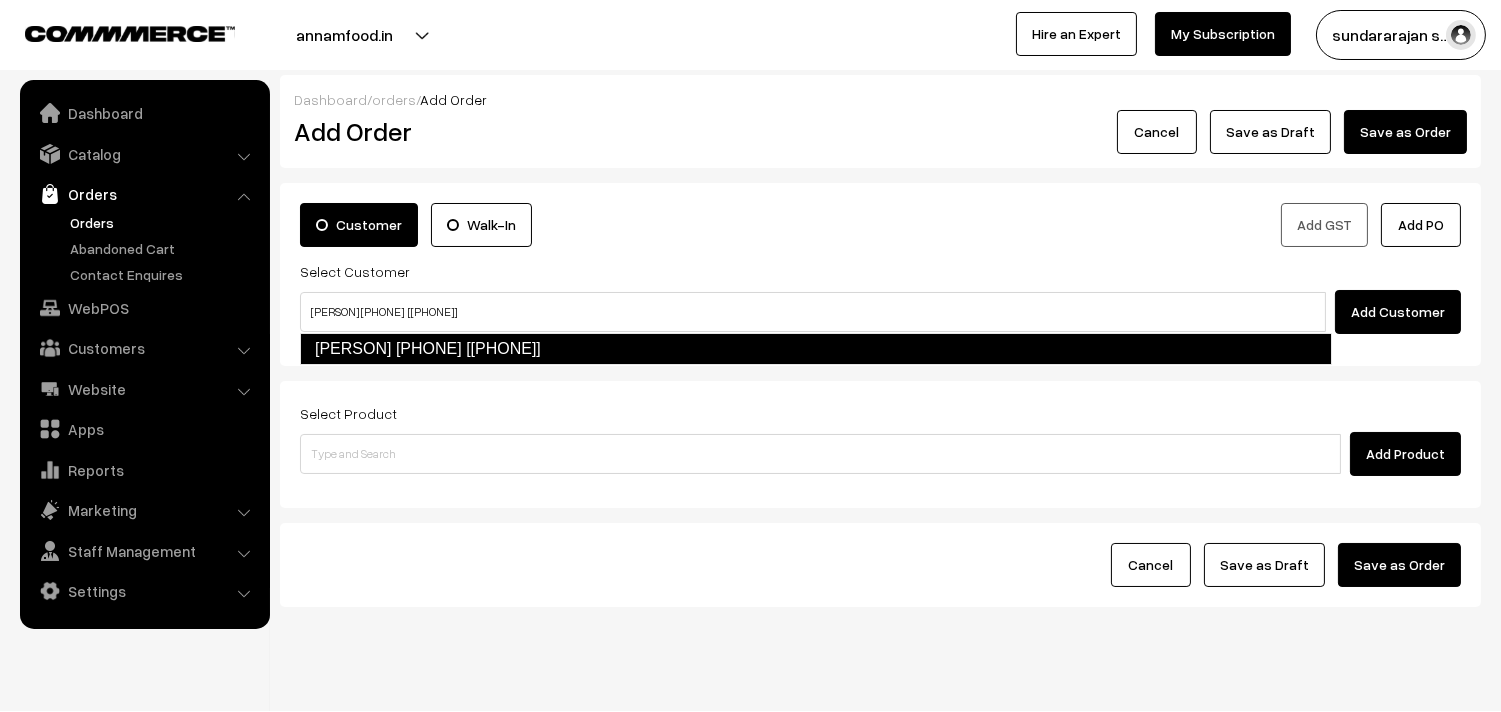type on "Janakavalli 98406 37652  [9840637652]" 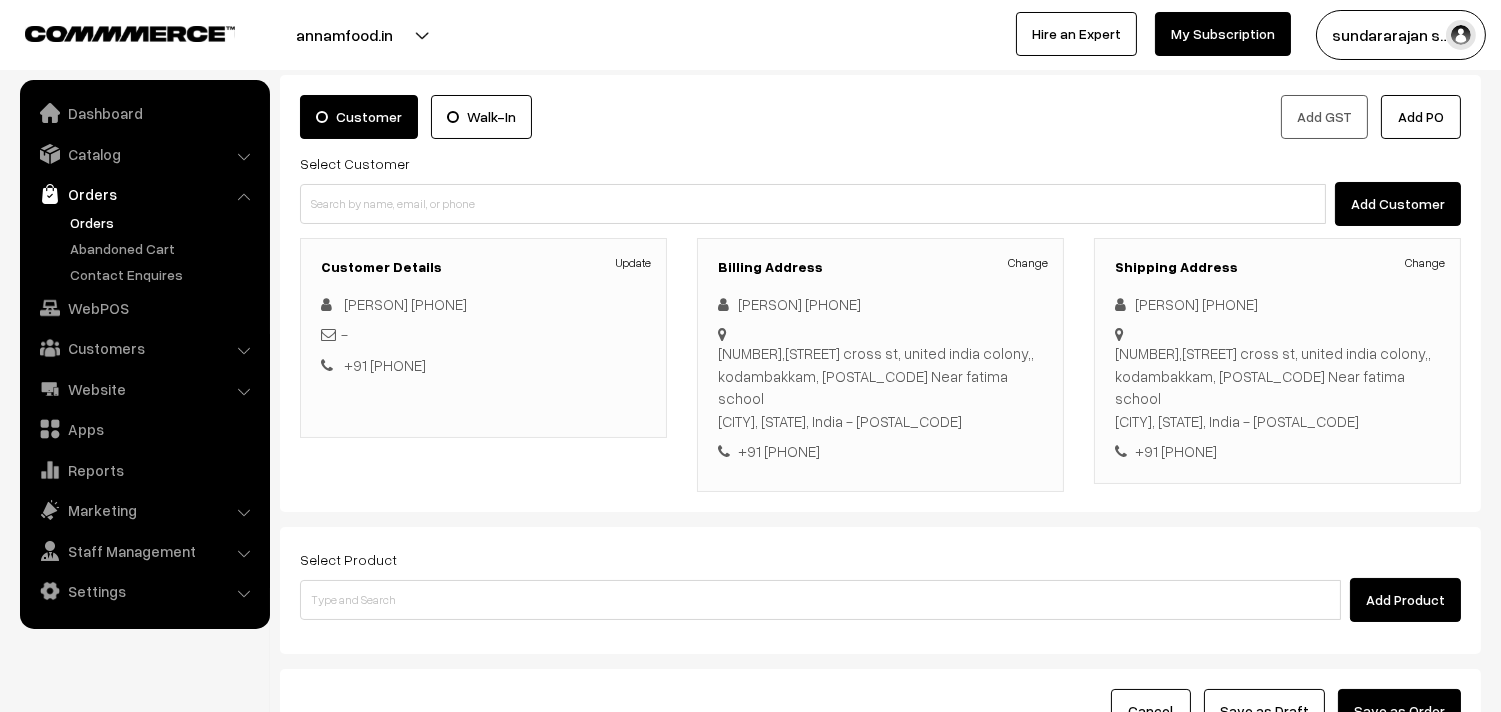 scroll, scrollTop: 111, scrollLeft: 0, axis: vertical 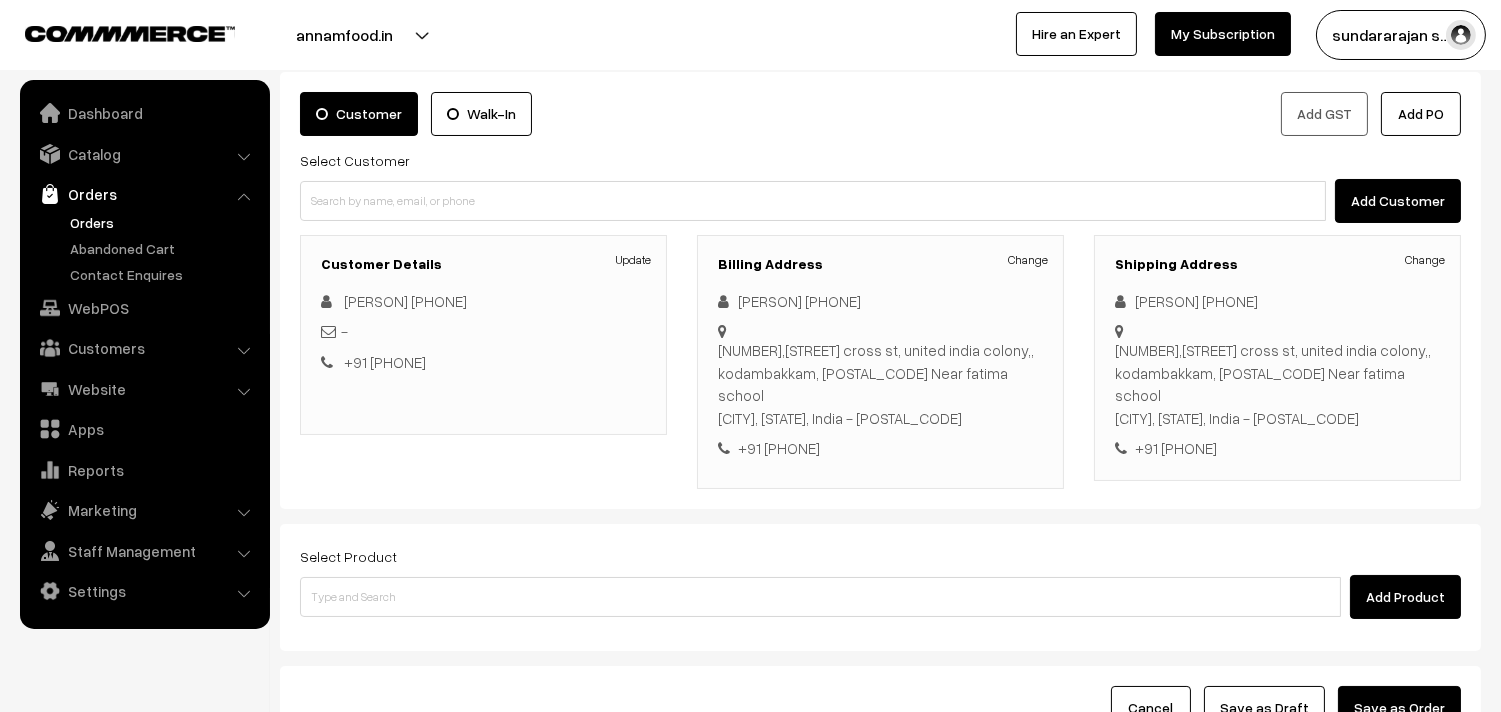 click on "Add Product" at bounding box center (880, 597) 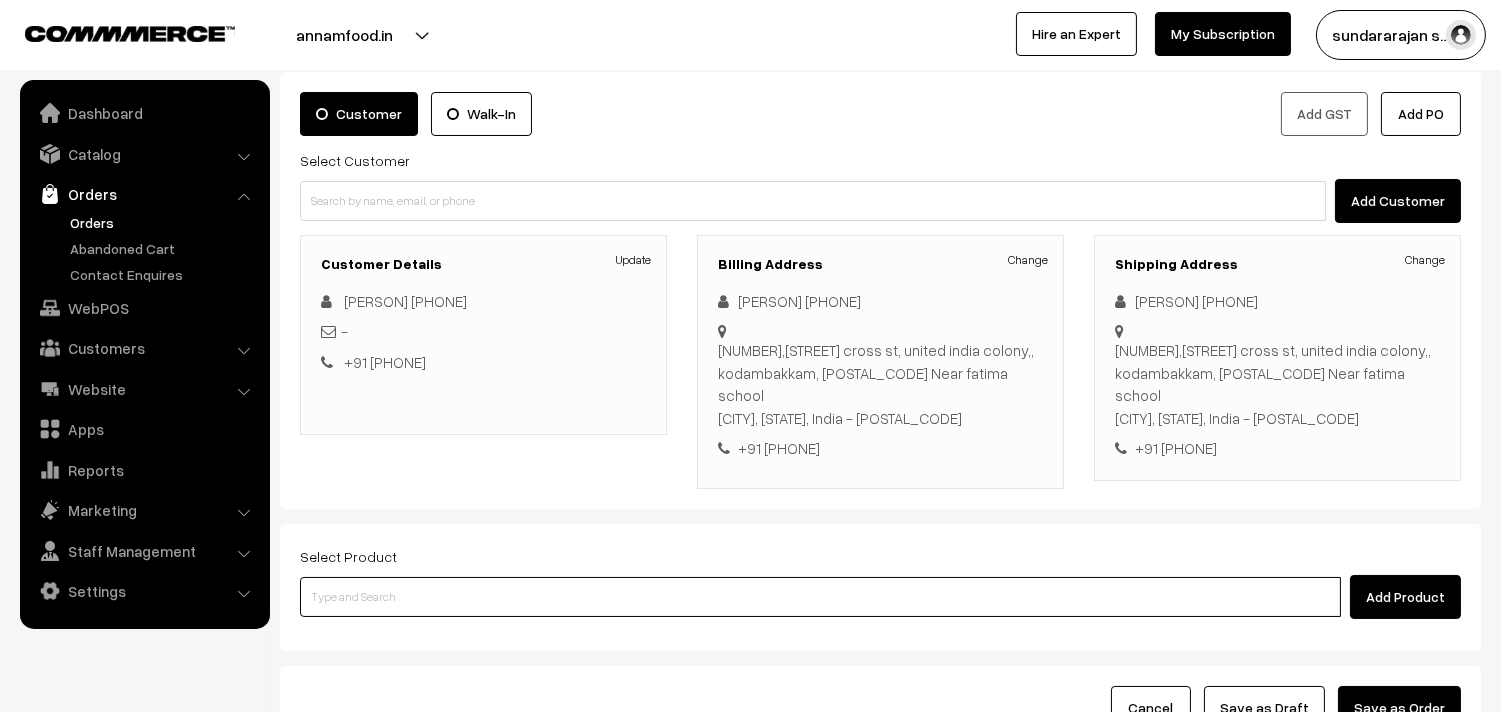 click at bounding box center [820, 597] 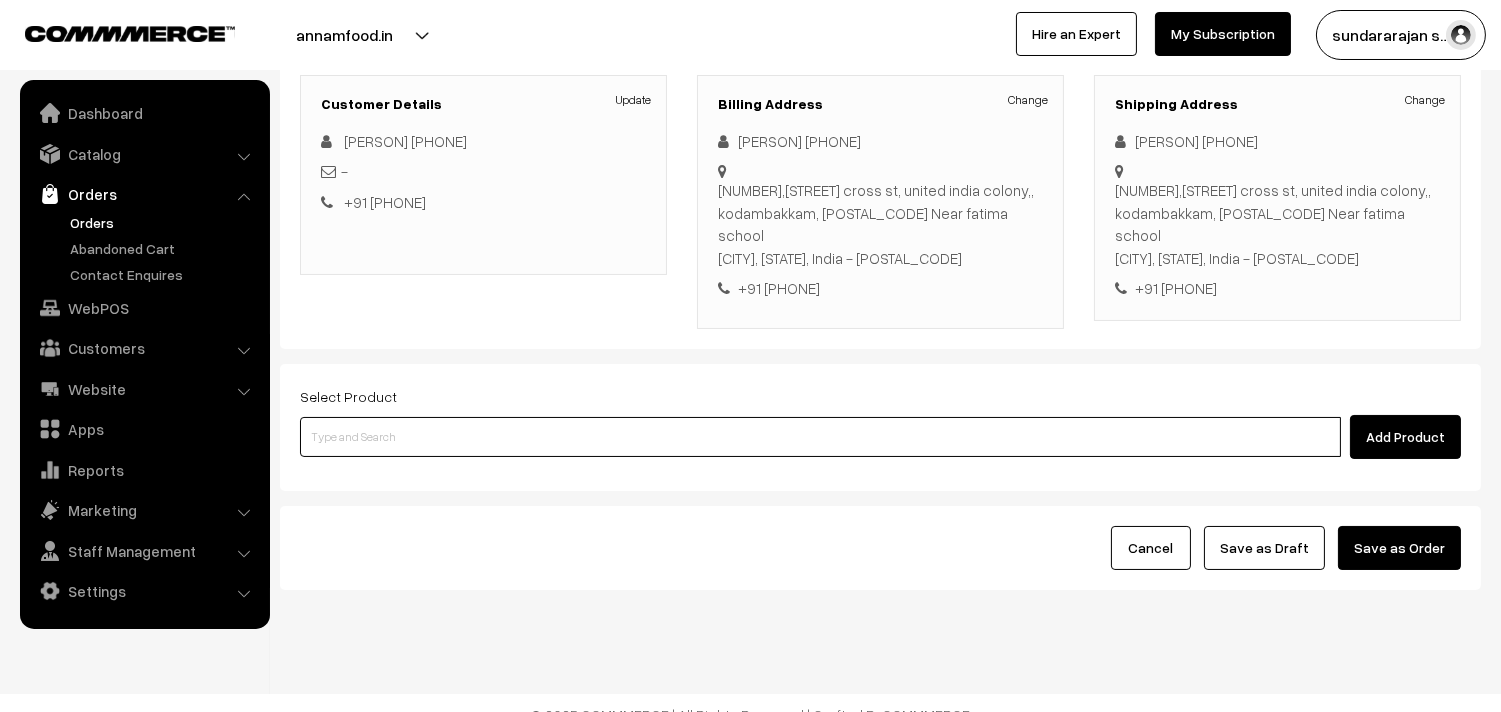 scroll, scrollTop: 272, scrollLeft: 0, axis: vertical 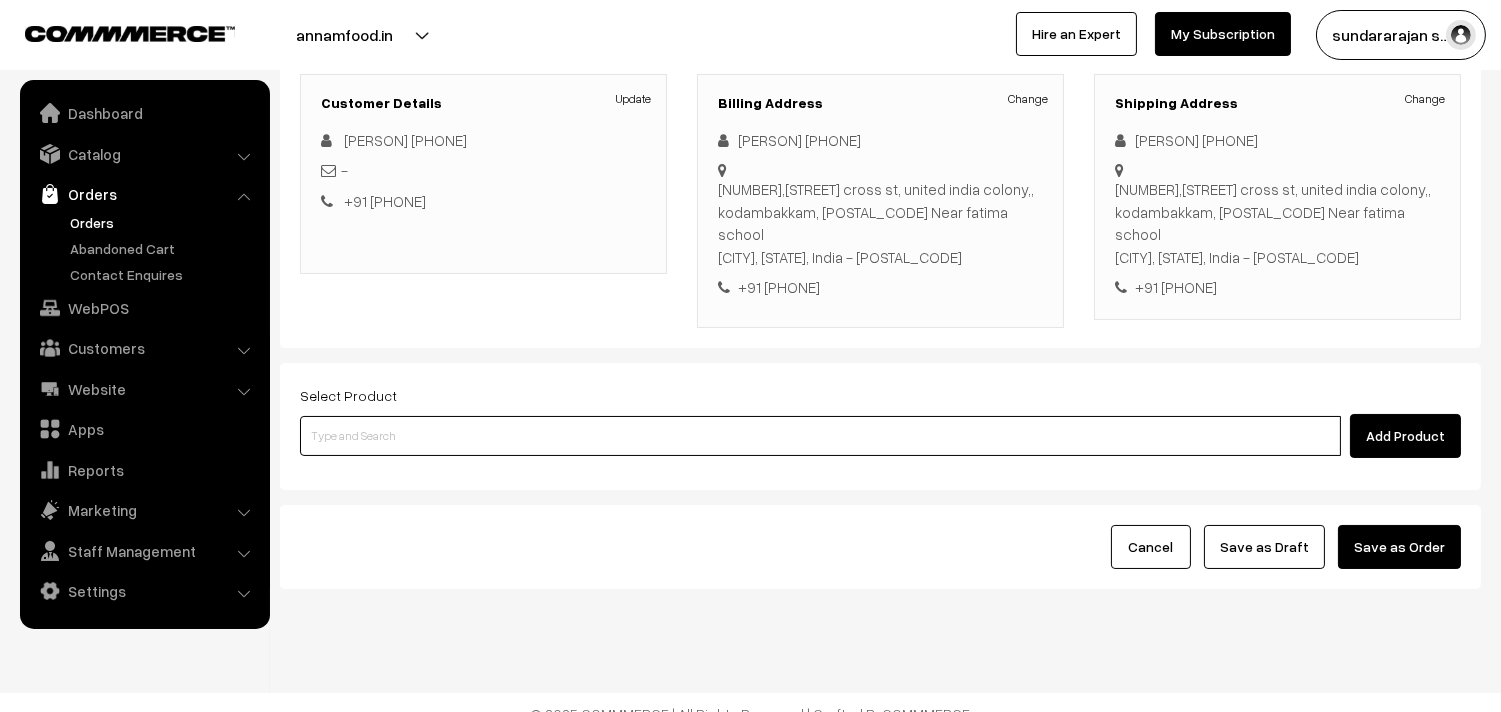 click at bounding box center (820, 436) 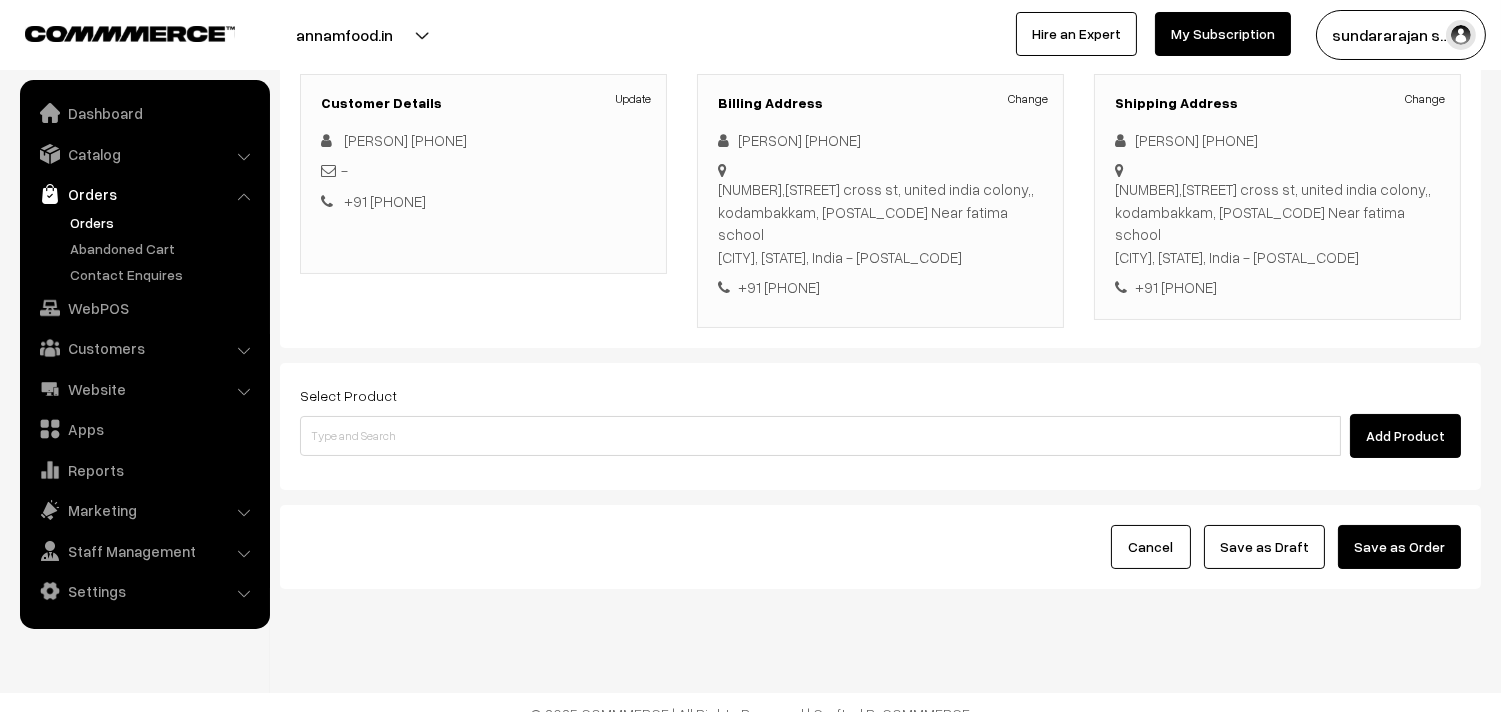 click on "Add Product" at bounding box center (880, 436) 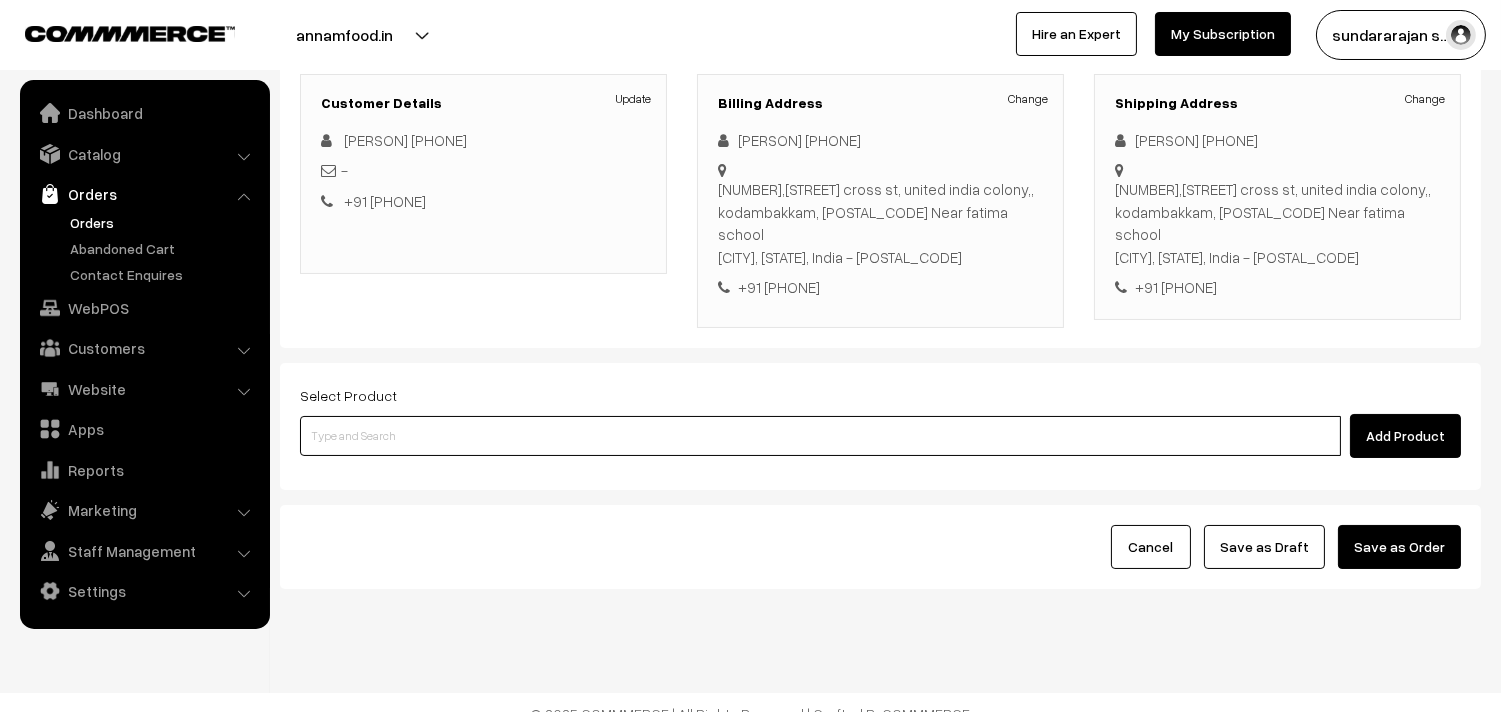 click at bounding box center [820, 436] 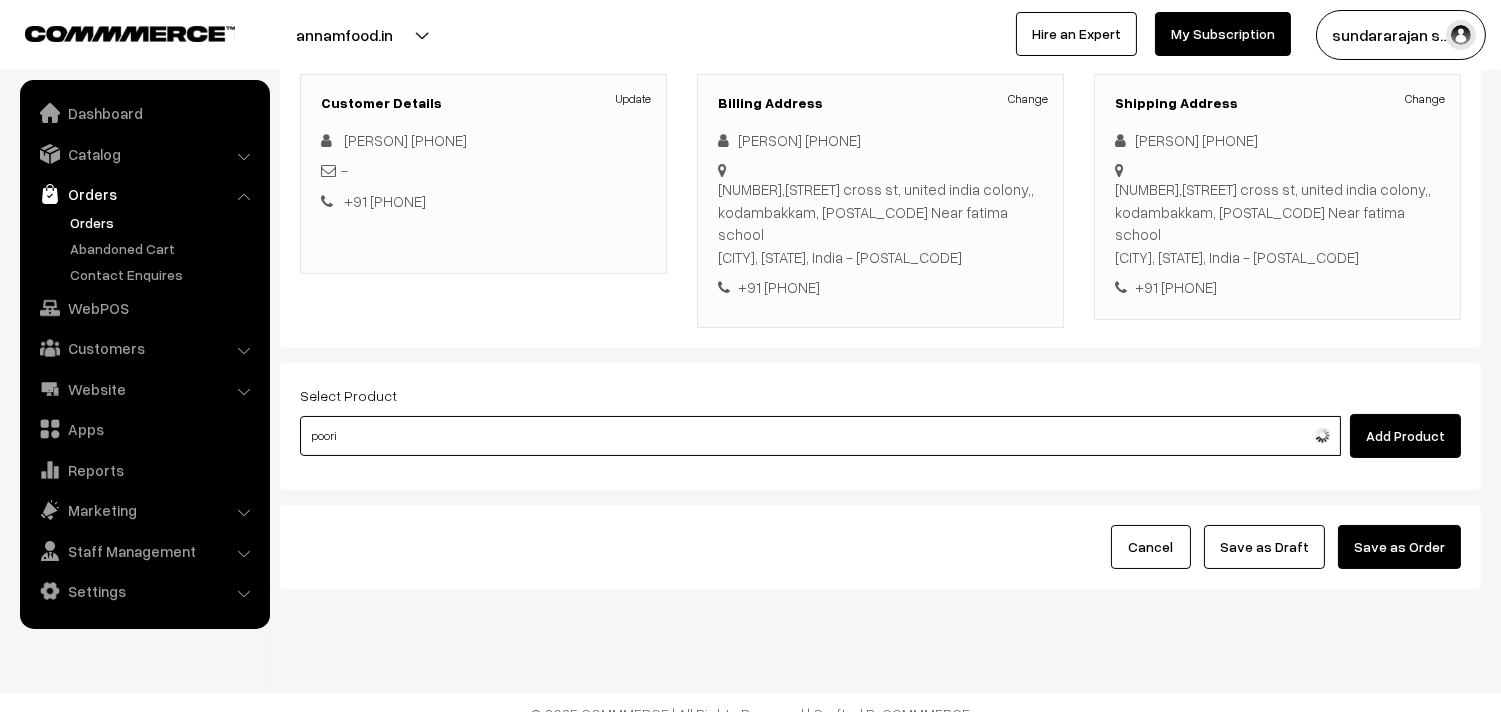 type on "Bf - Poori (2)" 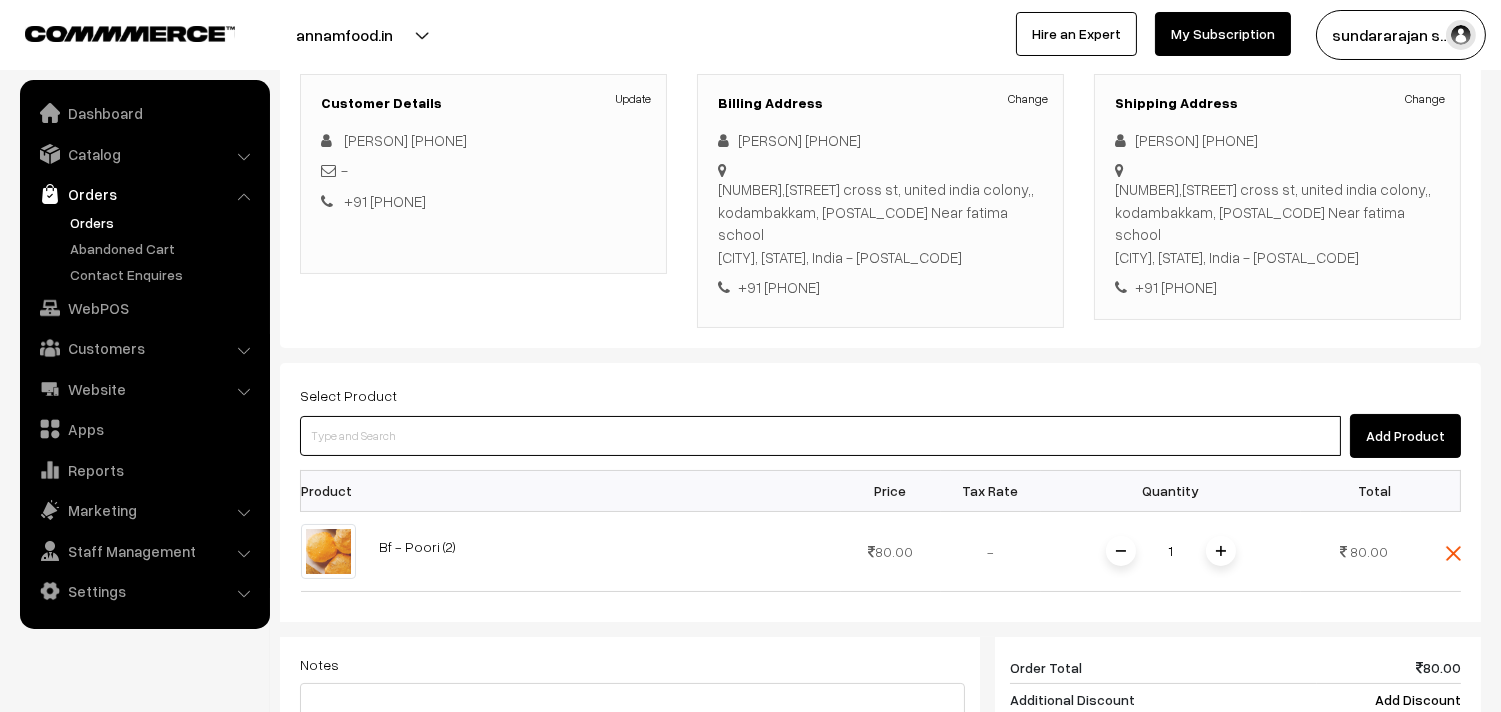 click at bounding box center (820, 436) 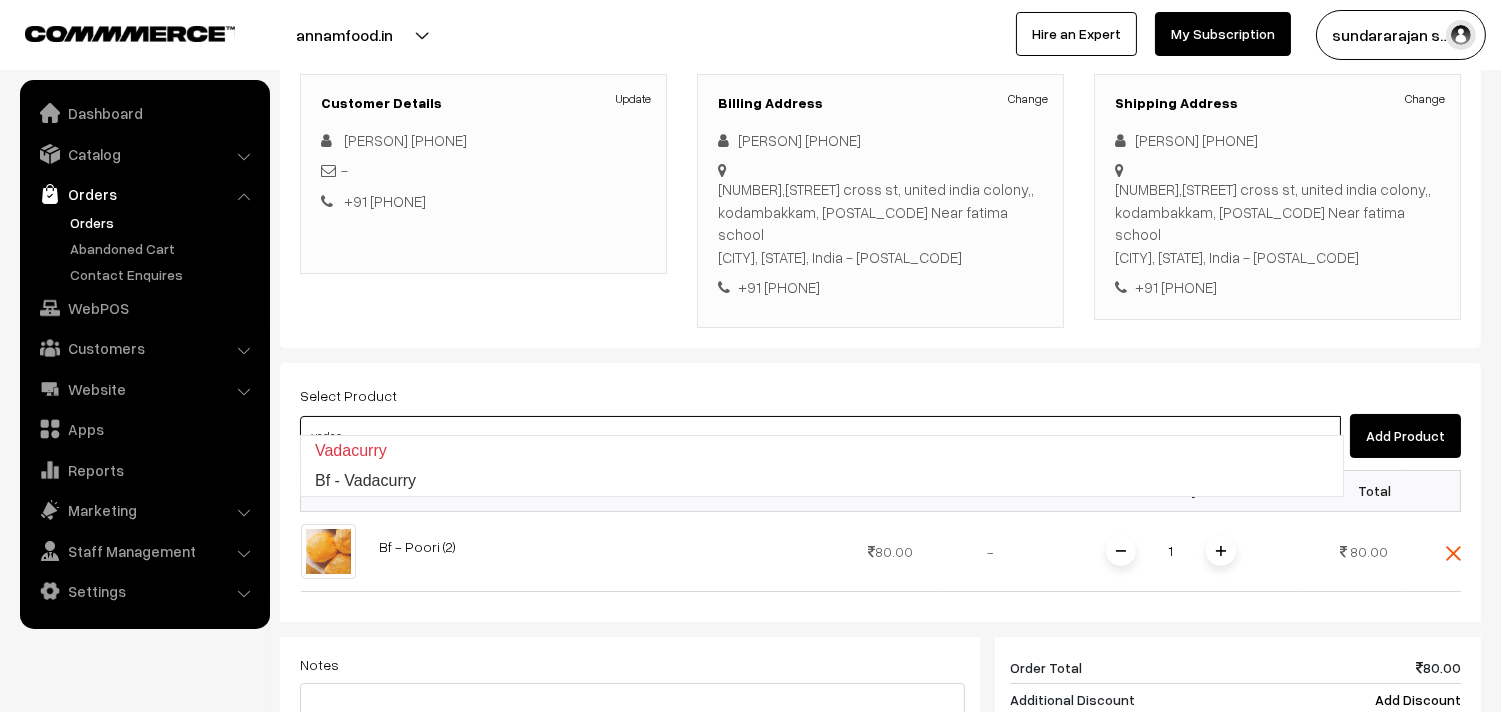type on "Bf - Vadacurry" 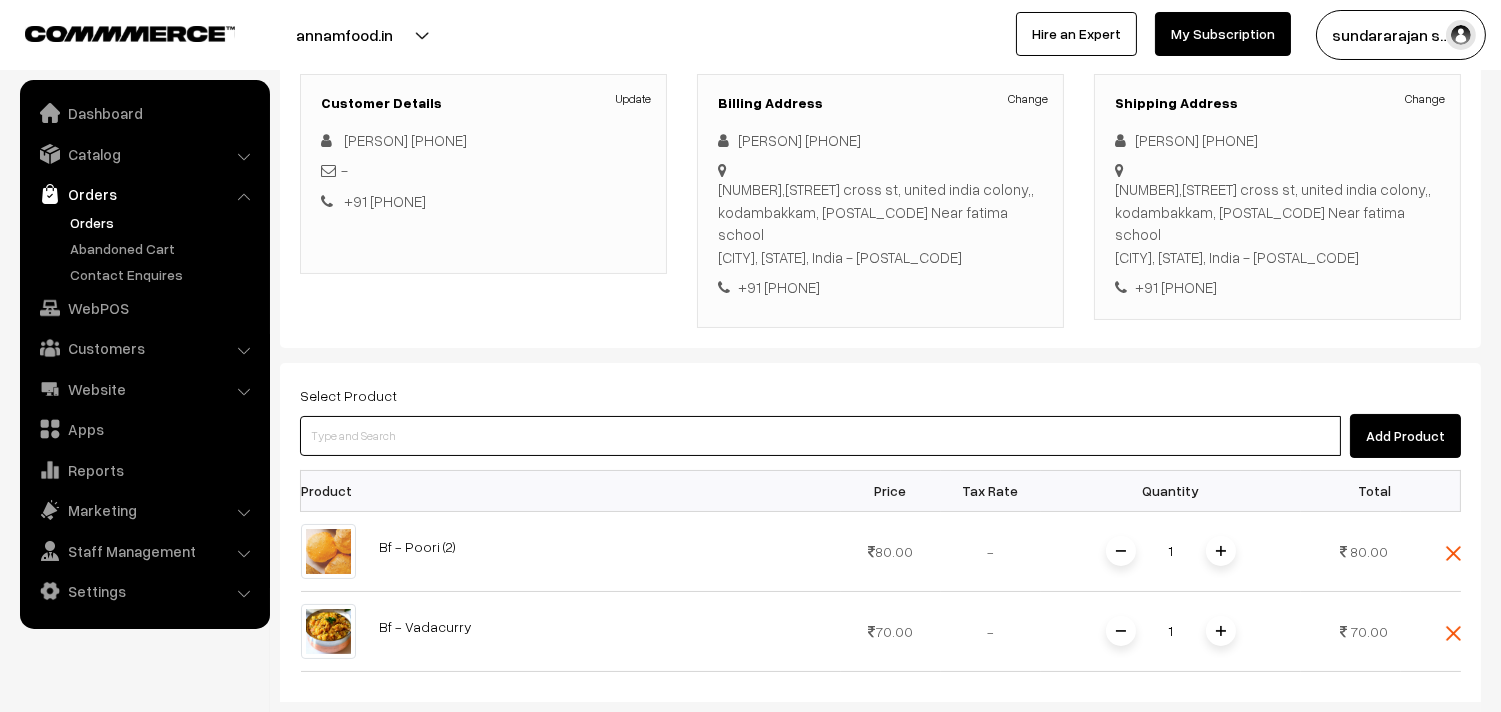 click at bounding box center (820, 436) 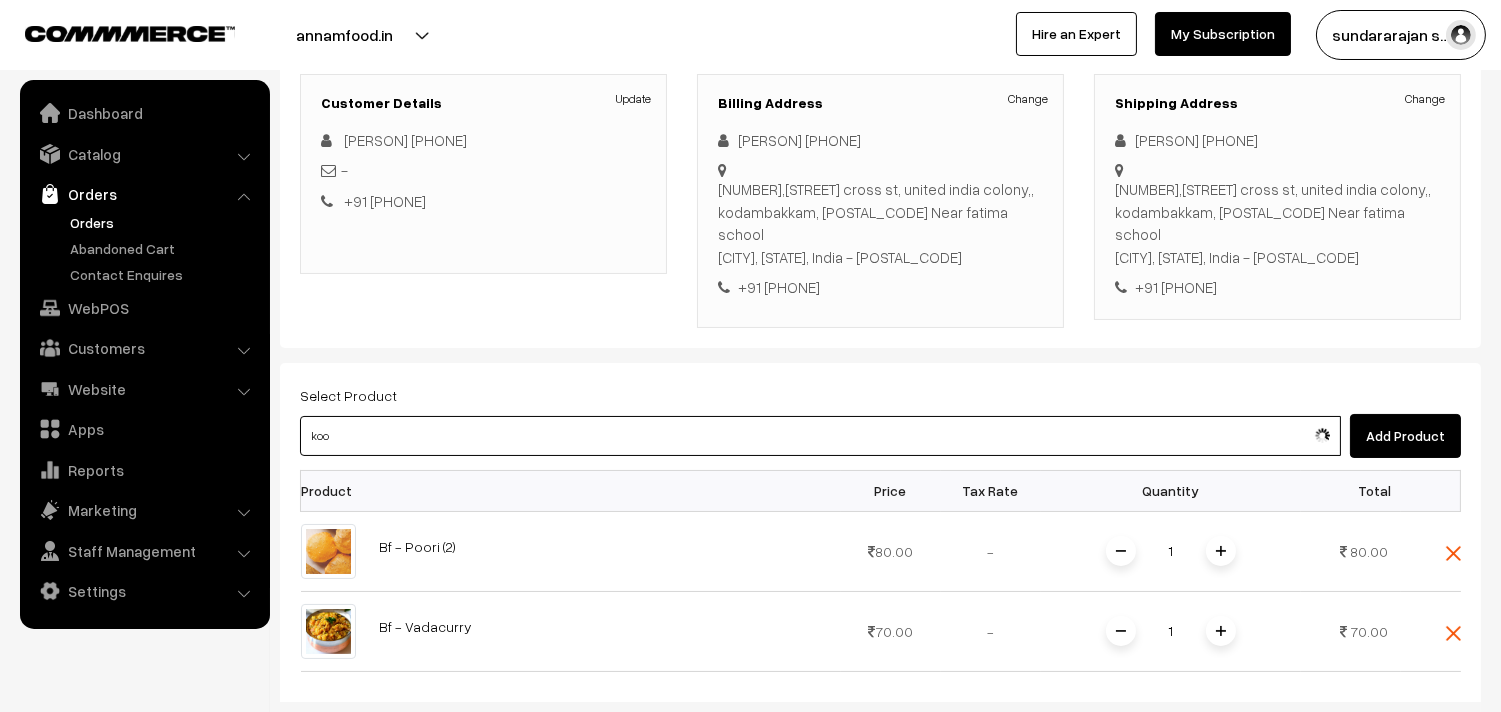type on "03rd  Couple Pack - Keerai Kootu" 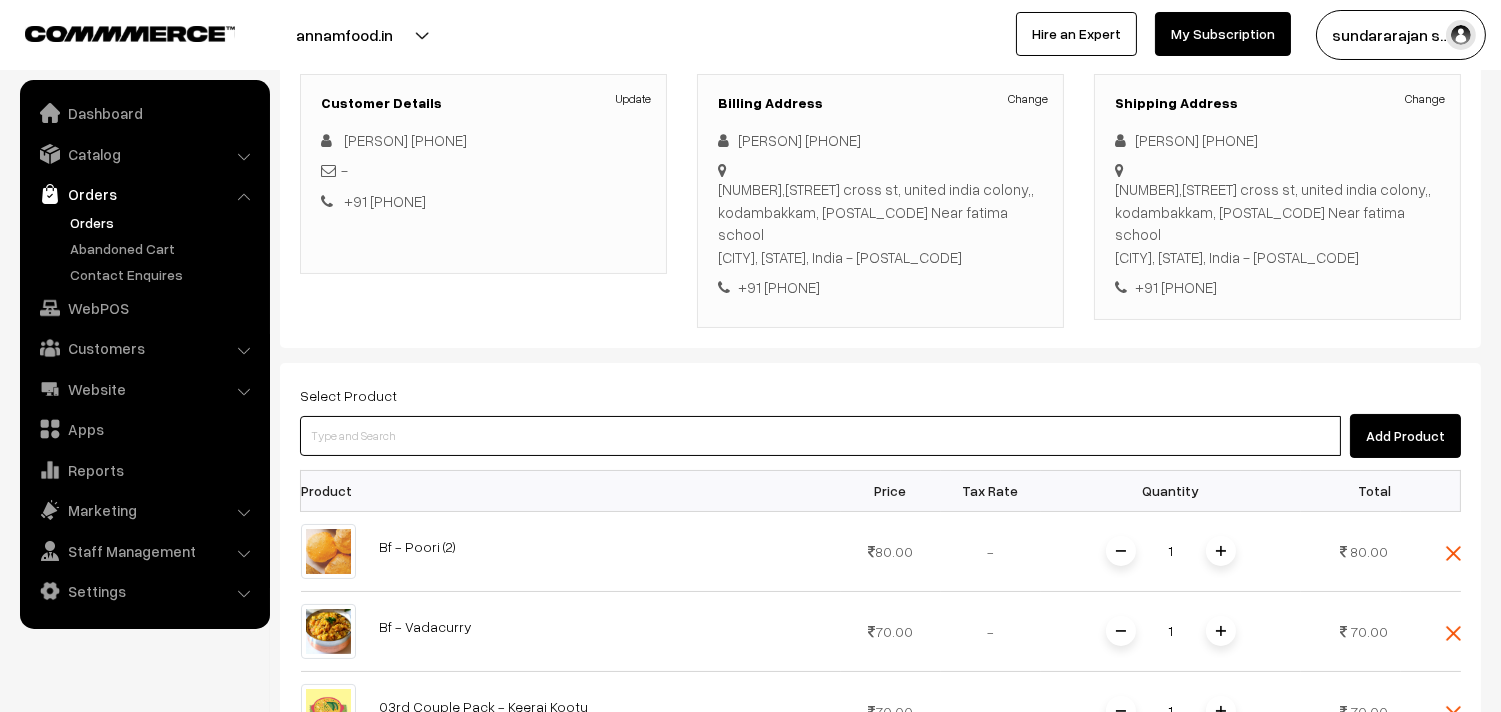 click at bounding box center [820, 436] 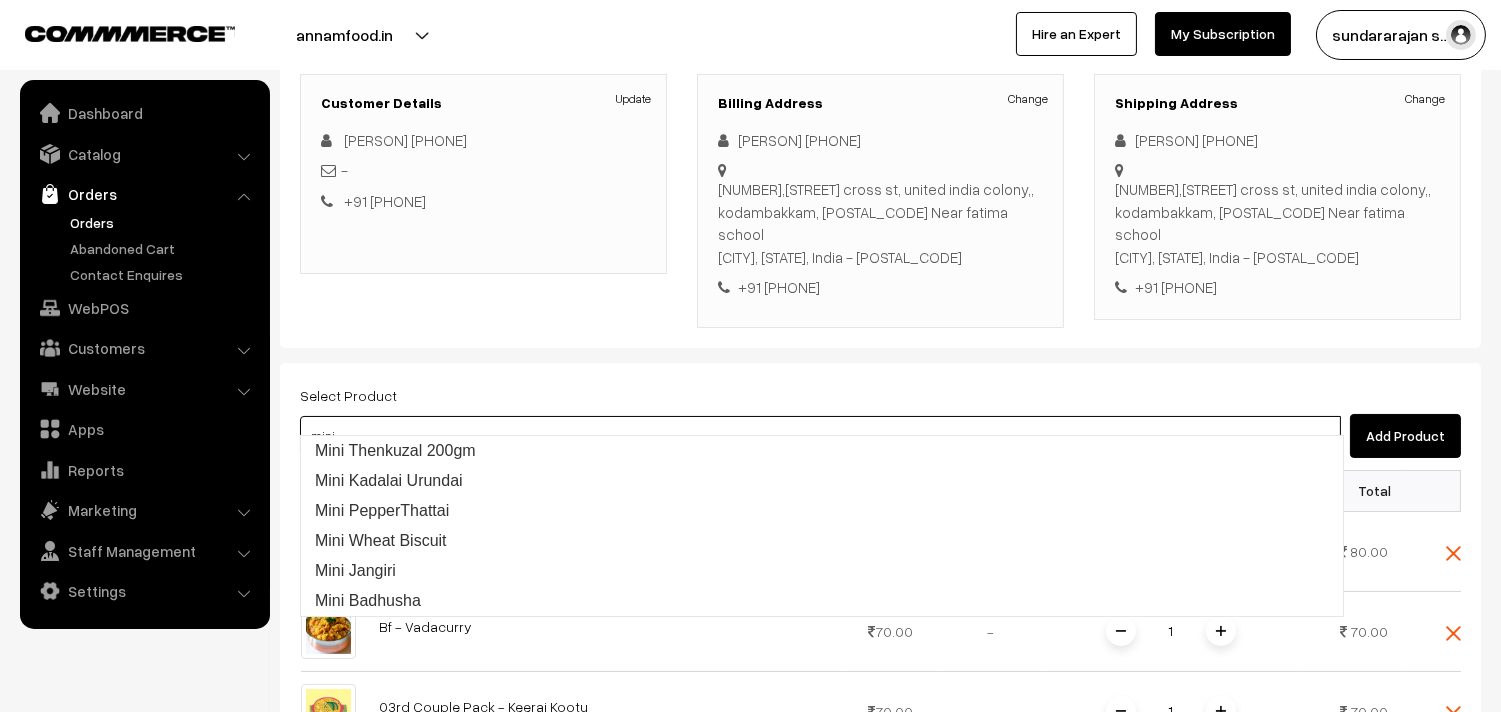type on "Mini Thenkuzal 200gm" 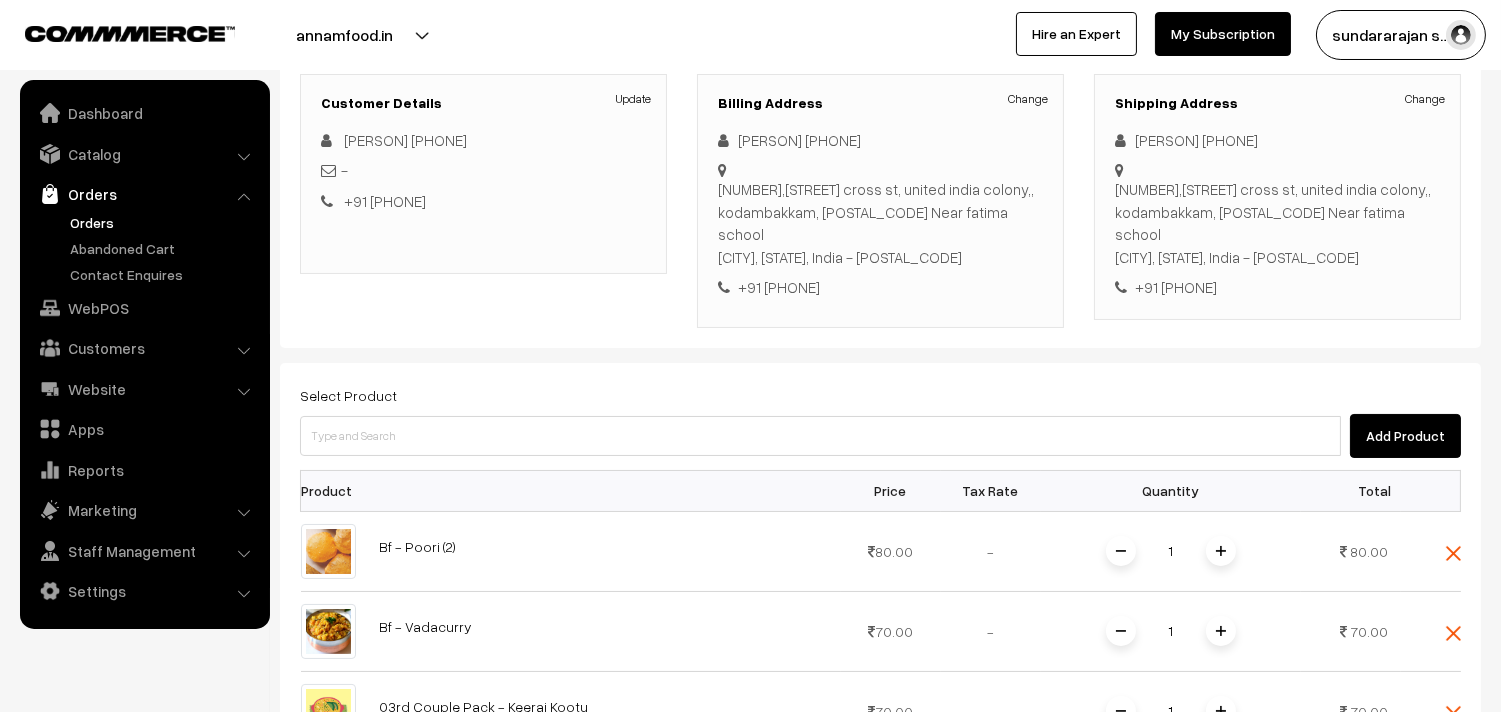 scroll, scrollTop: 605, scrollLeft: 0, axis: vertical 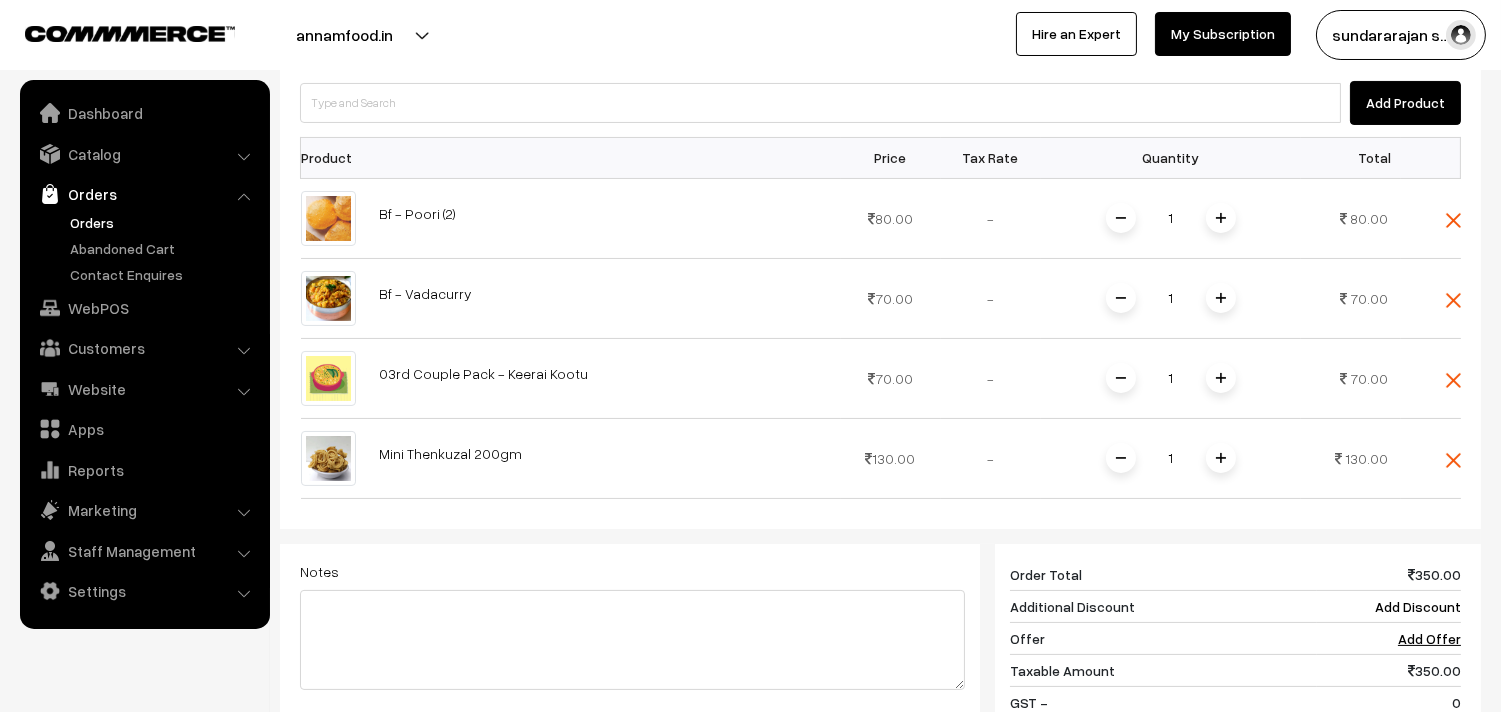 click at bounding box center (1453, 458) 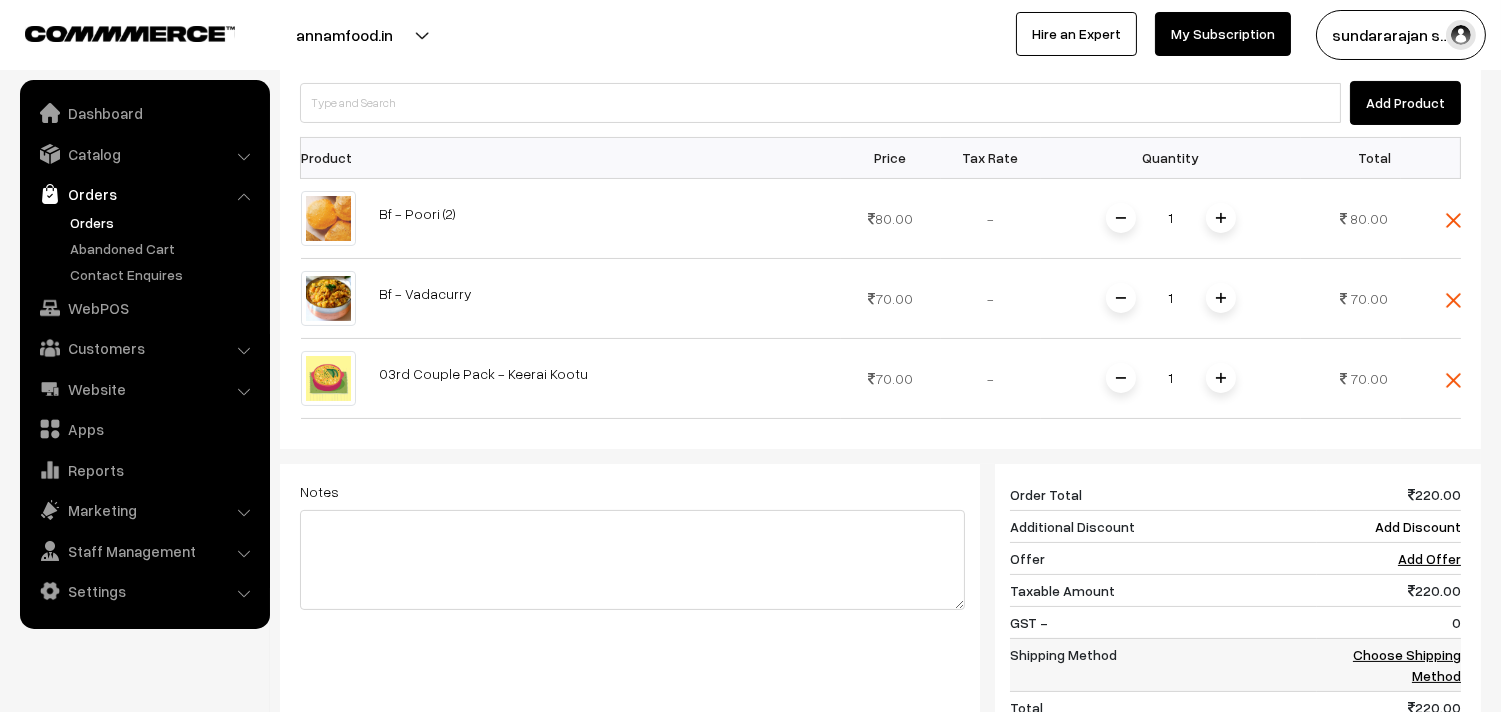 click on "Choose Shipping Method" at bounding box center [1407, 665] 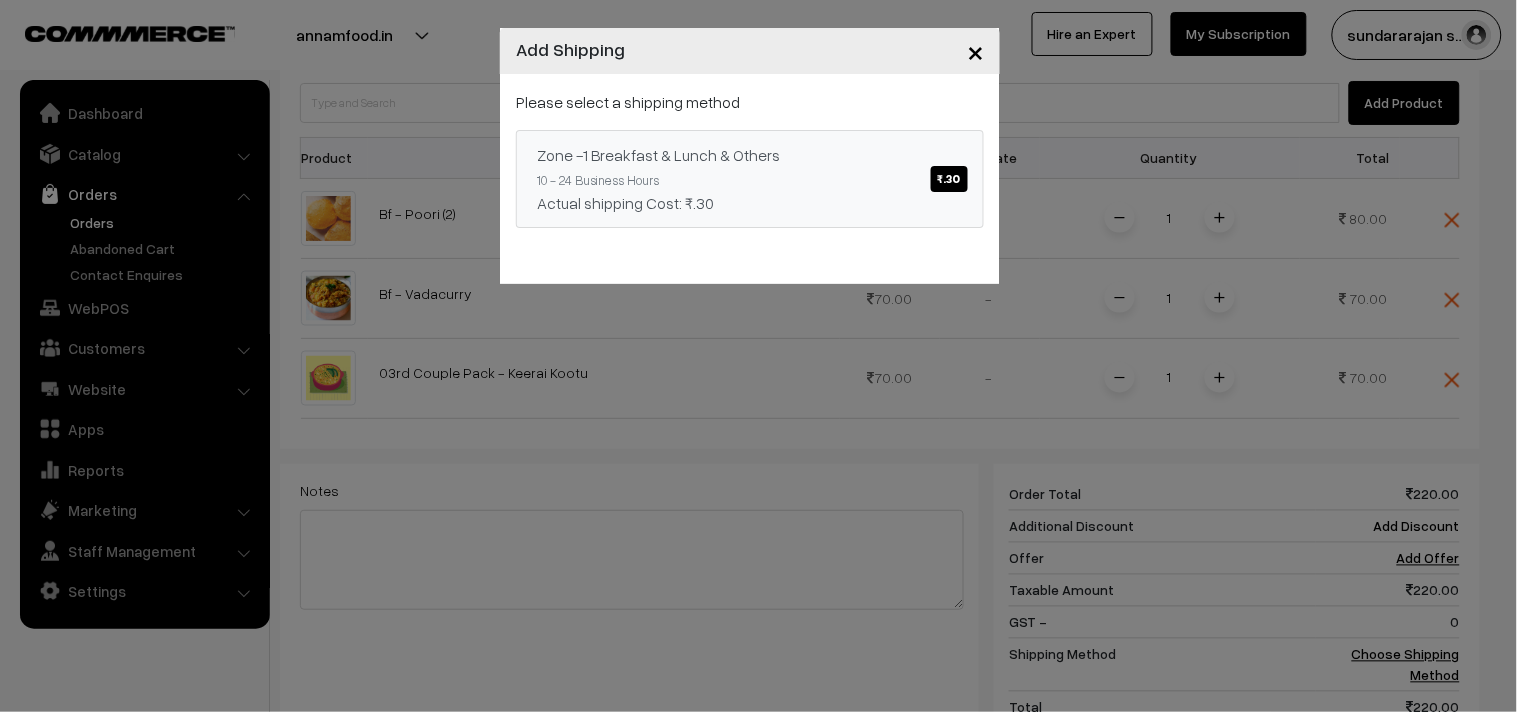 click on "Zone -1  Breakfast & Lunch & Others
₹.30
10 - 24 Business Hours Actual shipping Cost: ₹.30" at bounding box center (750, 179) 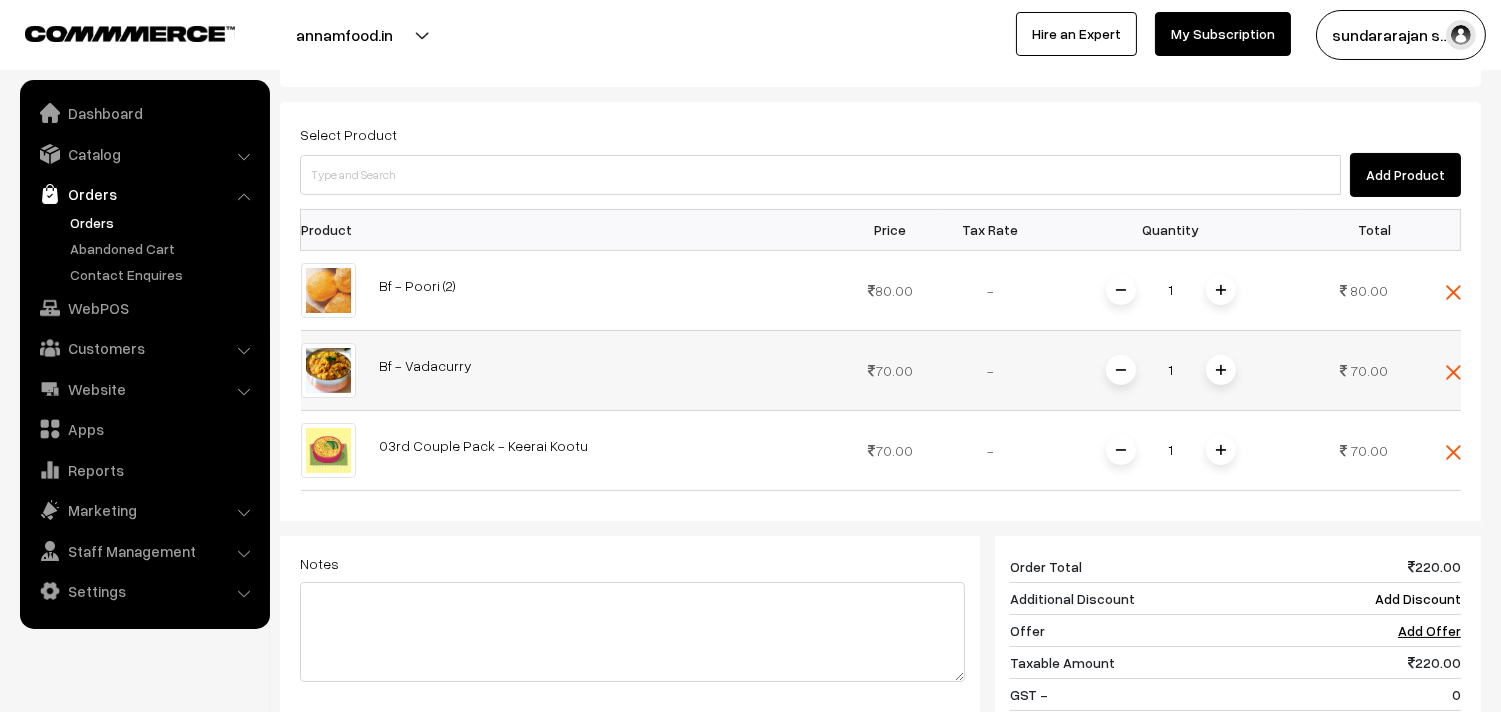 scroll, scrollTop: 494, scrollLeft: 0, axis: vertical 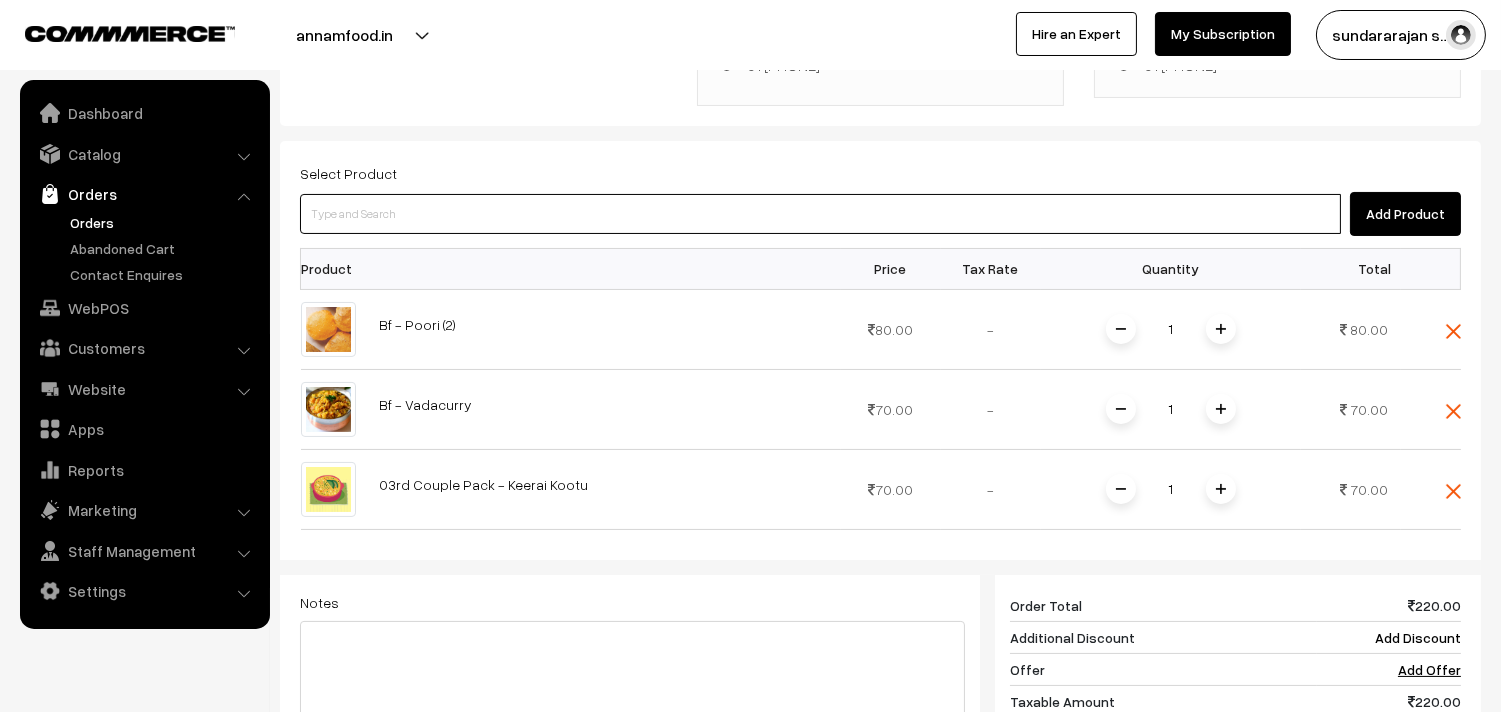 click at bounding box center (820, 214) 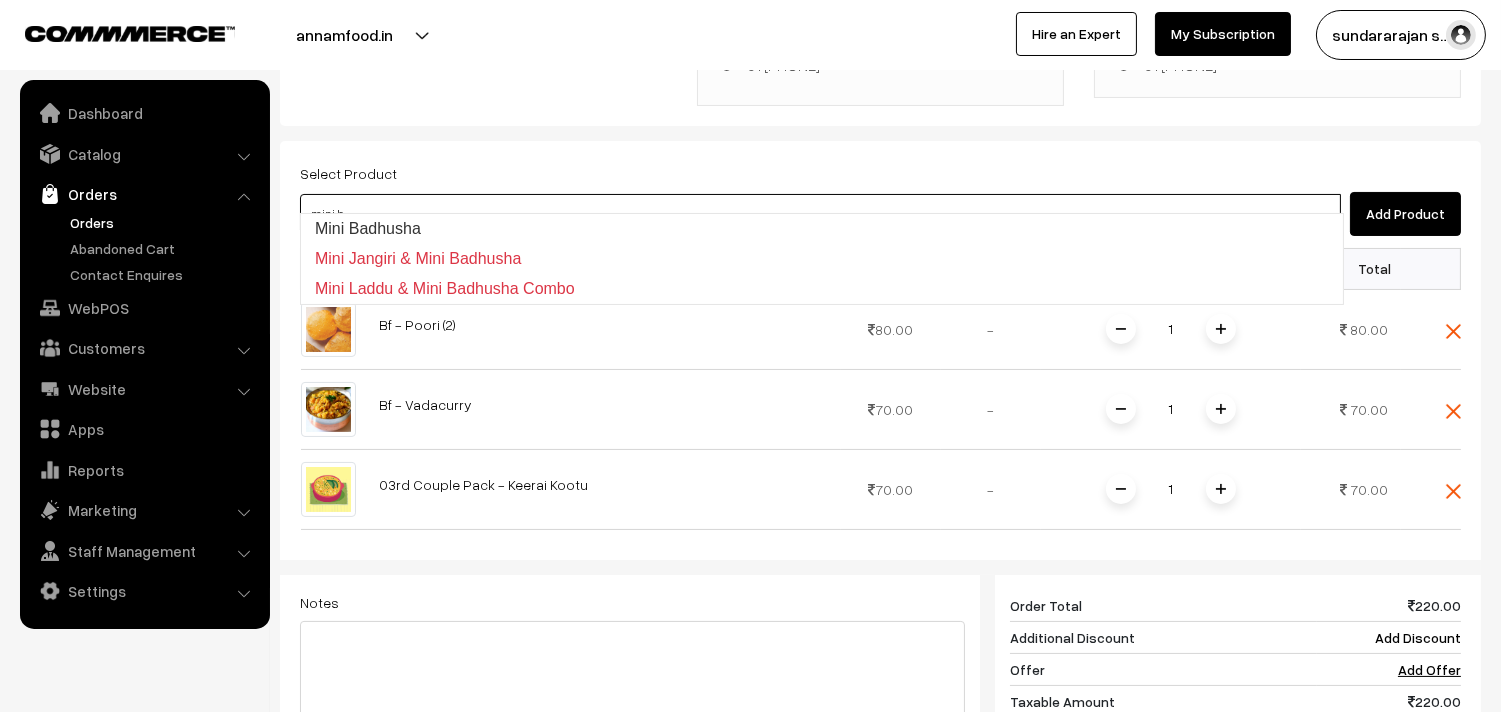 type on "Mini Badhusha" 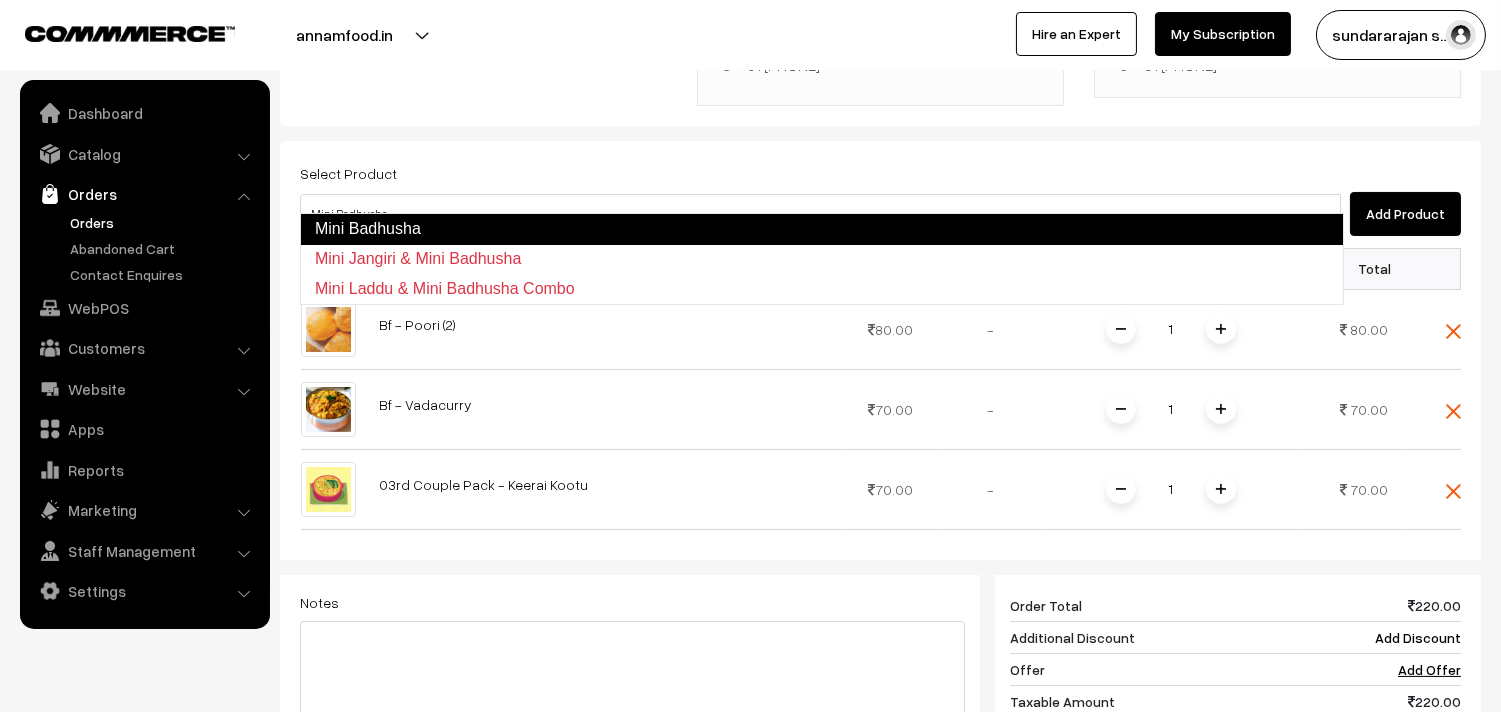 type 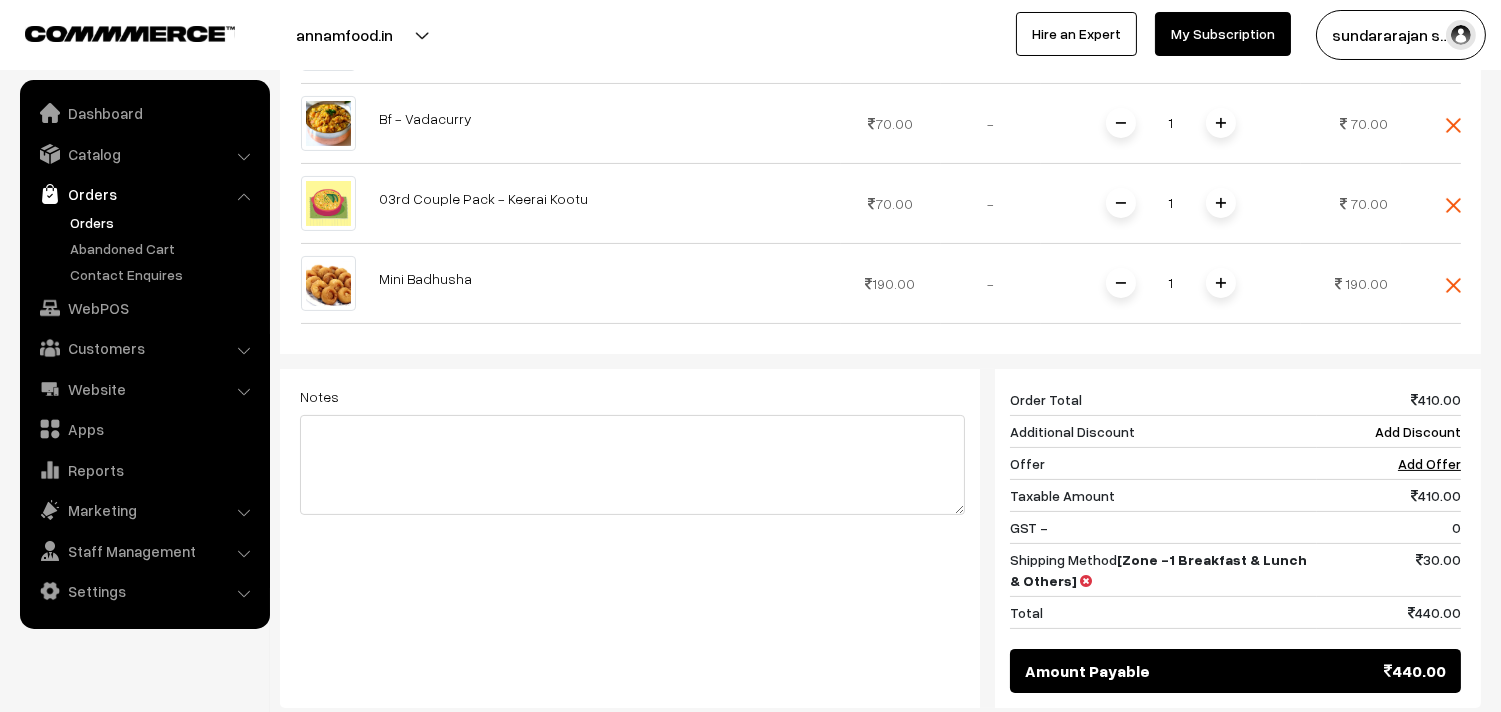 scroll, scrollTop: 1000, scrollLeft: 0, axis: vertical 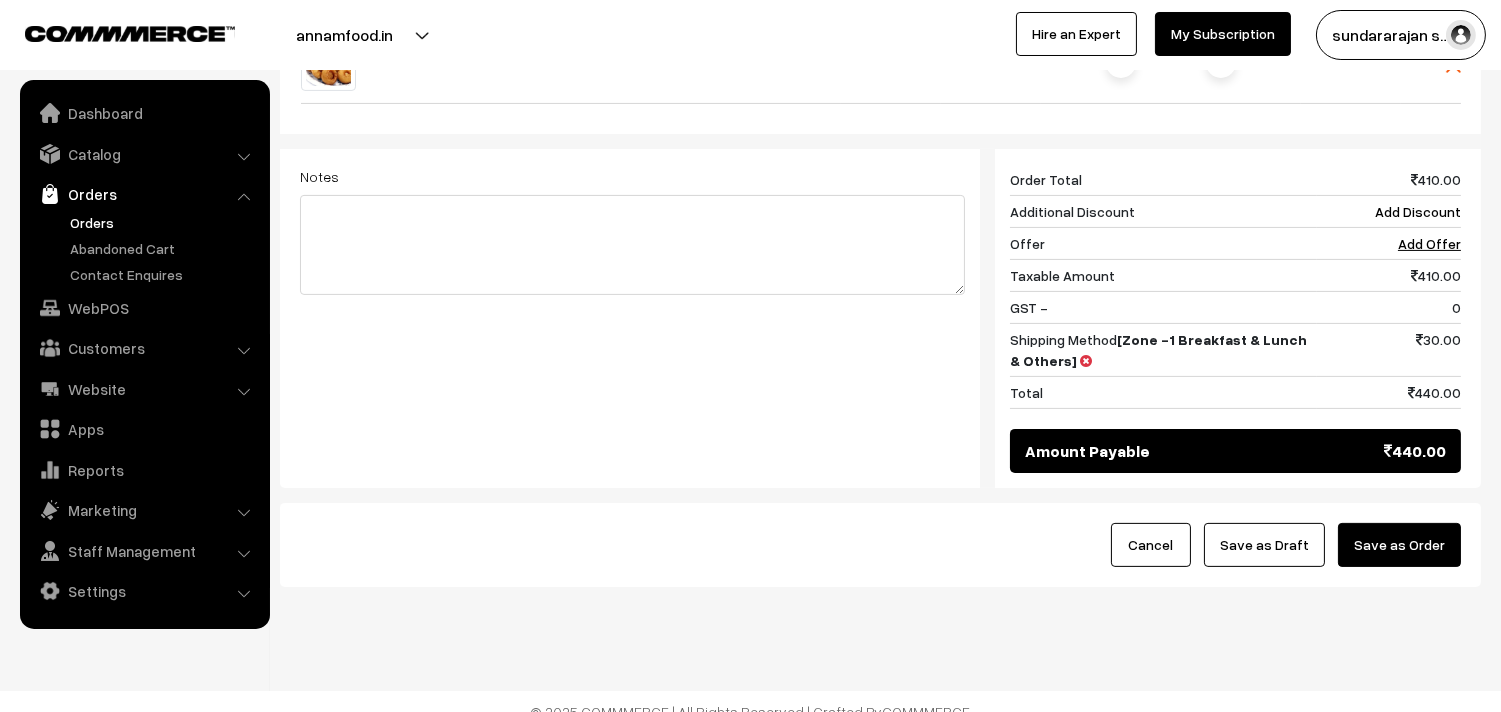 drag, startPoint x: 1296, startPoint y: 523, endPoint x: 1168, endPoint y: 528, distance: 128.09763 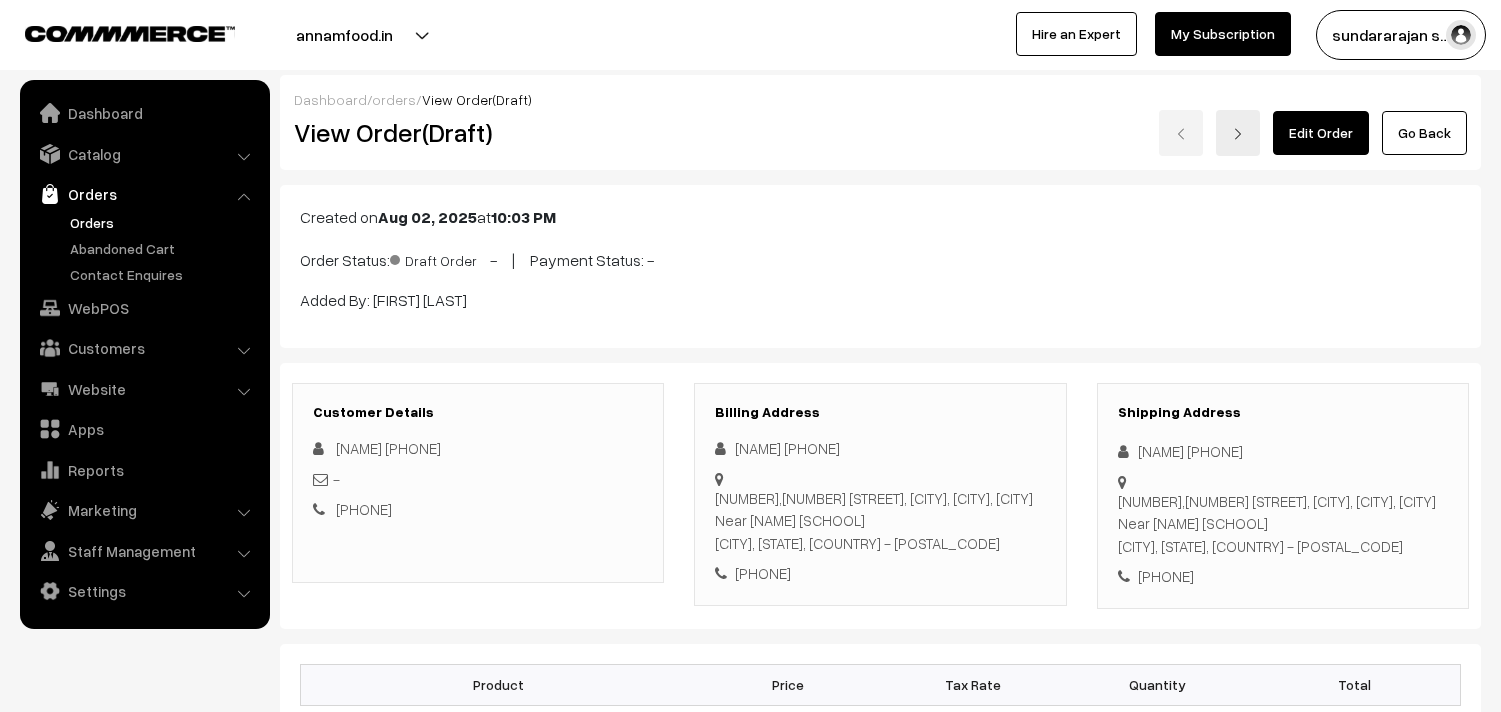 scroll, scrollTop: 0, scrollLeft: 0, axis: both 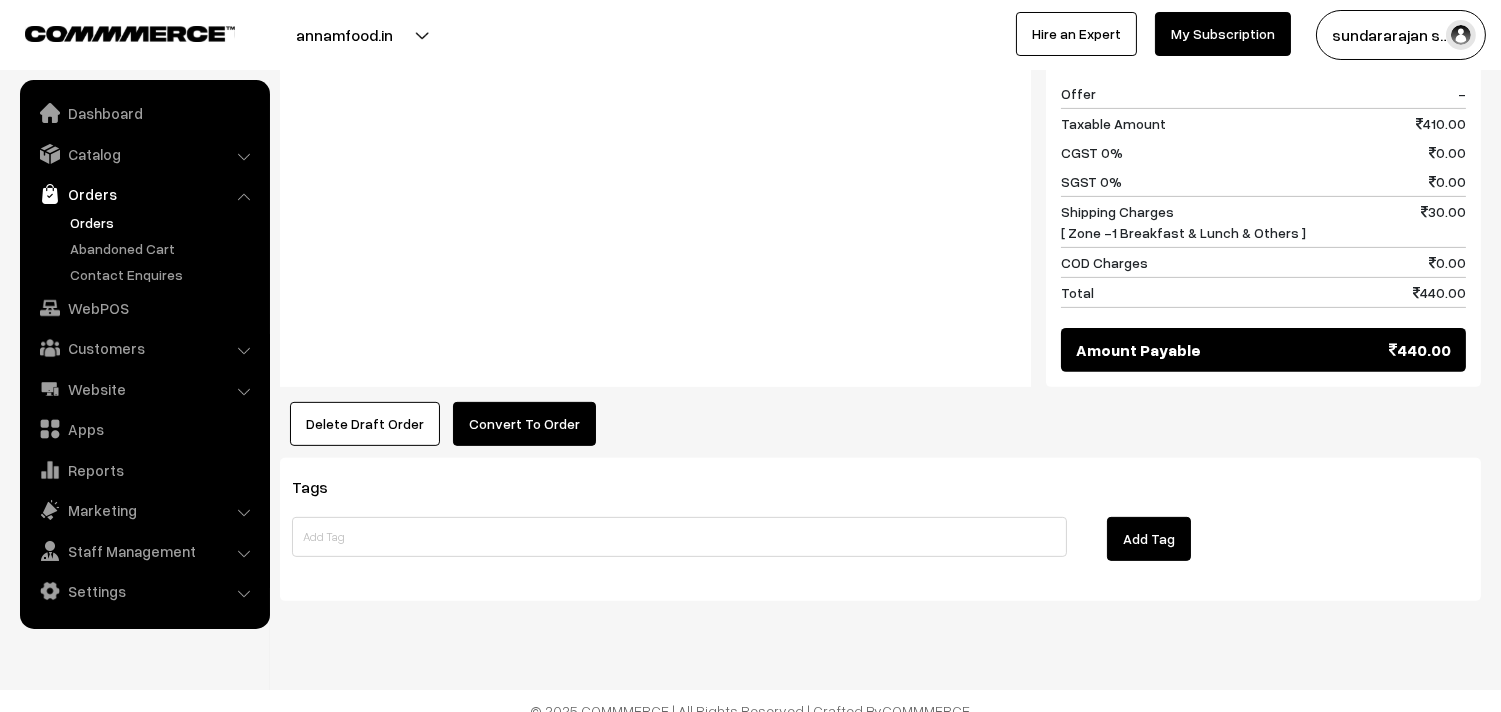 click on "Convert To Order" at bounding box center [524, 424] 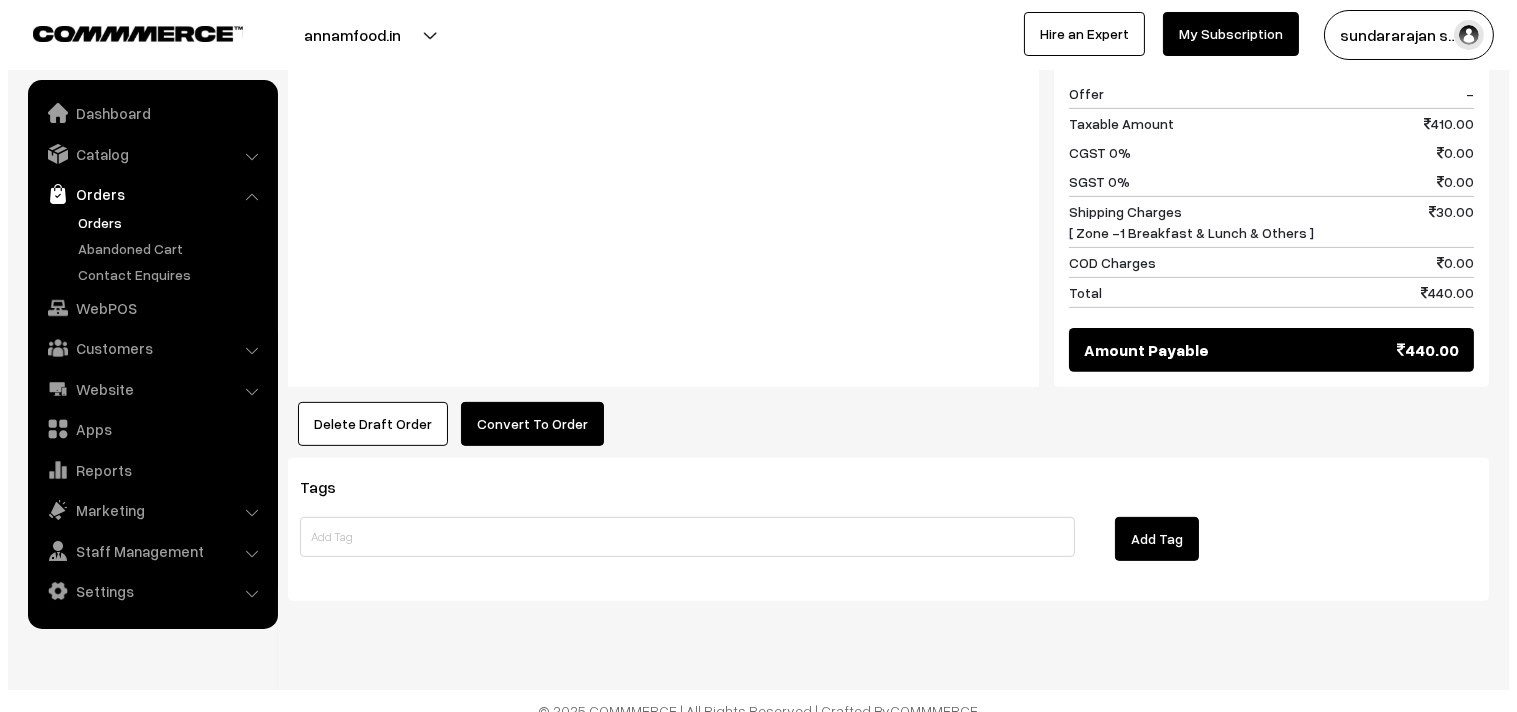 scroll, scrollTop: 1341, scrollLeft: 0, axis: vertical 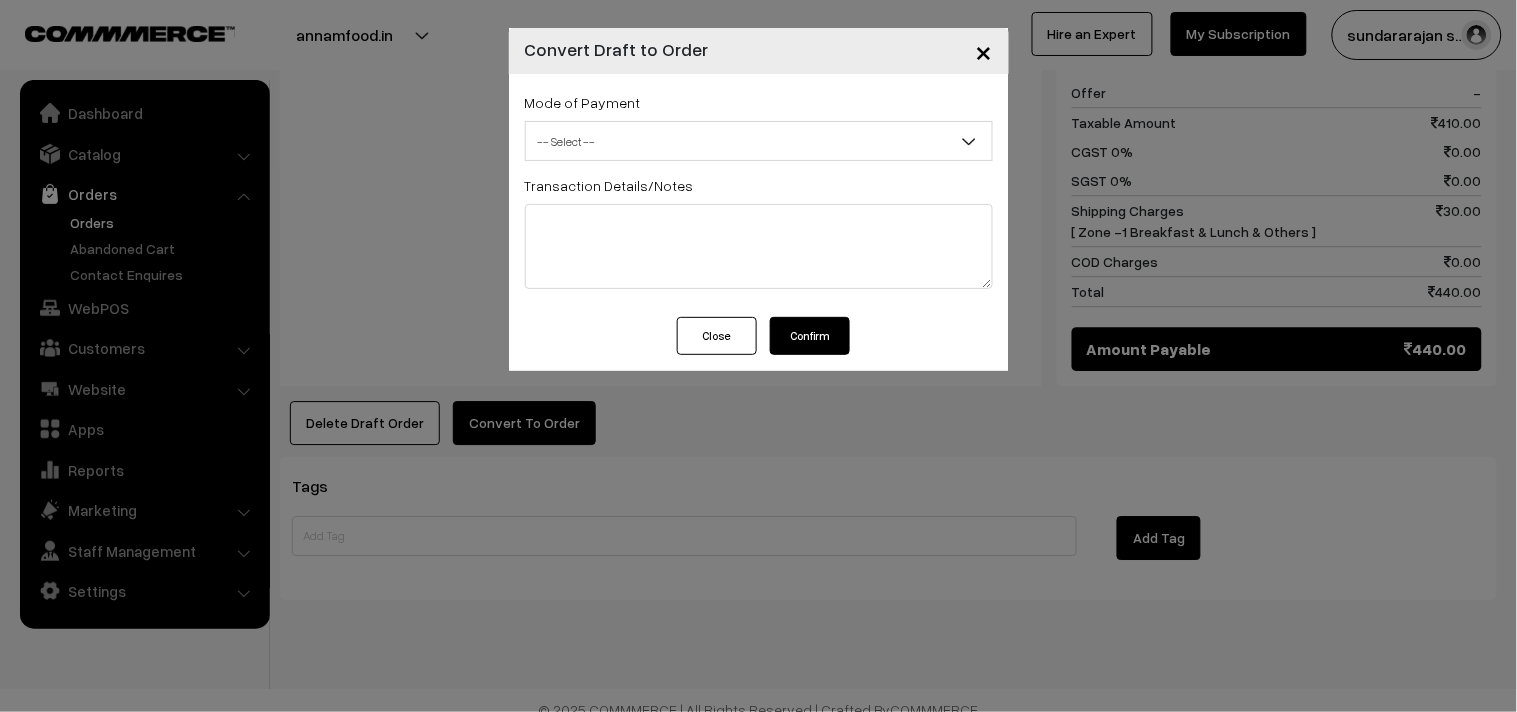 click on "-- Select --" at bounding box center (759, 141) 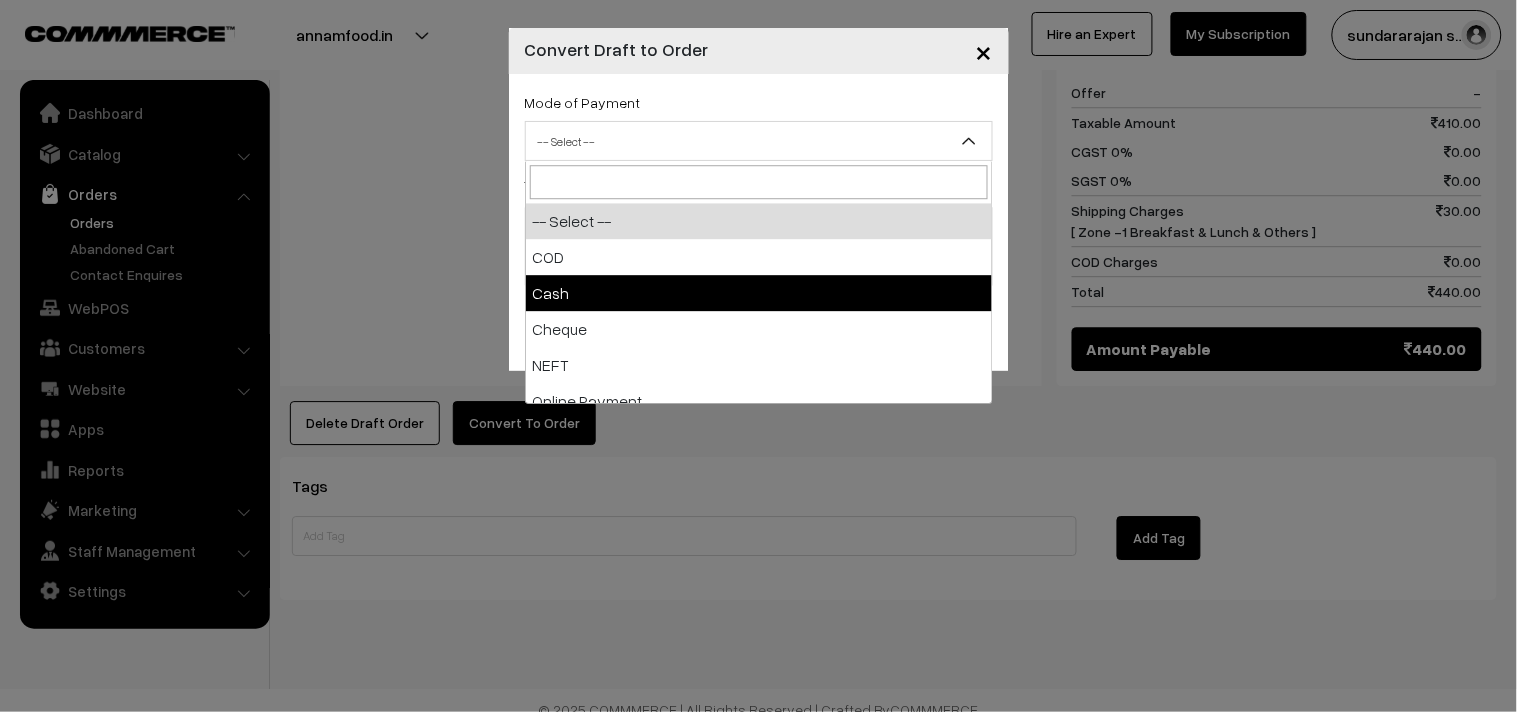 select on "2" 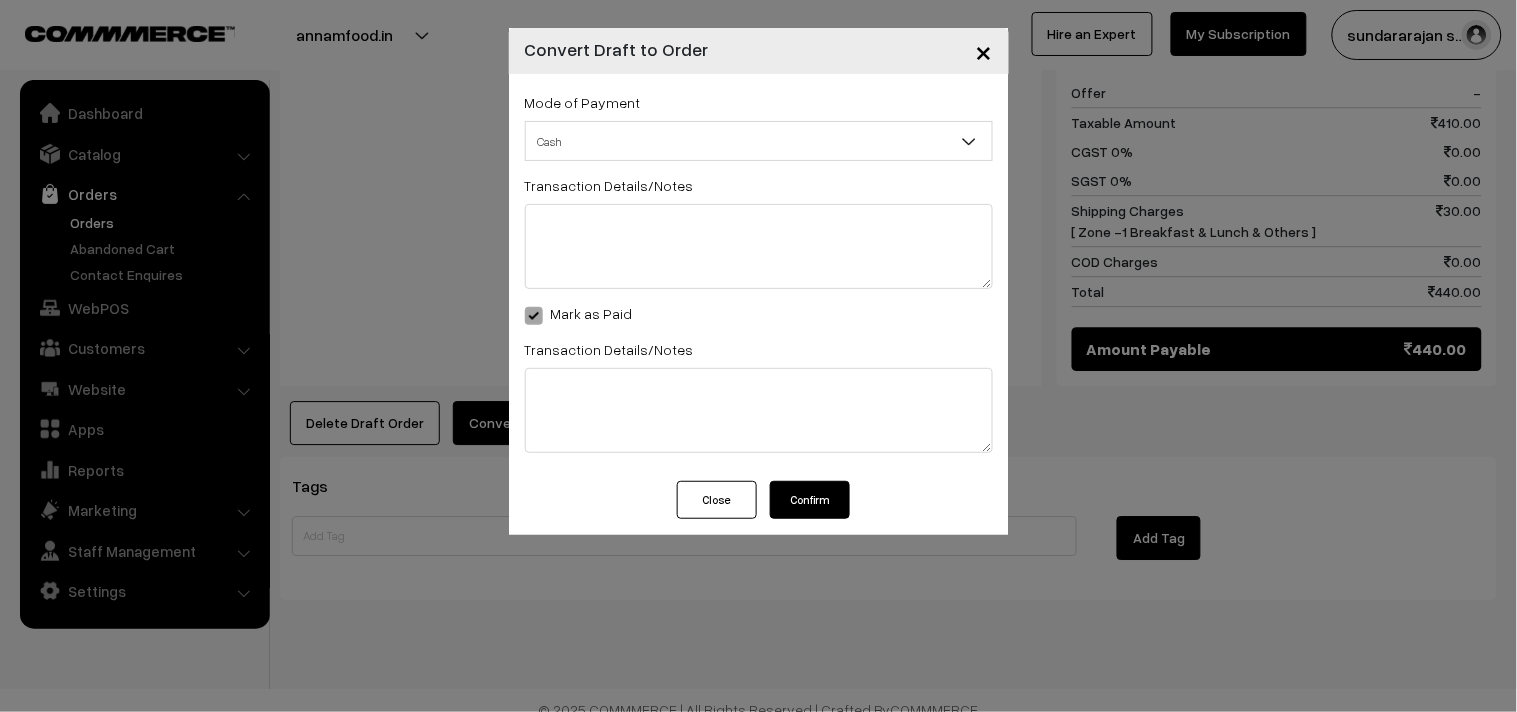 click on "Confirm" at bounding box center (810, 500) 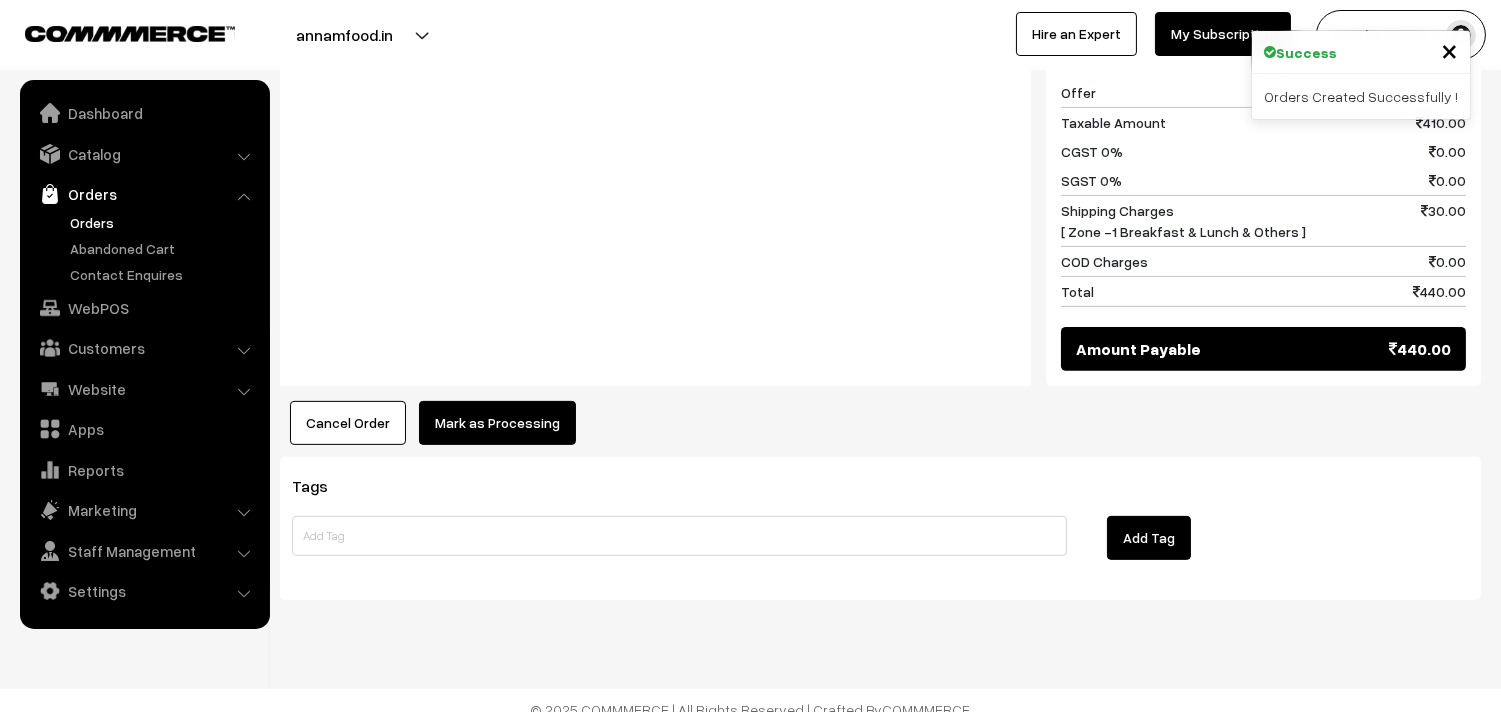 click on "Mark as Processing" at bounding box center [497, 423] 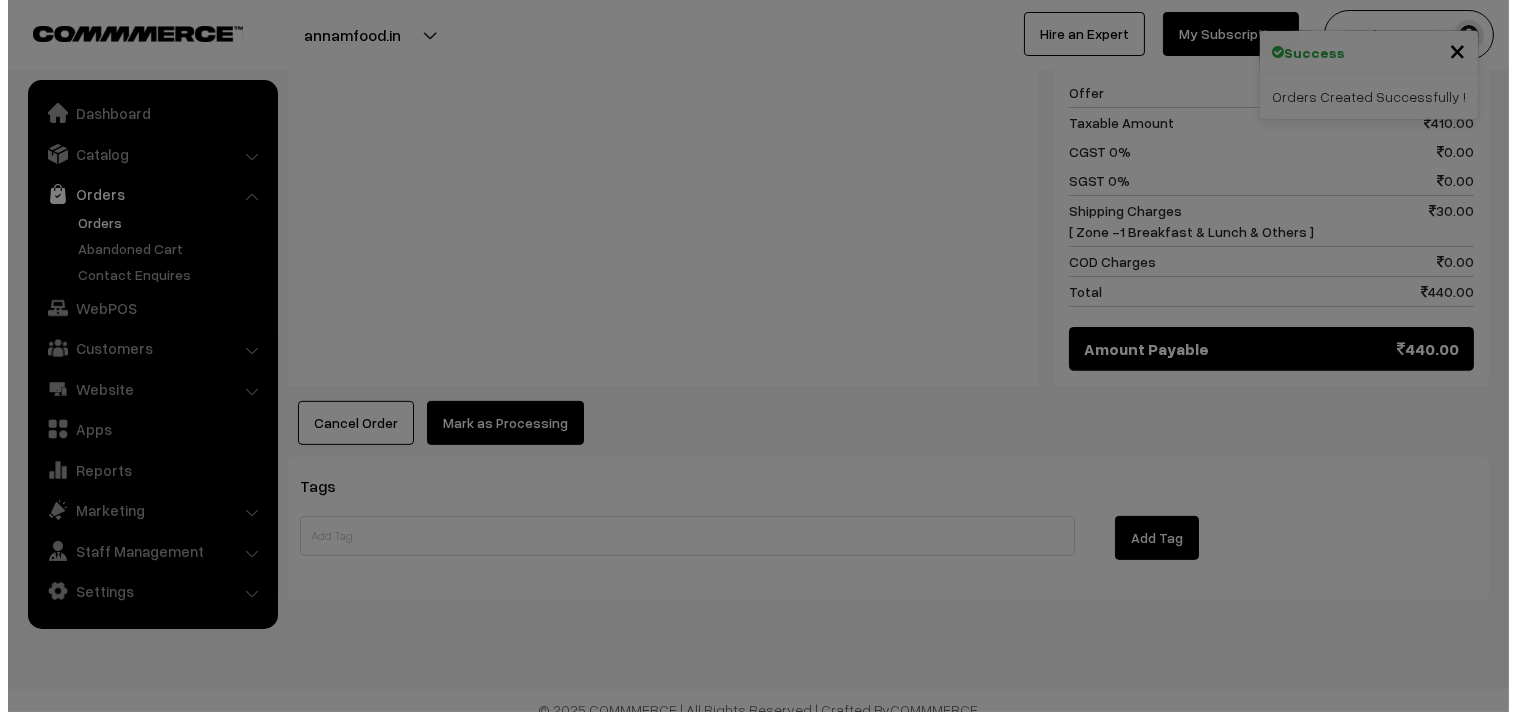 scroll, scrollTop: 1342, scrollLeft: 0, axis: vertical 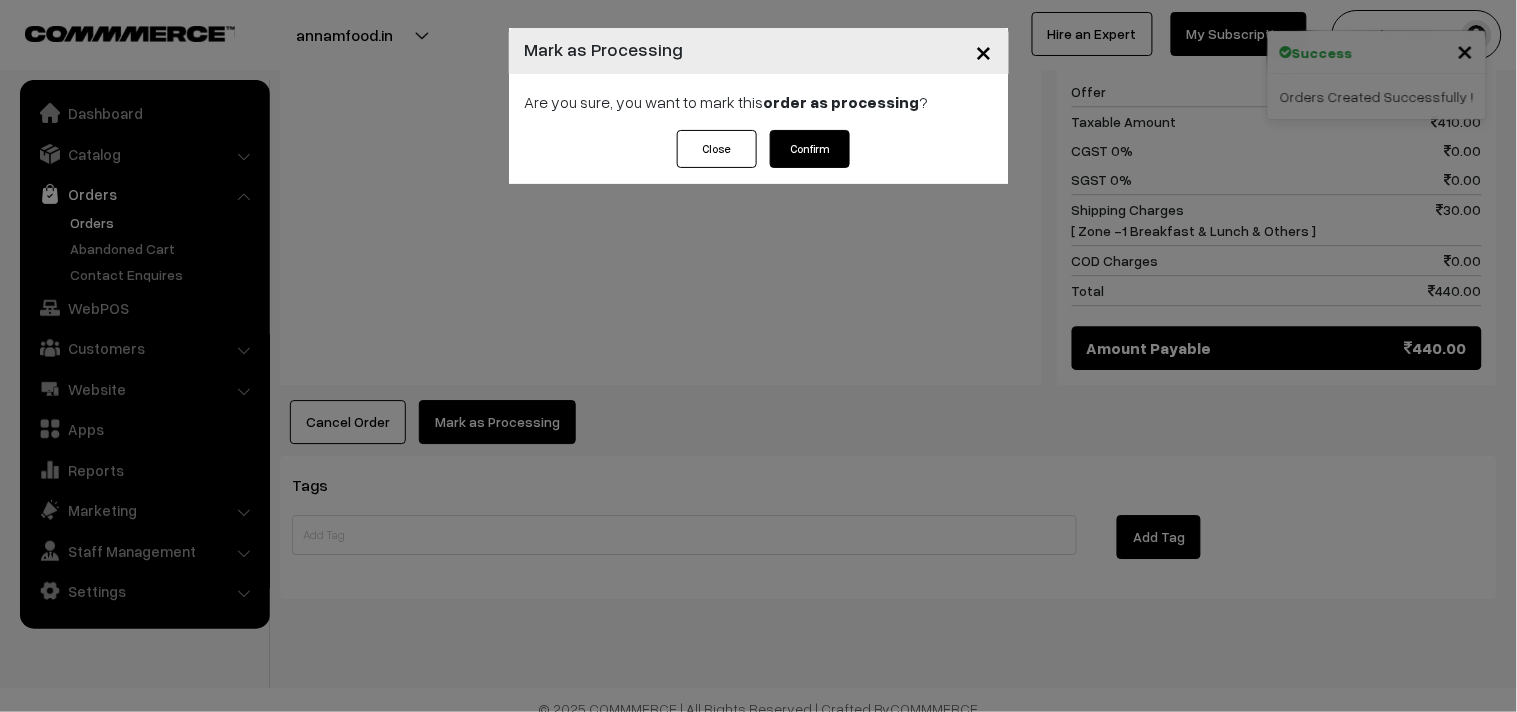 click on "Confirm" at bounding box center (810, 149) 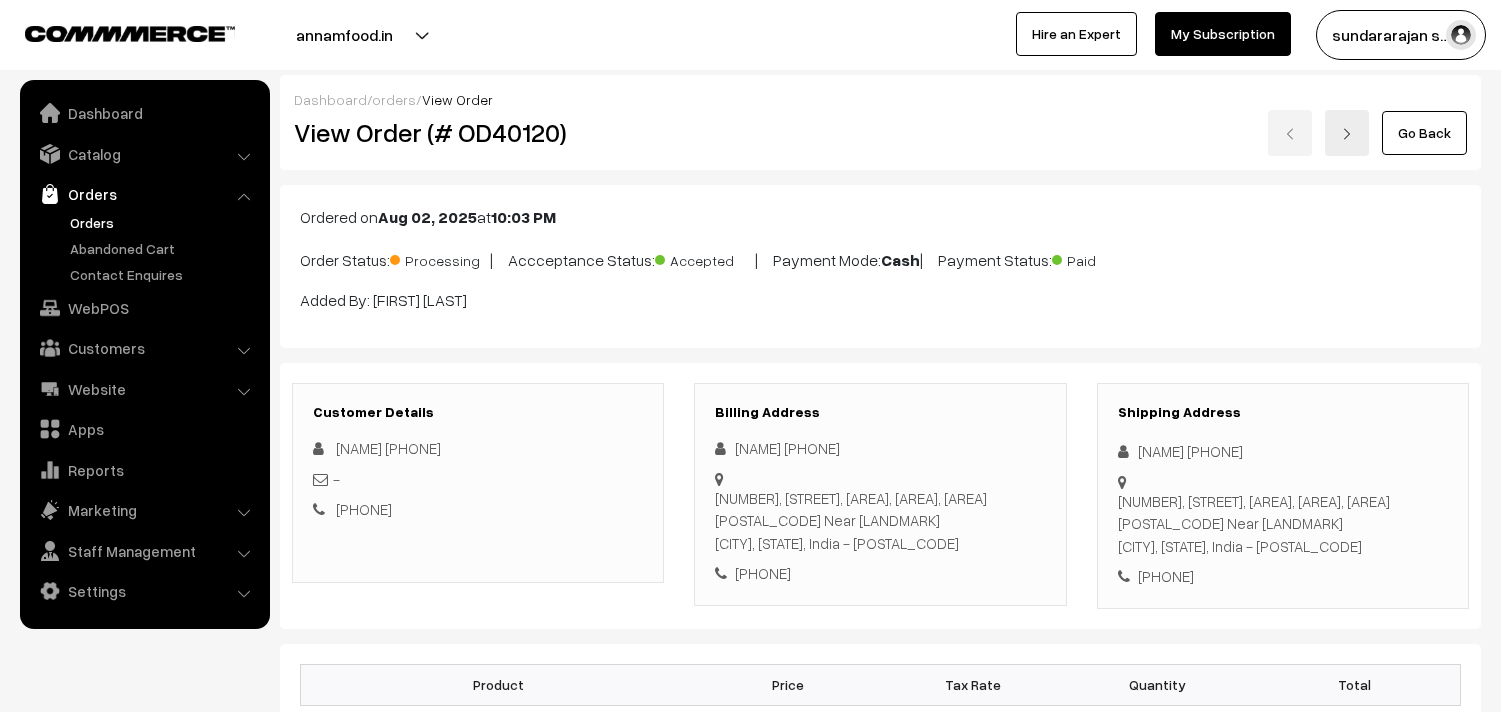 scroll, scrollTop: 0, scrollLeft: 0, axis: both 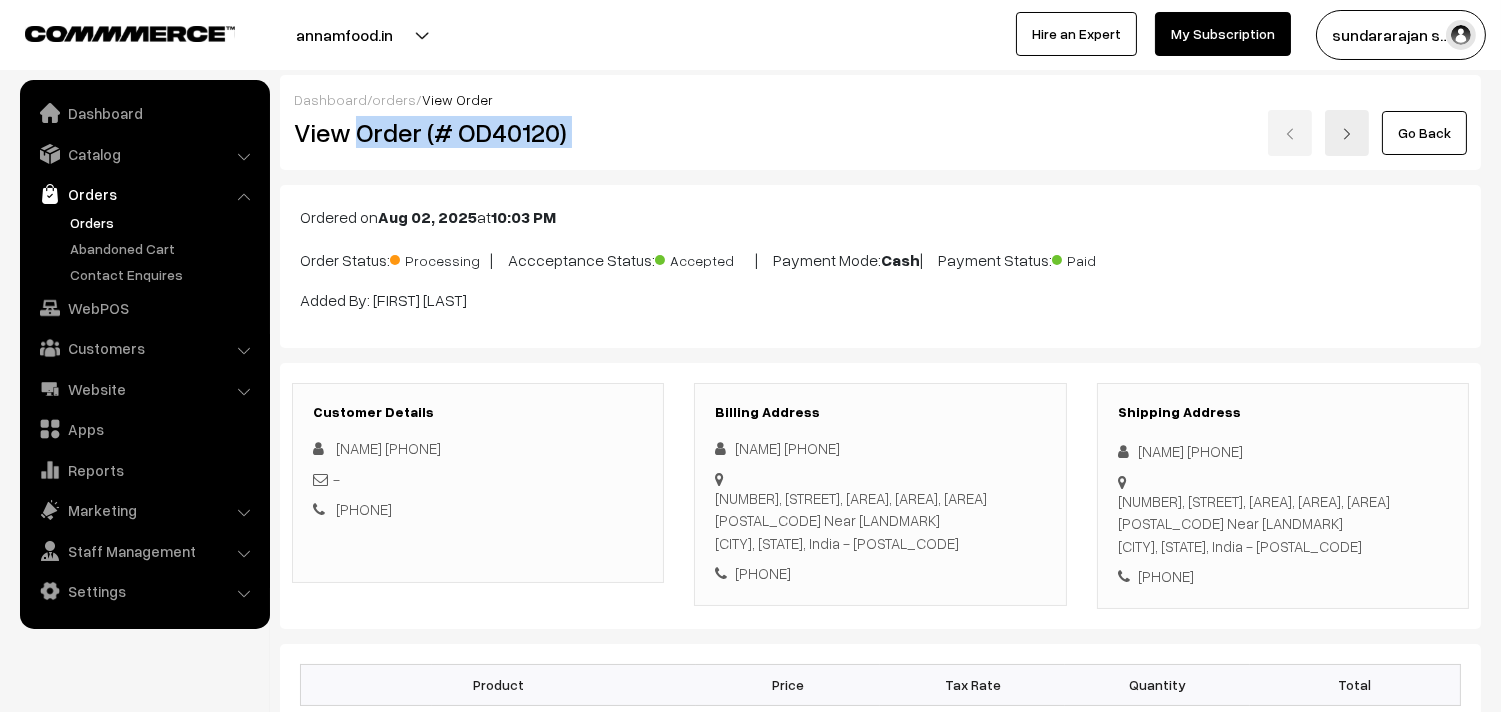 drag, startPoint x: 356, startPoint y: 132, endPoint x: 744, endPoint y: 143, distance: 388.15588 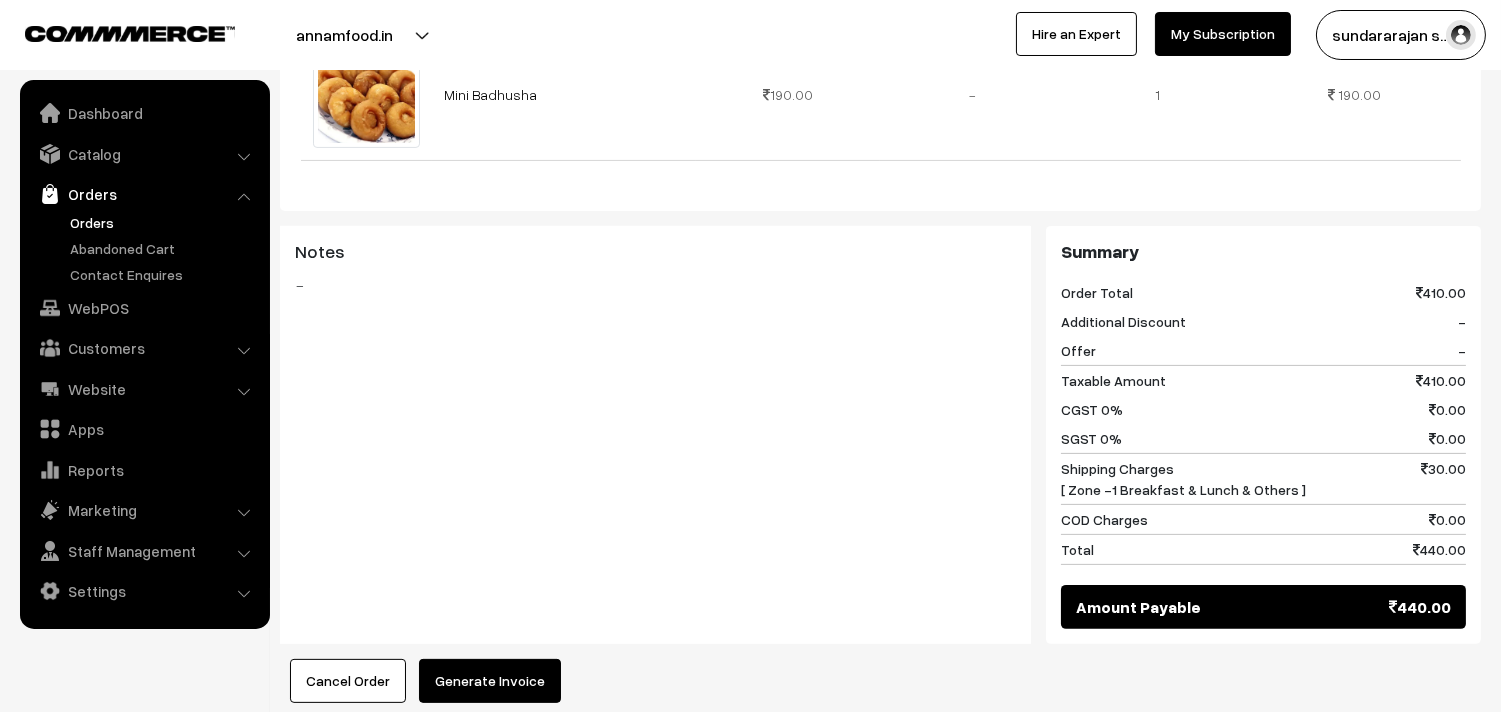 scroll, scrollTop: 1111, scrollLeft: 0, axis: vertical 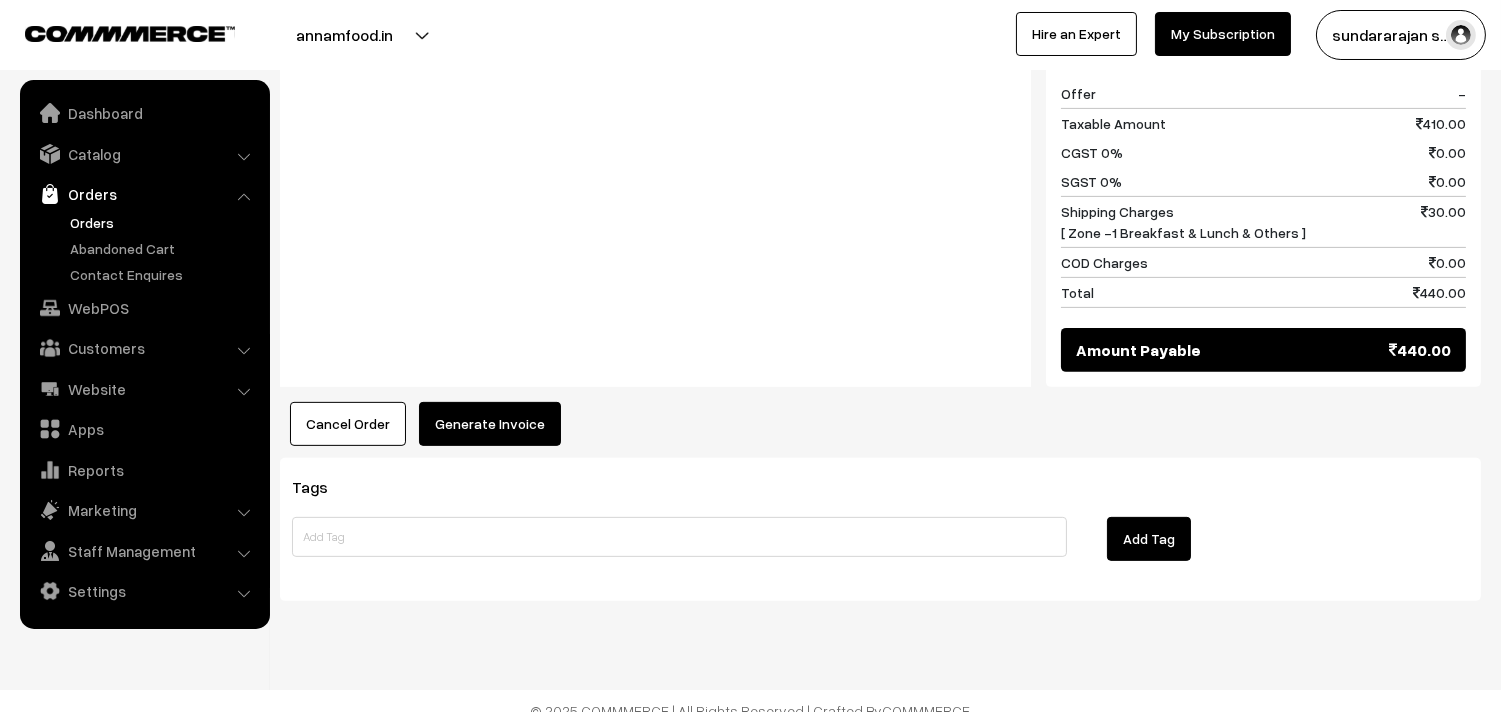 click on "Generate Invoice" at bounding box center (490, 424) 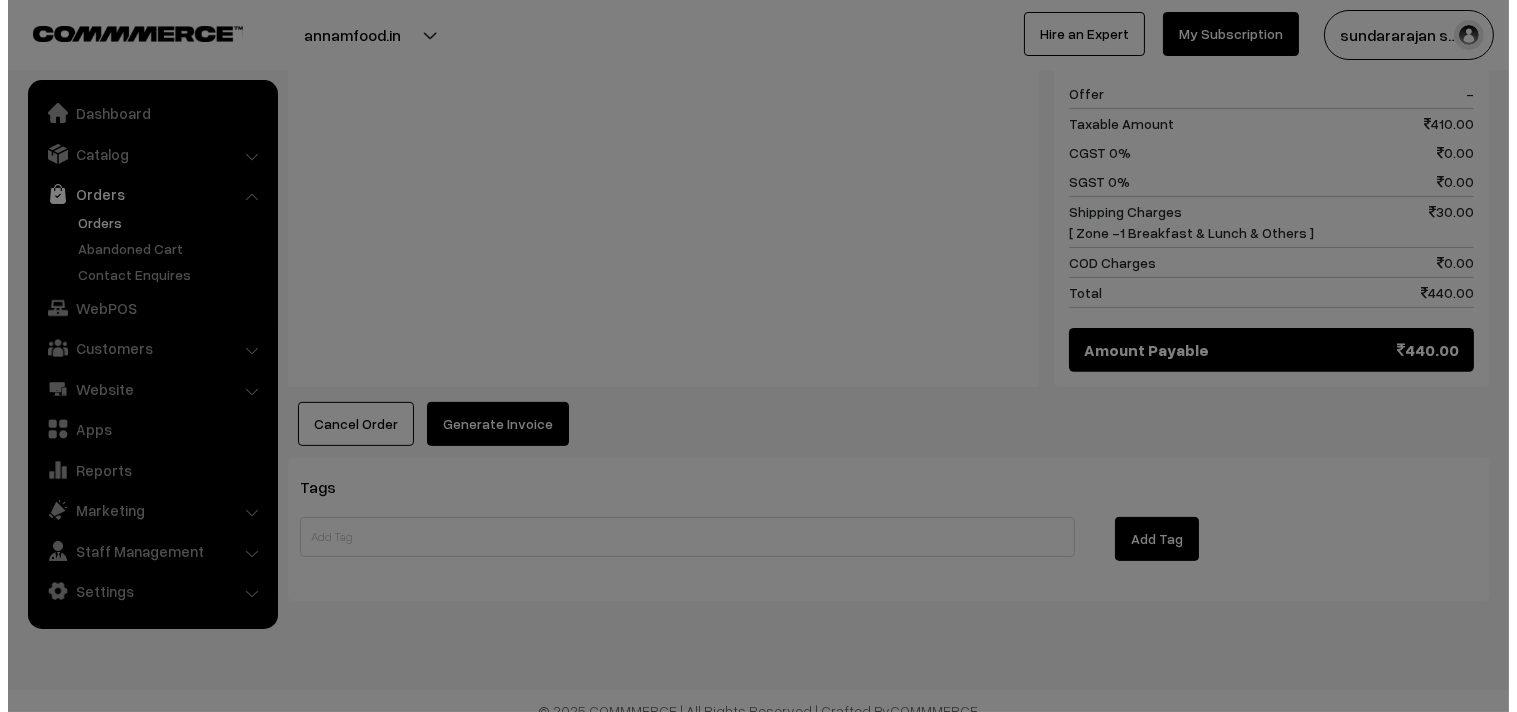 scroll, scrollTop: 1341, scrollLeft: 0, axis: vertical 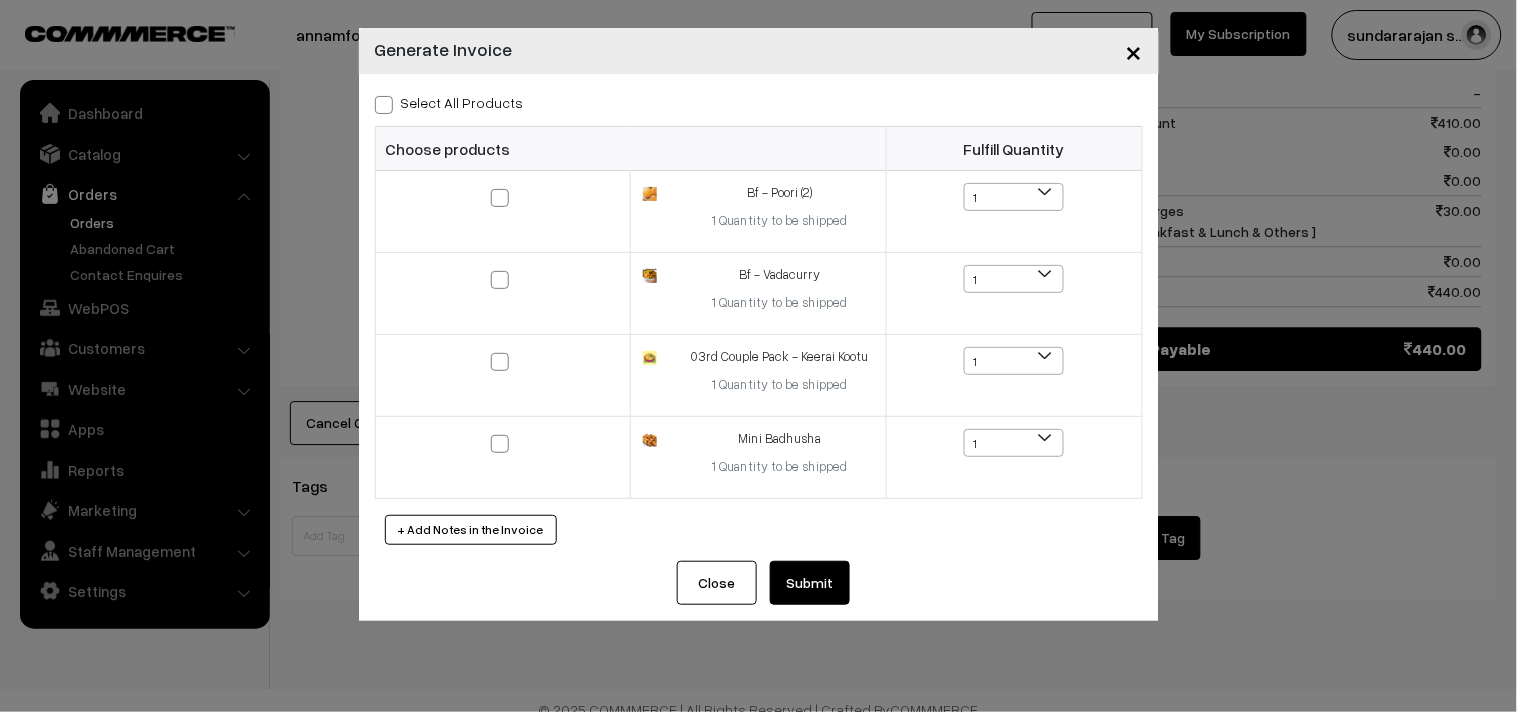 click on "Select All Products" at bounding box center (449, 102) 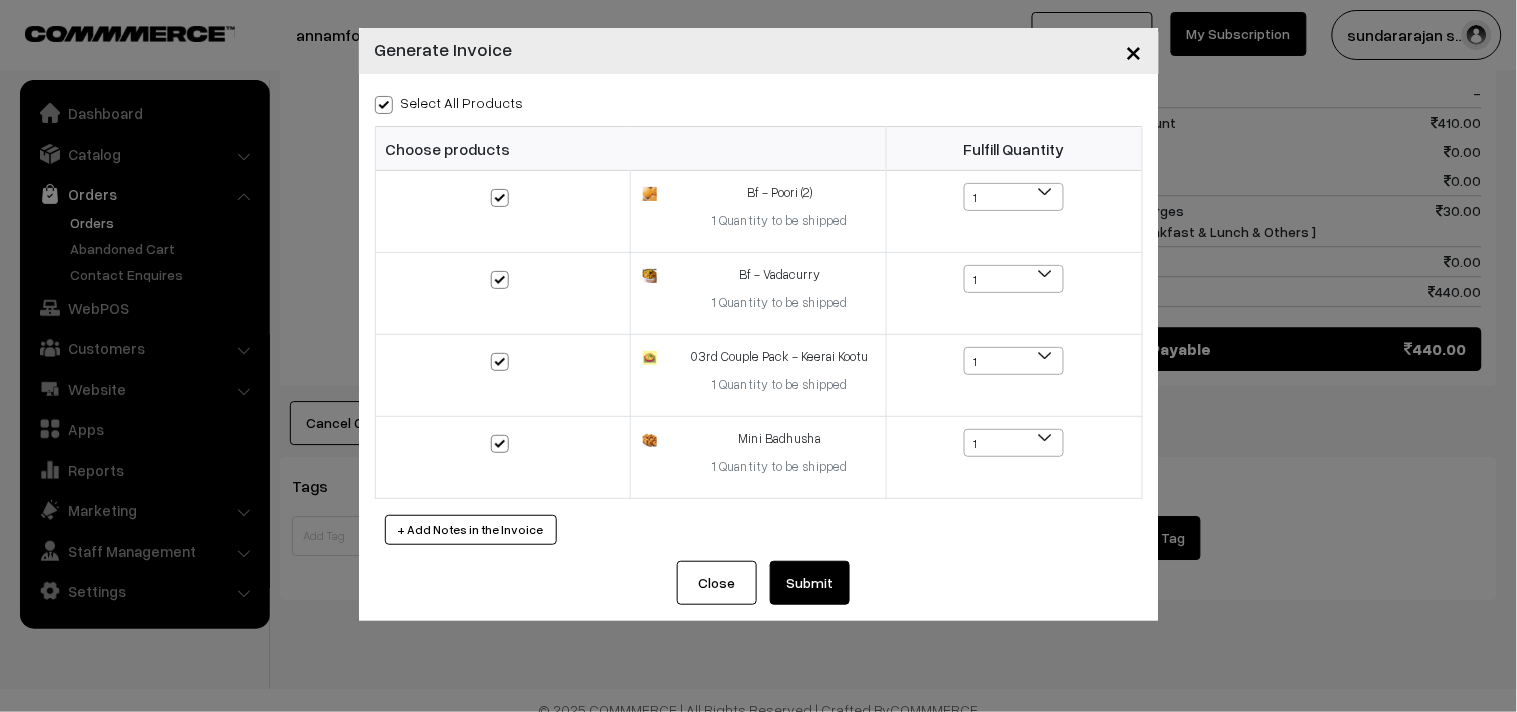 checkbox on "true" 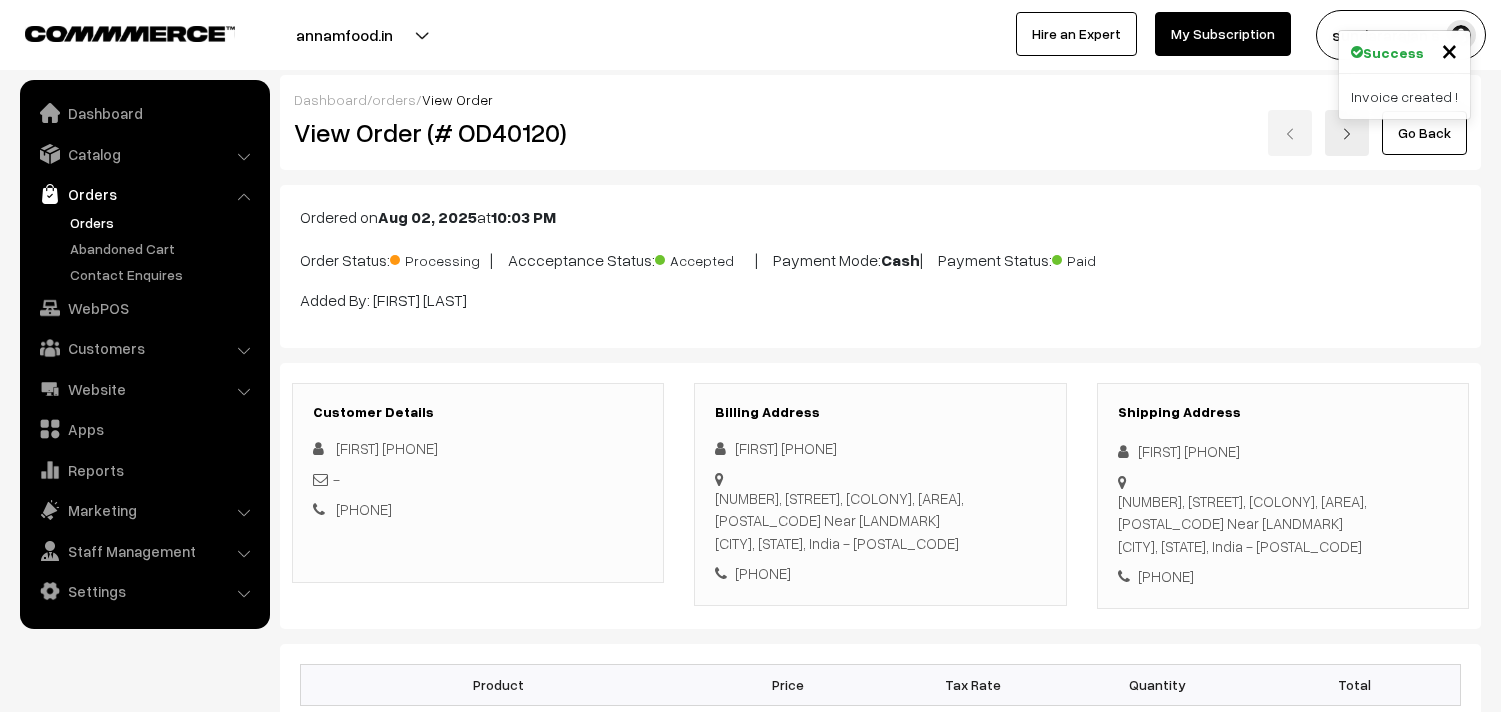 scroll, scrollTop: 1334, scrollLeft: 0, axis: vertical 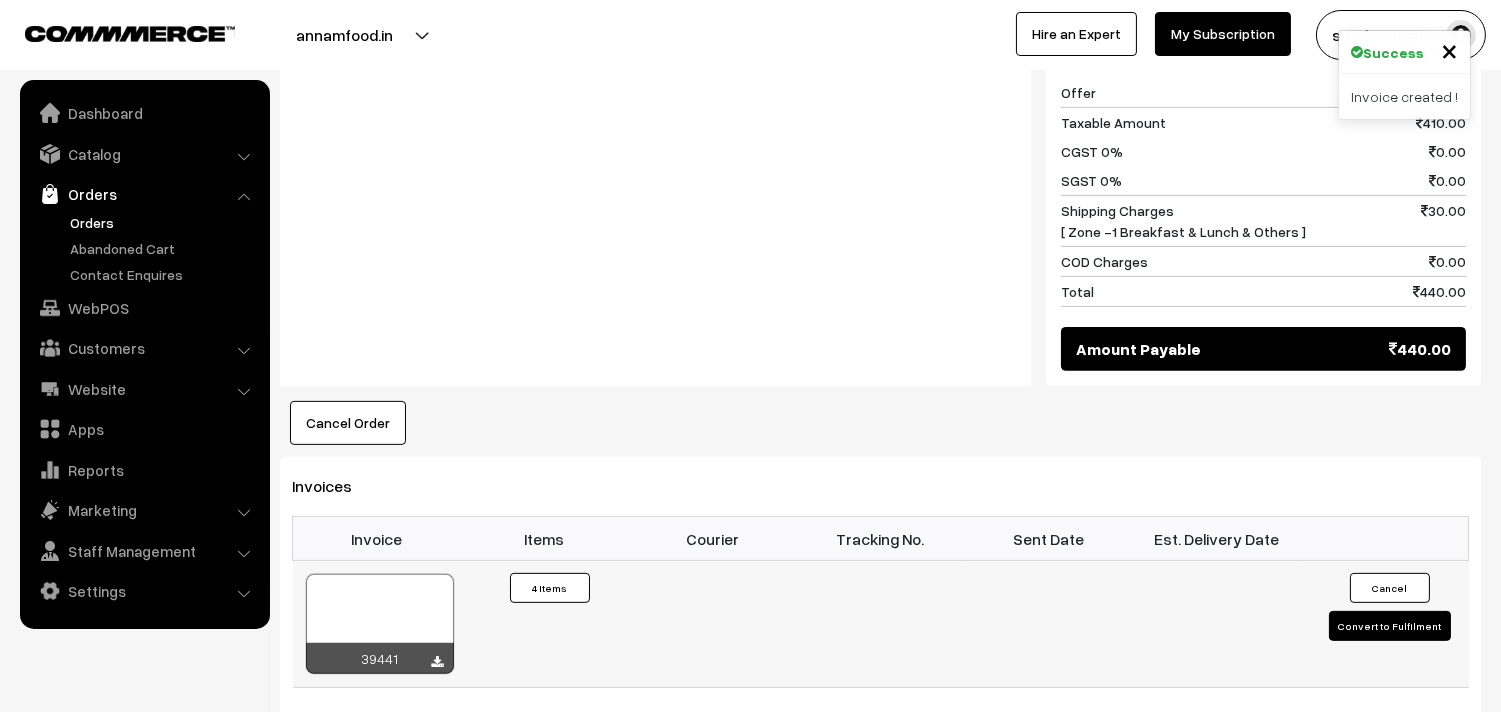 click at bounding box center [380, 624] 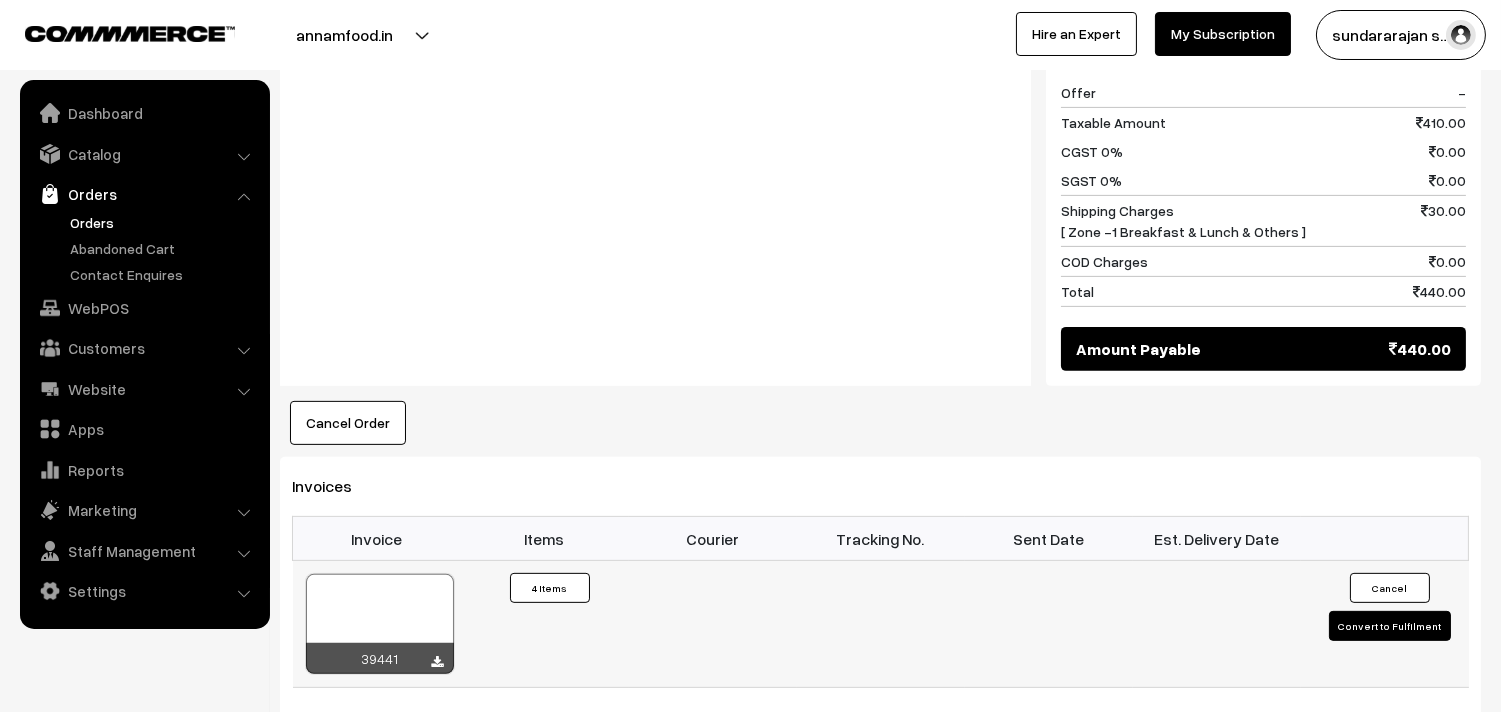 scroll, scrollTop: 1341, scrollLeft: 0, axis: vertical 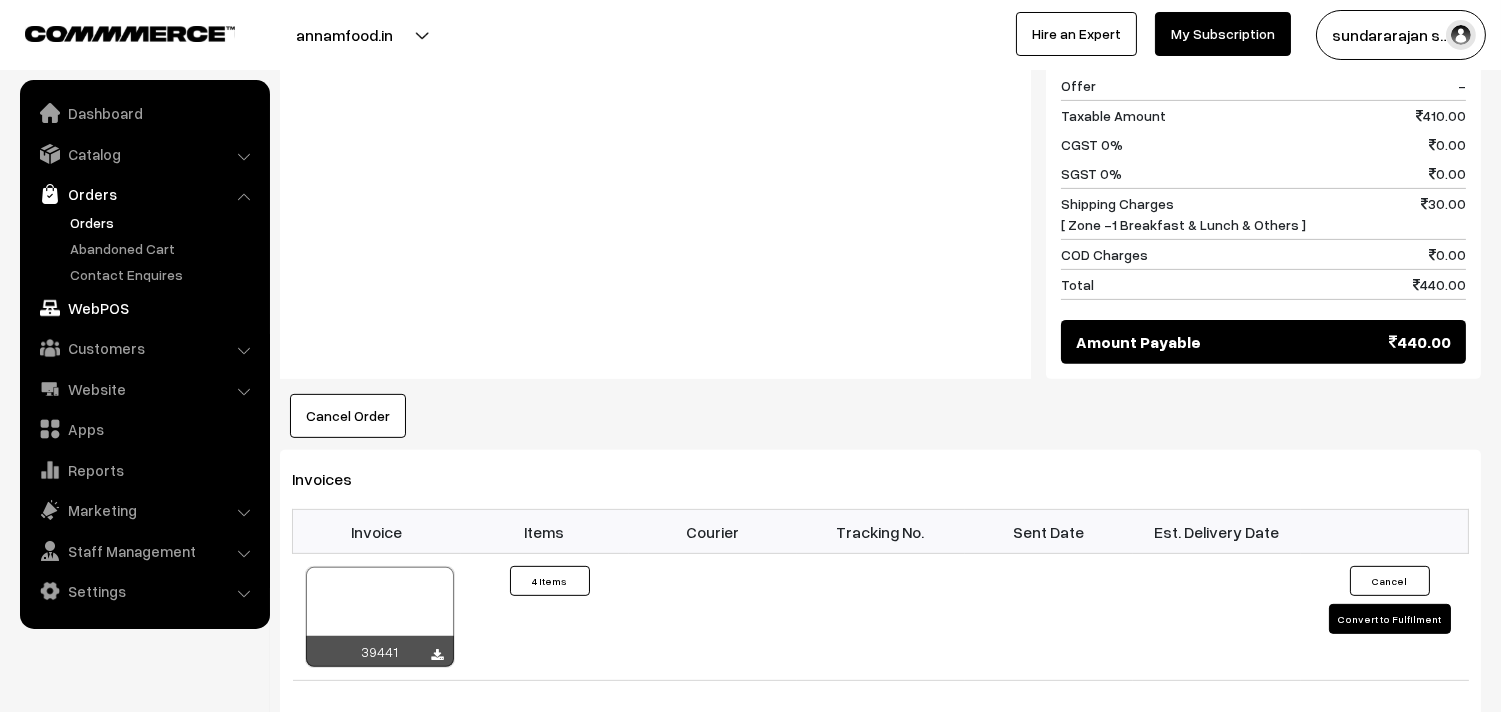 click on "WebPOS" at bounding box center [144, 308] 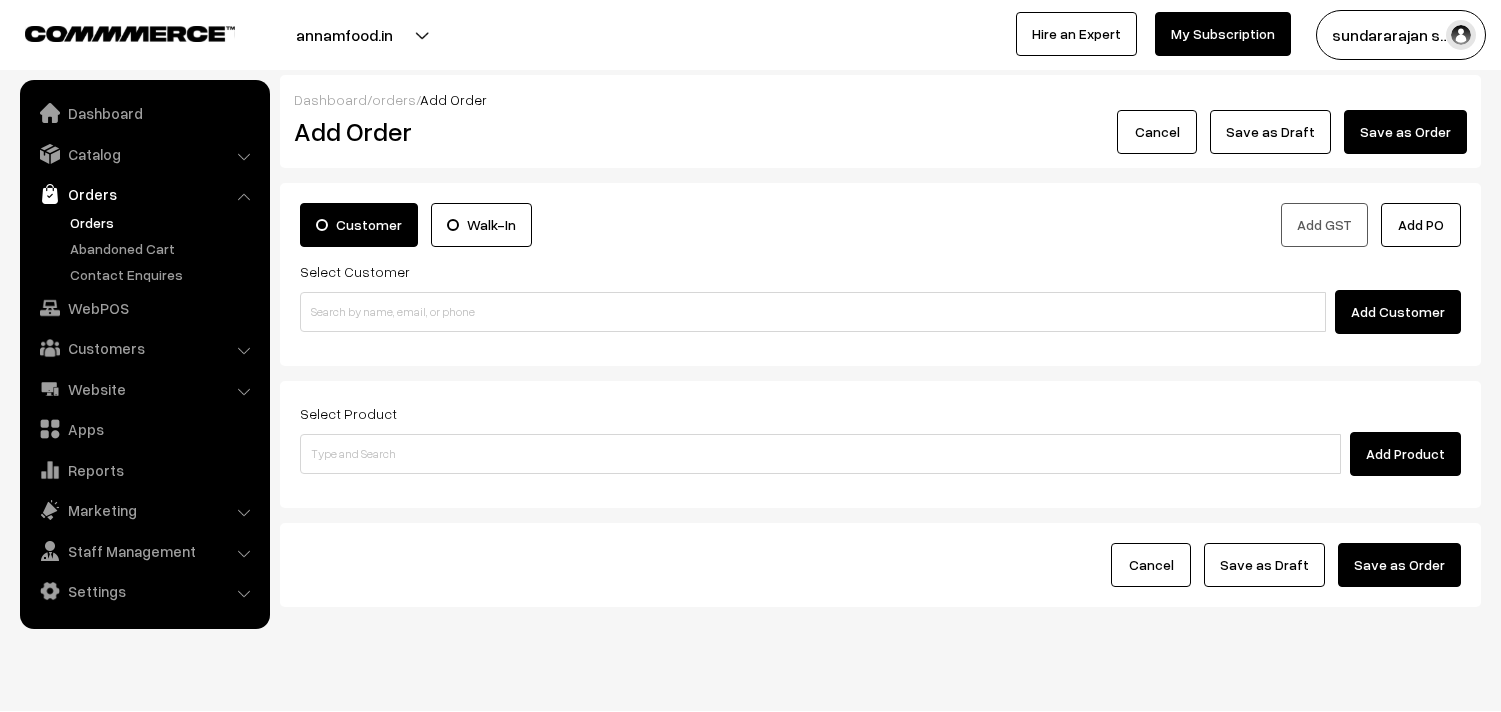 scroll, scrollTop: 0, scrollLeft: 0, axis: both 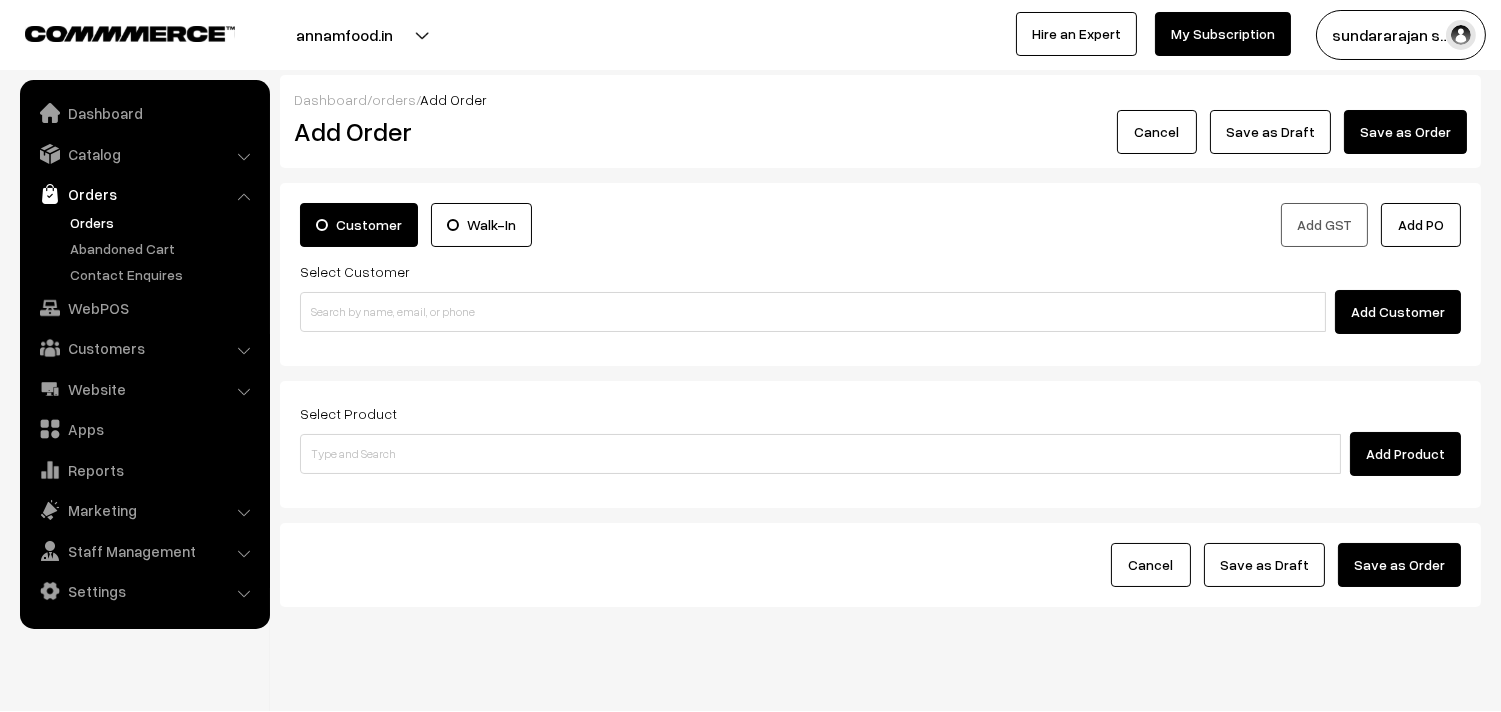 click on "Customer
Walk-In
Add GST
Add PO
Select Customer
Add Customer" at bounding box center (880, 274) 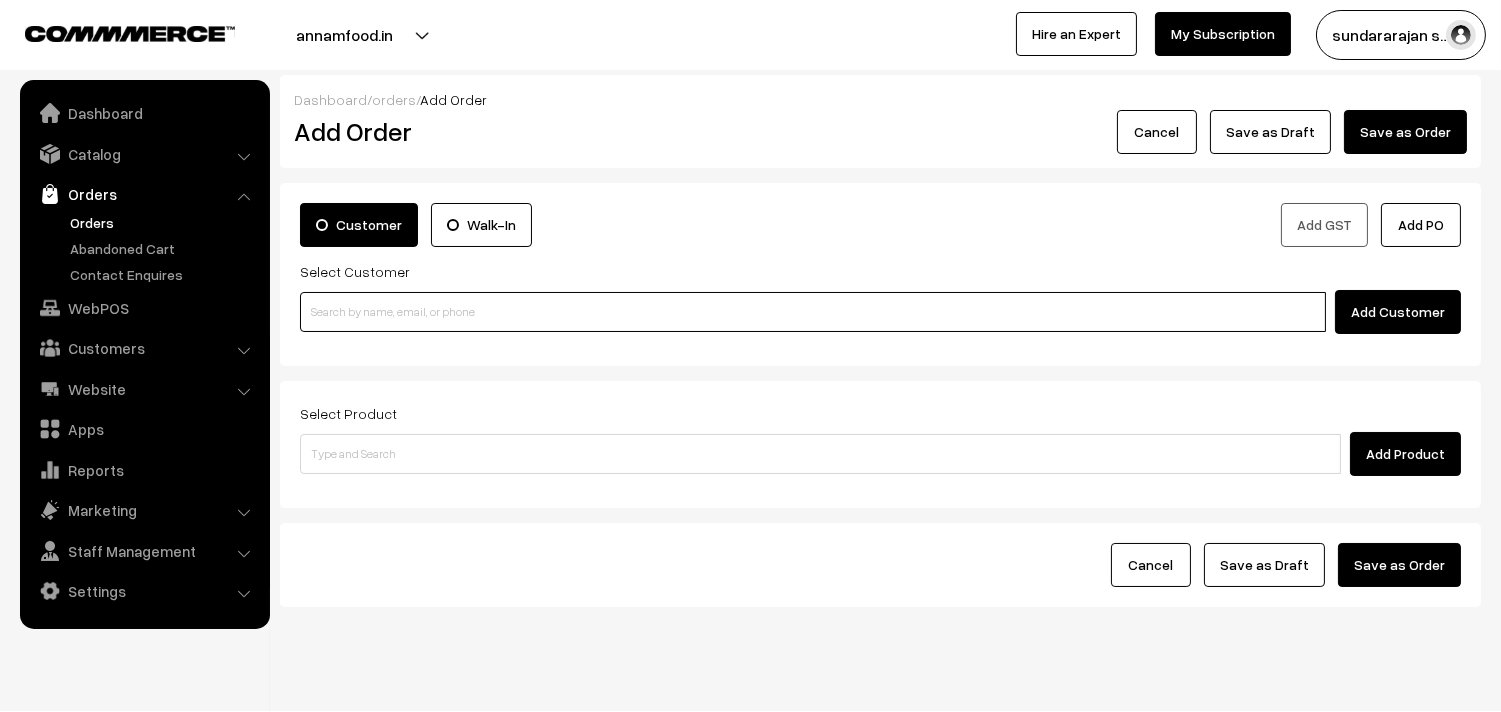 paste on "[PHONE]" 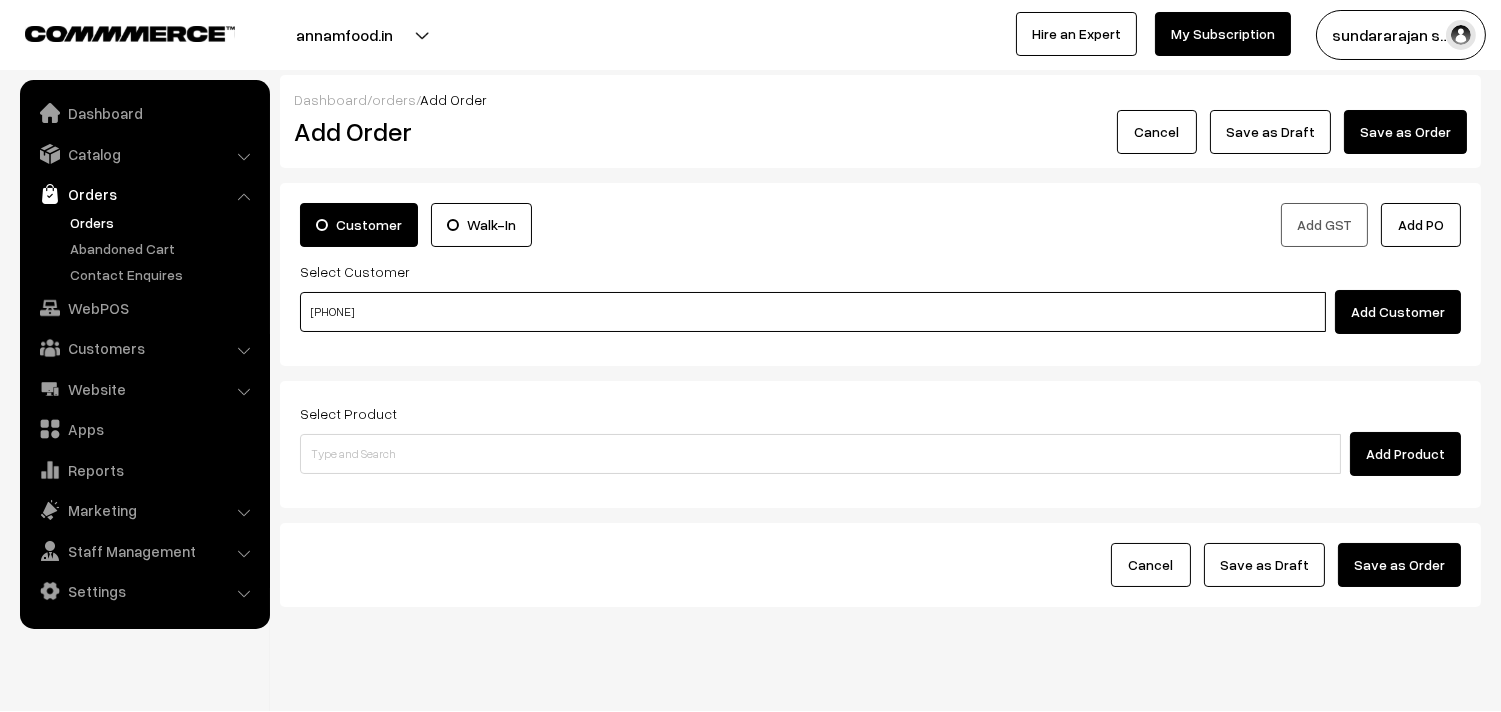click on "[PHONE]" at bounding box center (813, 312) 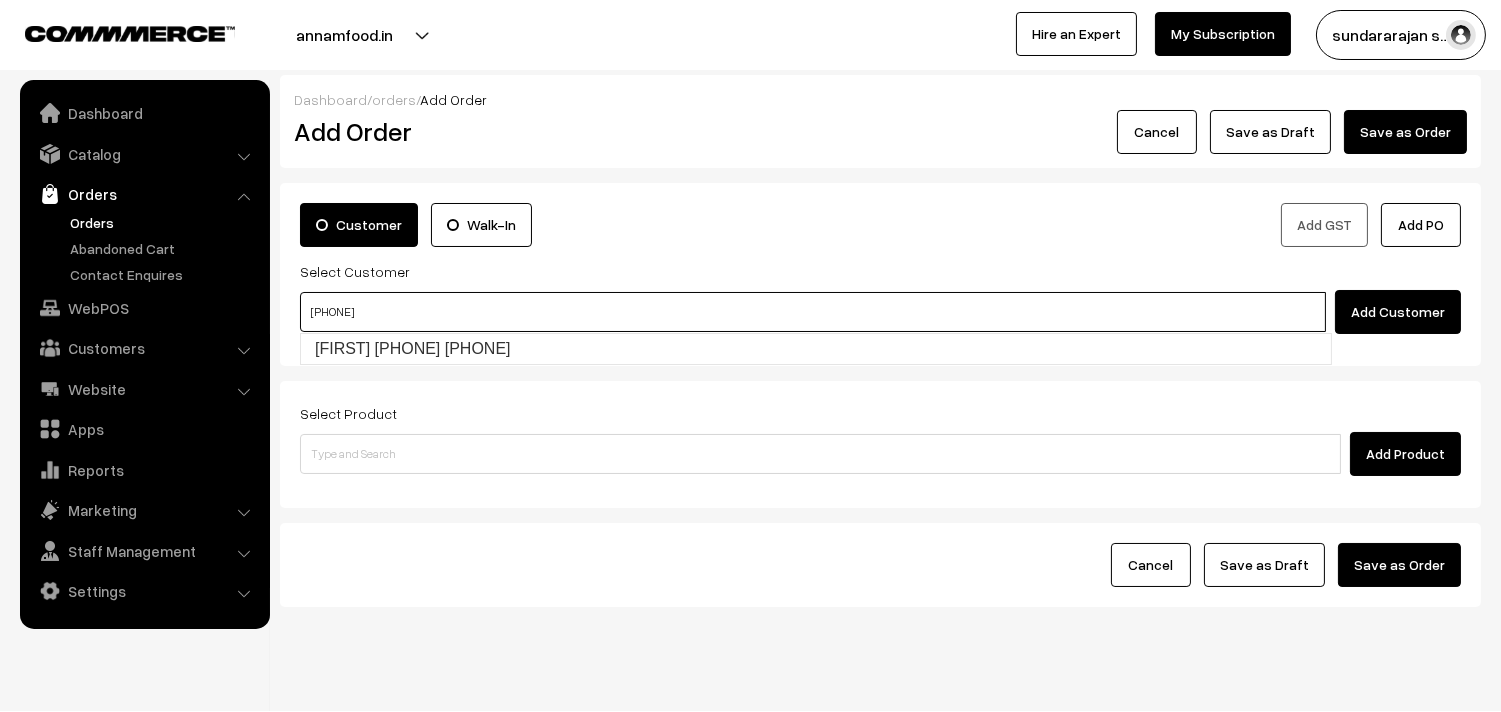 click on "[FIRST] [PHONE]  [PHONE]" at bounding box center [816, 349] 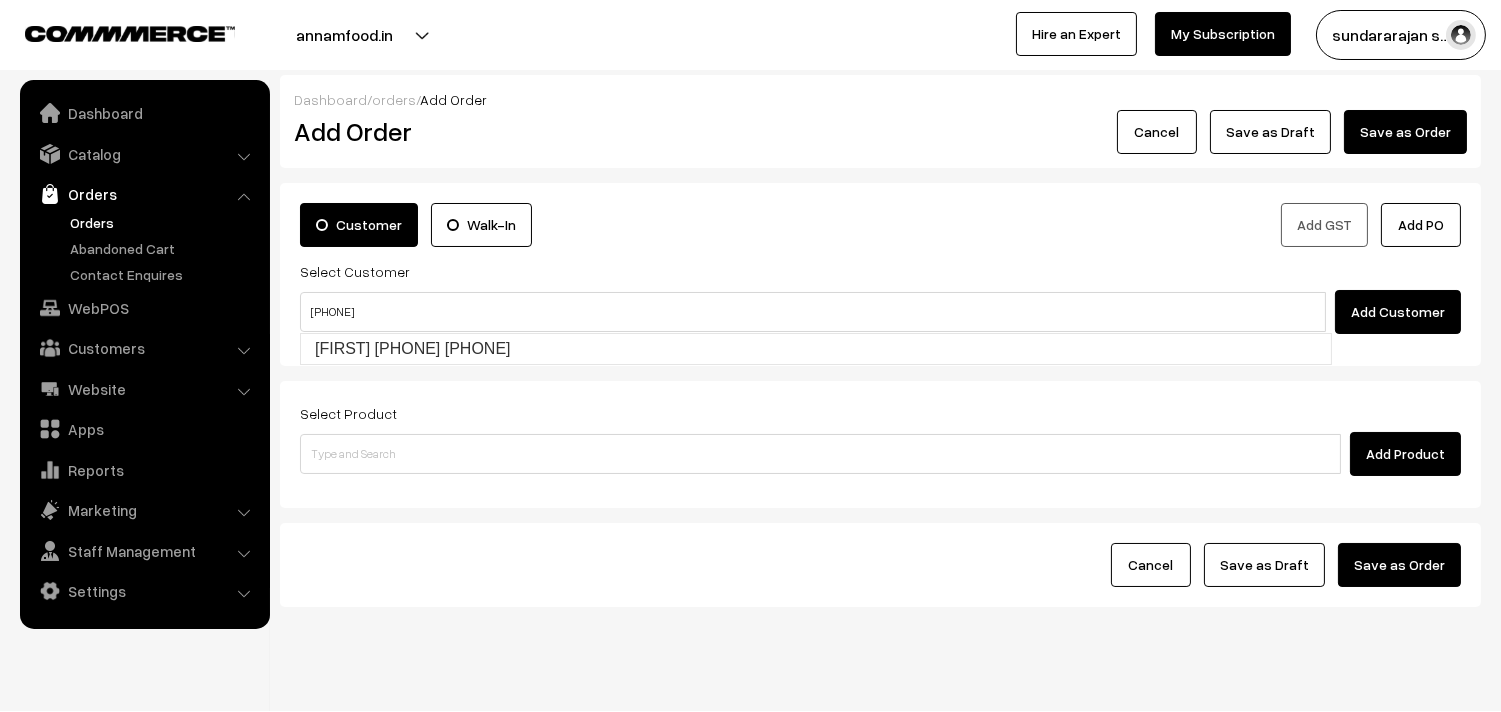 type 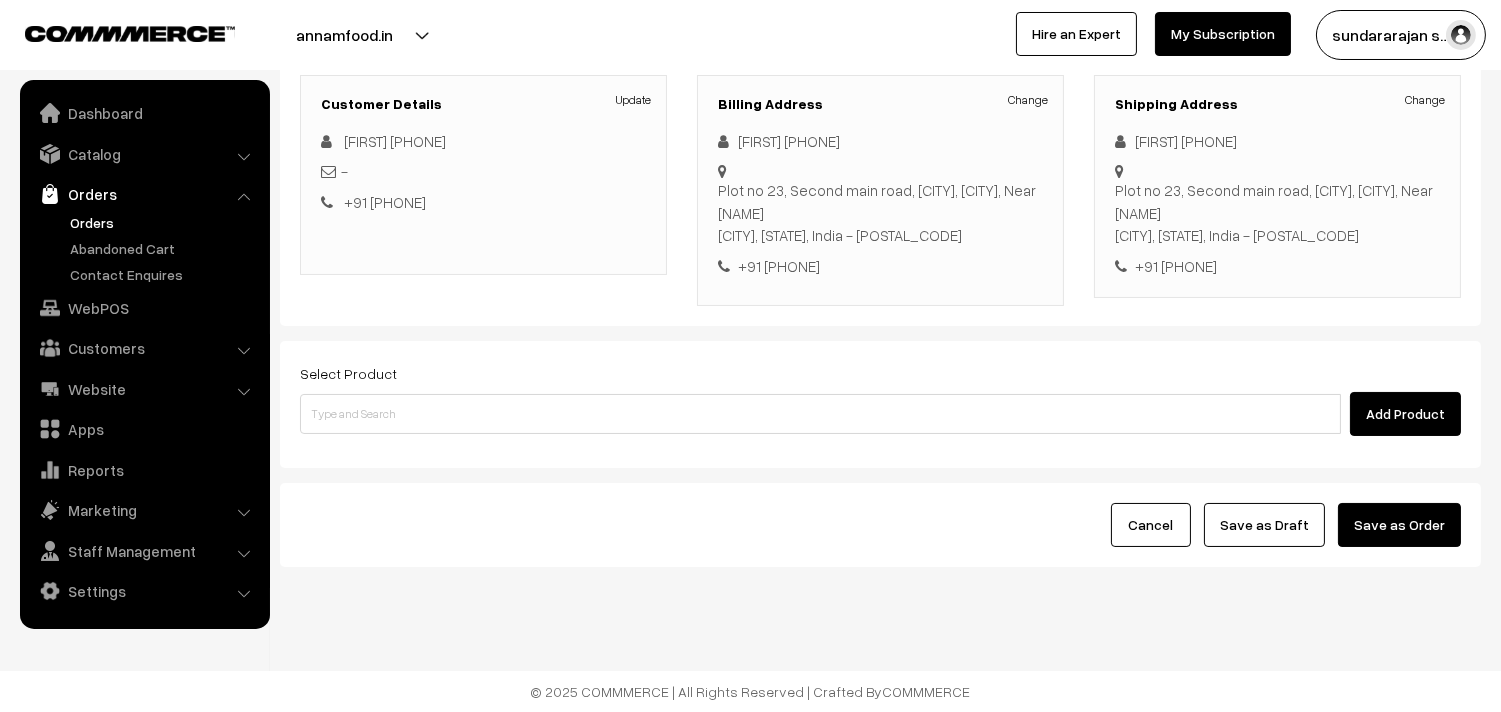 scroll, scrollTop: 295, scrollLeft: 0, axis: vertical 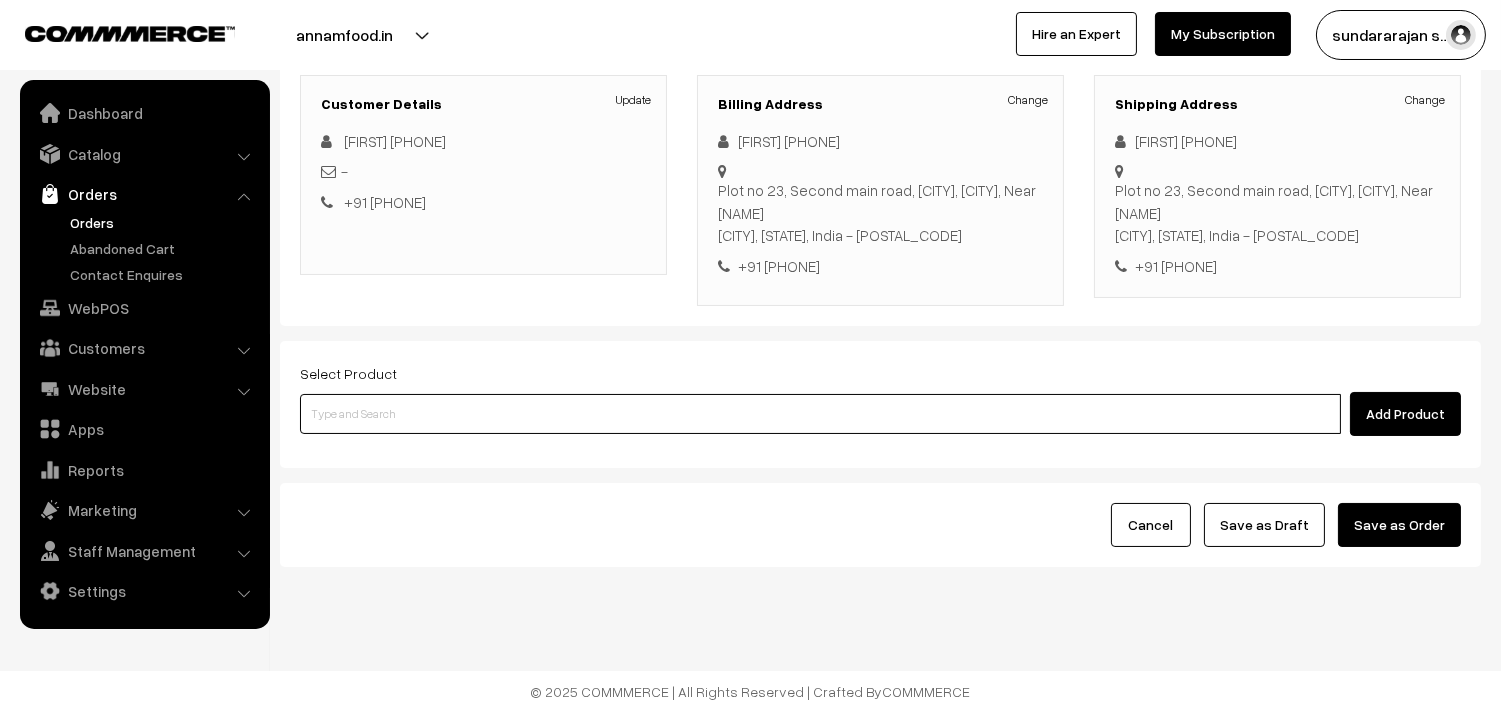 click at bounding box center (820, 414) 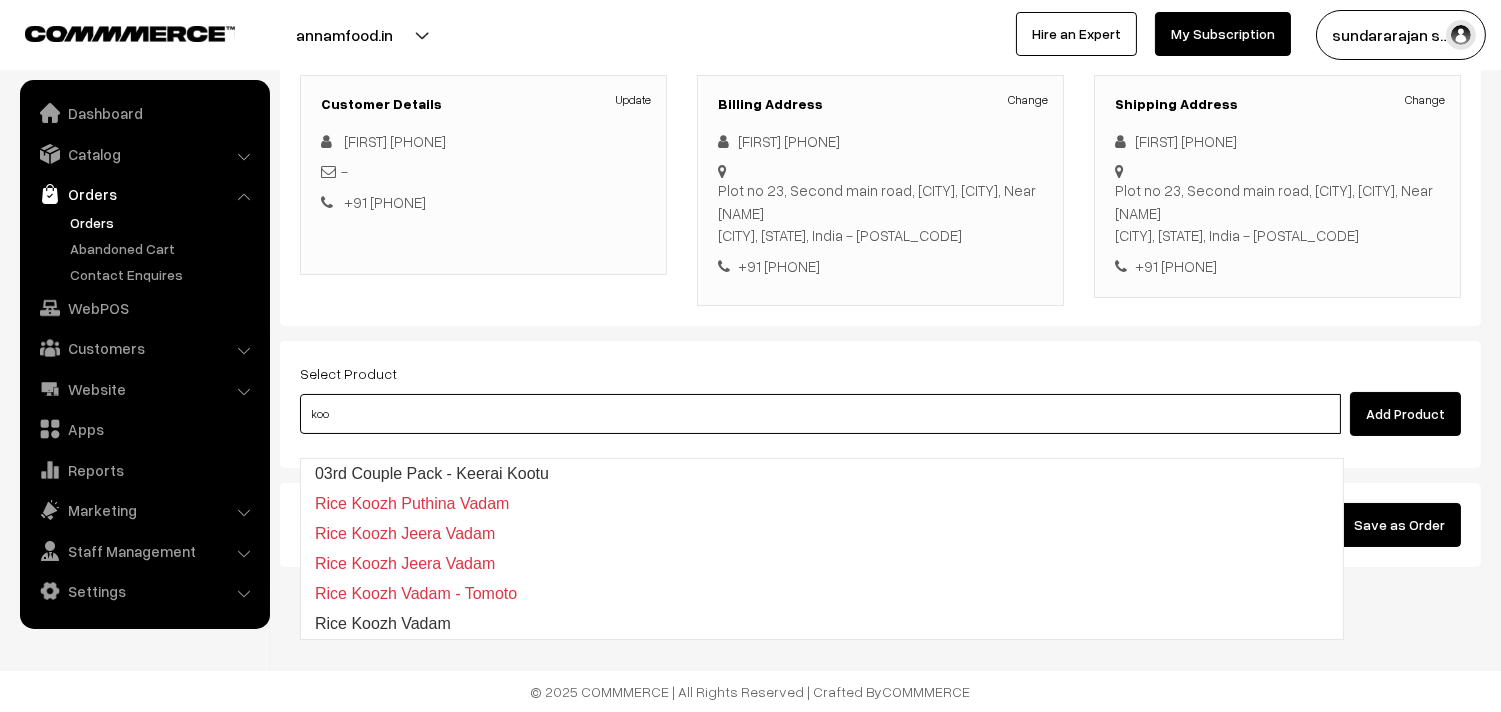 type on "03rd  Couple Pack - Keerai Kootu" 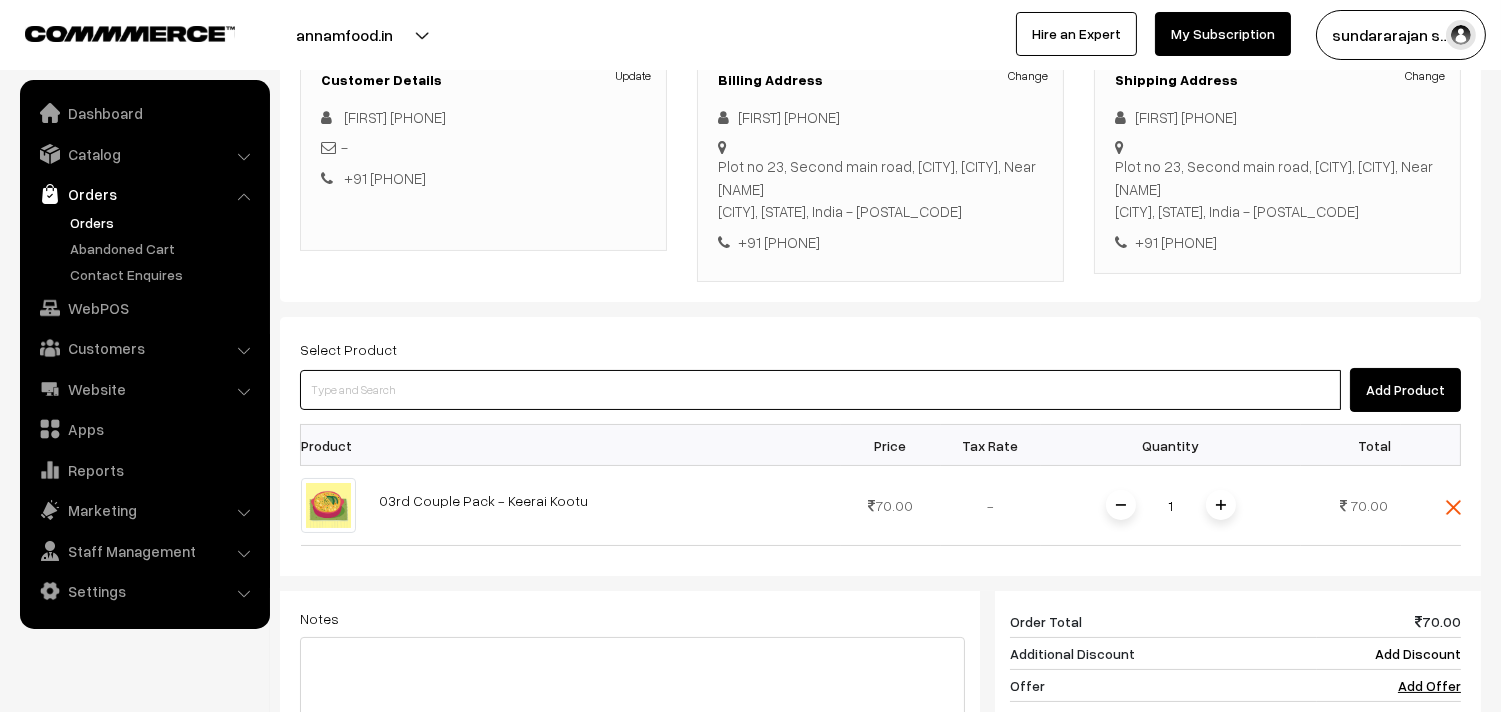 click at bounding box center (820, 390) 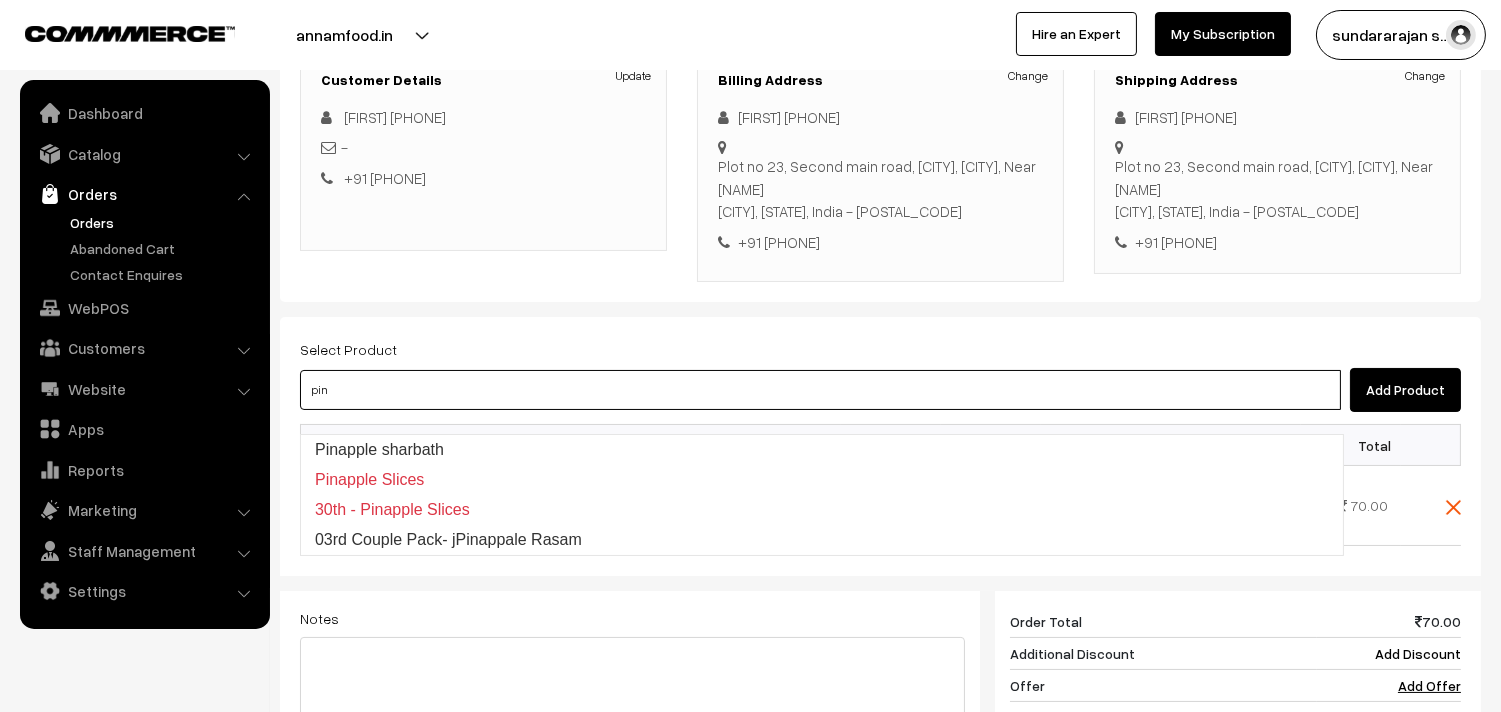 type on "03rd Couple Pack- jPinappale Rasam" 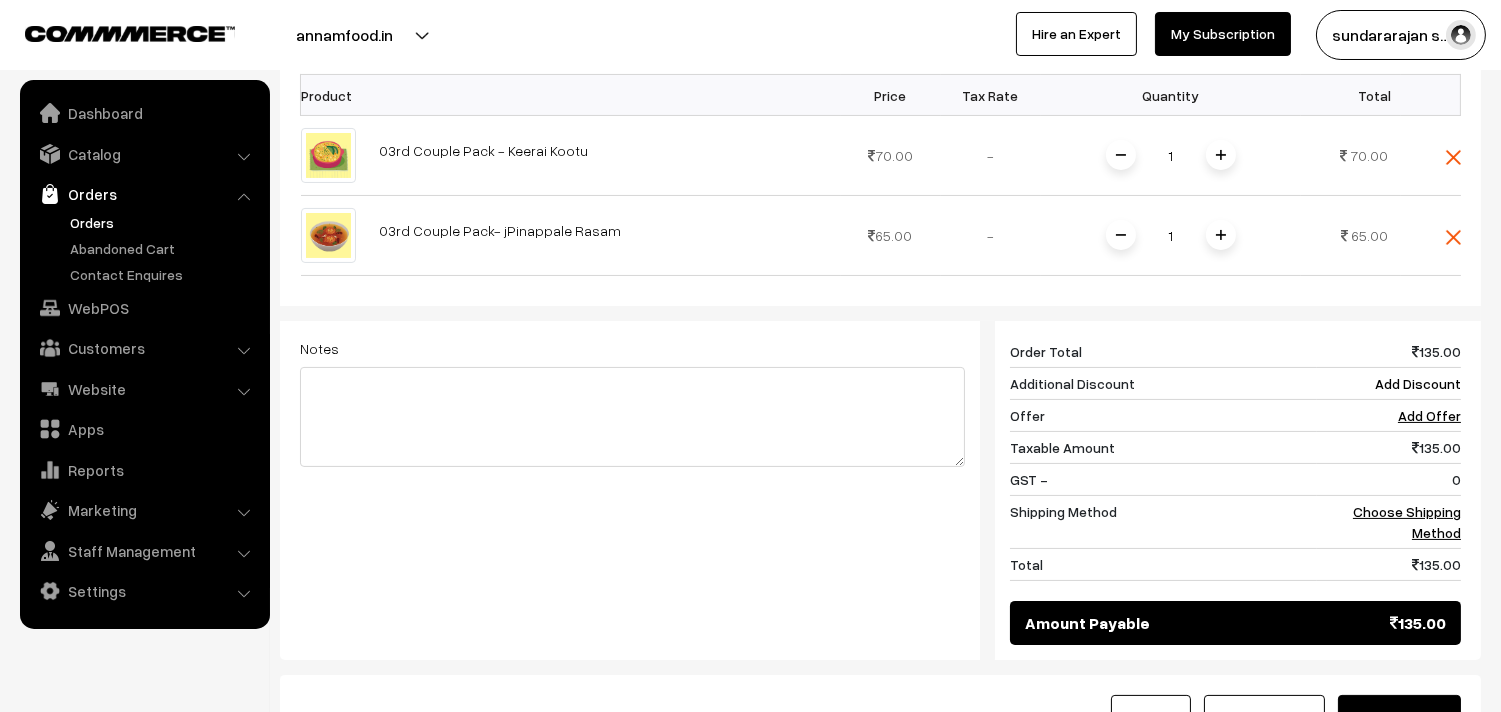 scroll, scrollTop: 740, scrollLeft: 0, axis: vertical 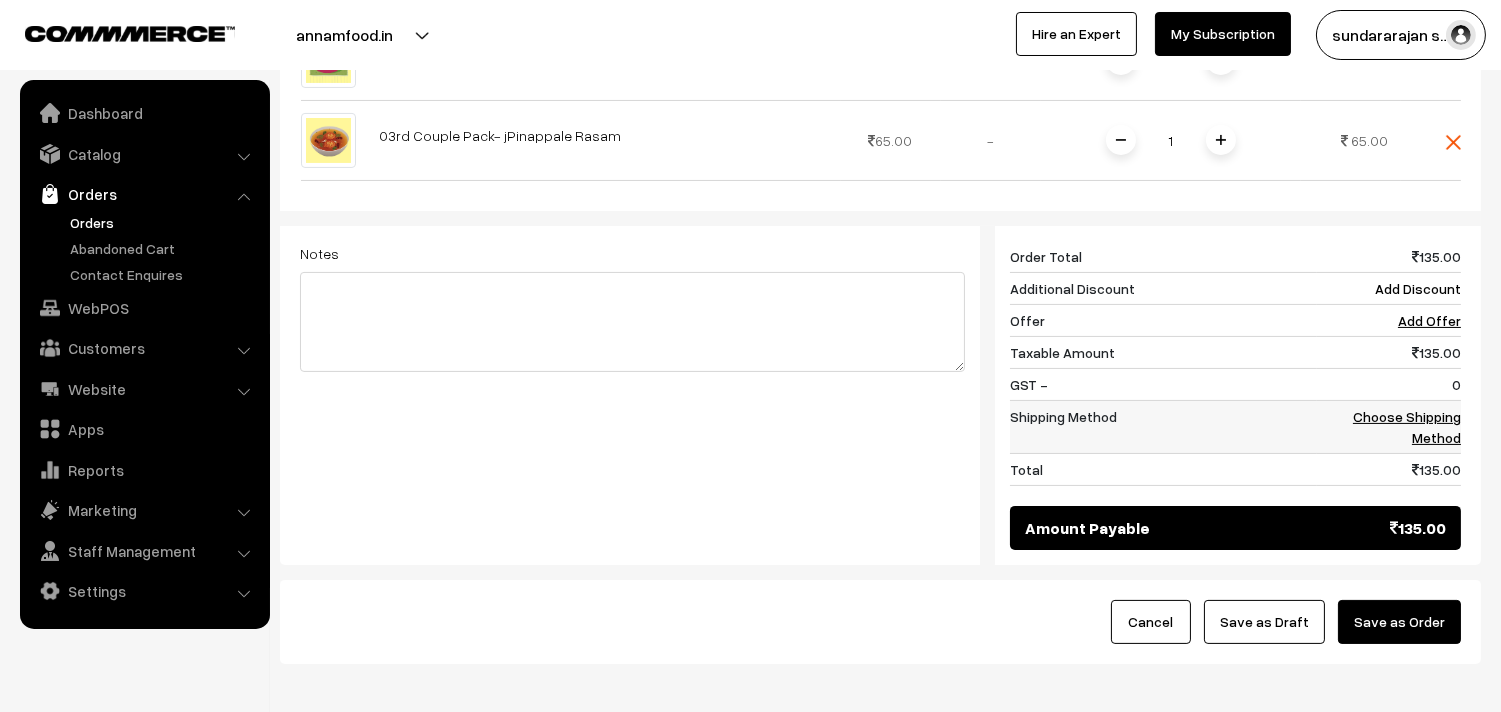click on "Choose Shipping Method" at bounding box center (1407, 427) 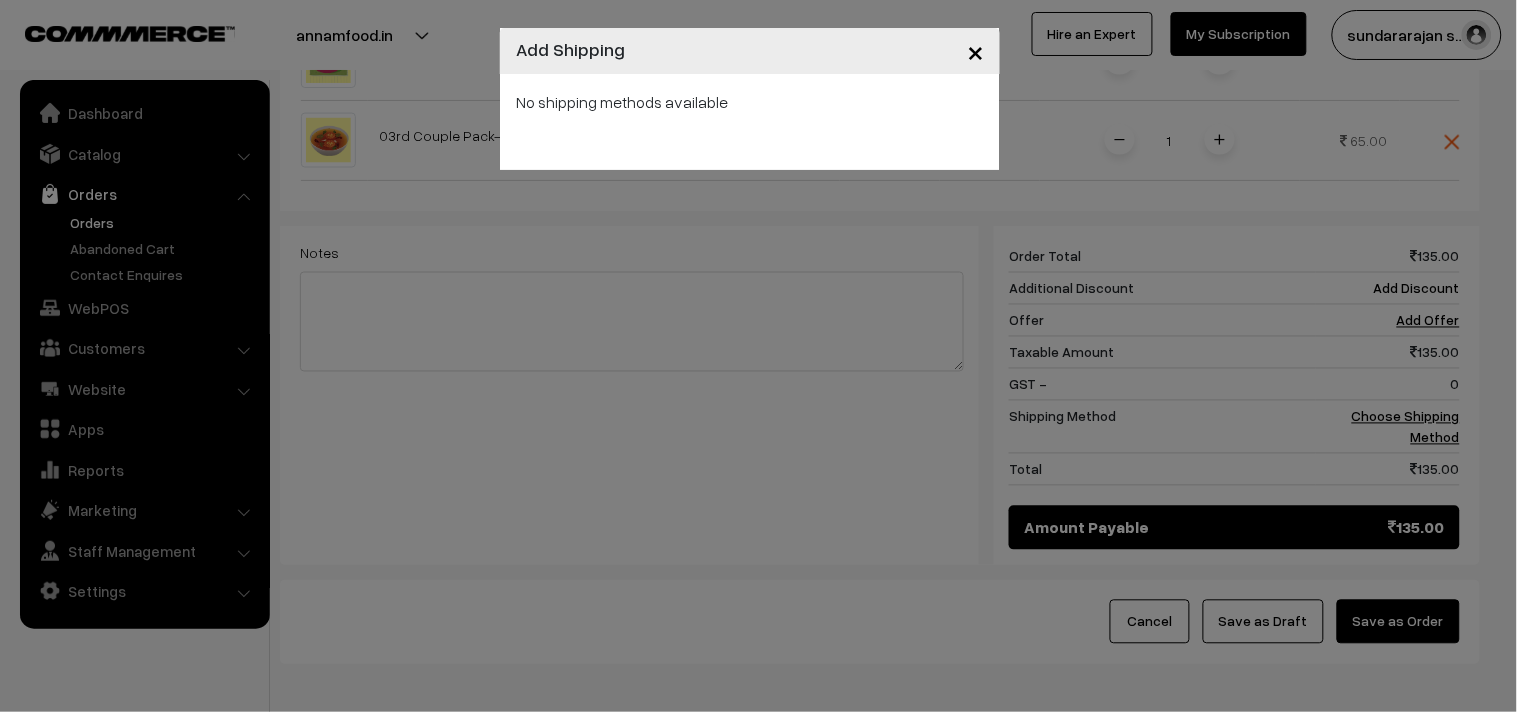 click on "No shipping methods available" at bounding box center (750, 122) 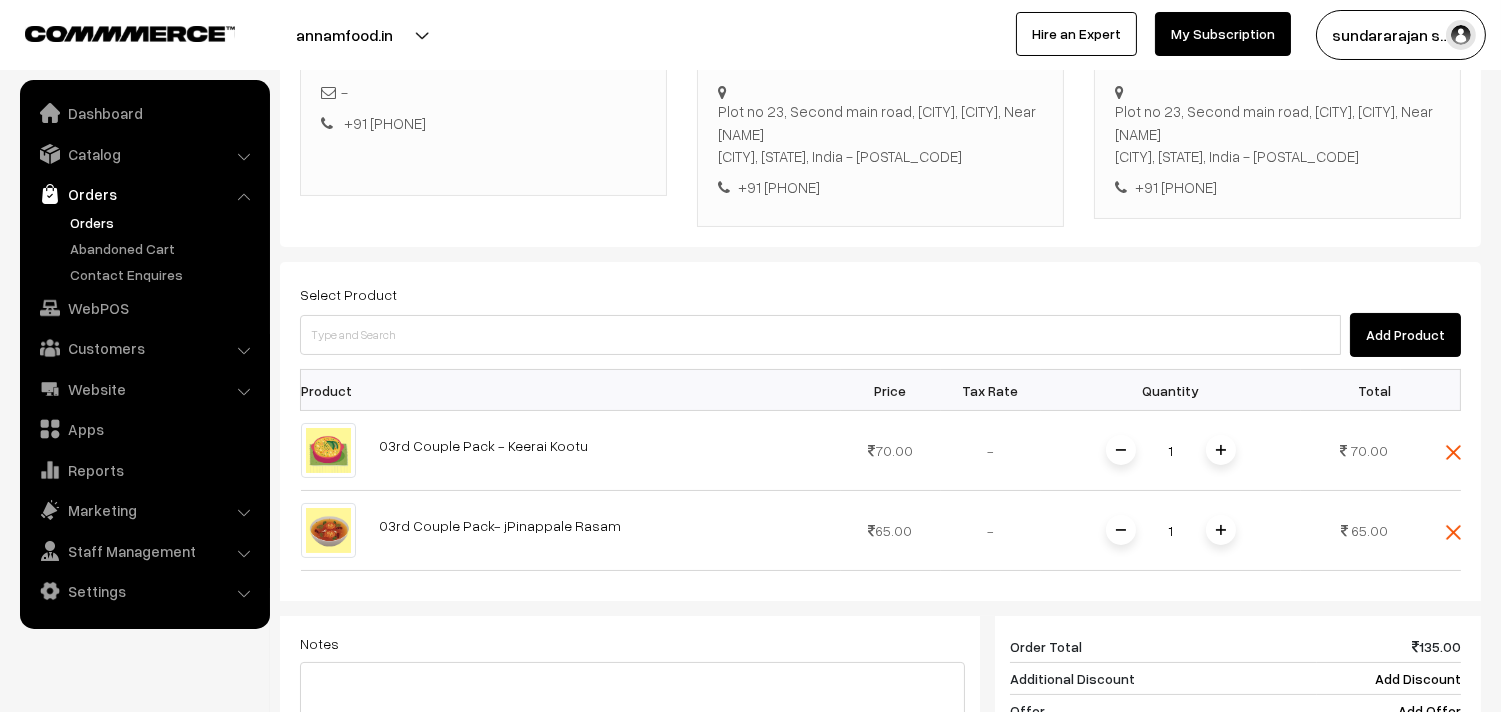 scroll, scrollTop: 295, scrollLeft: 0, axis: vertical 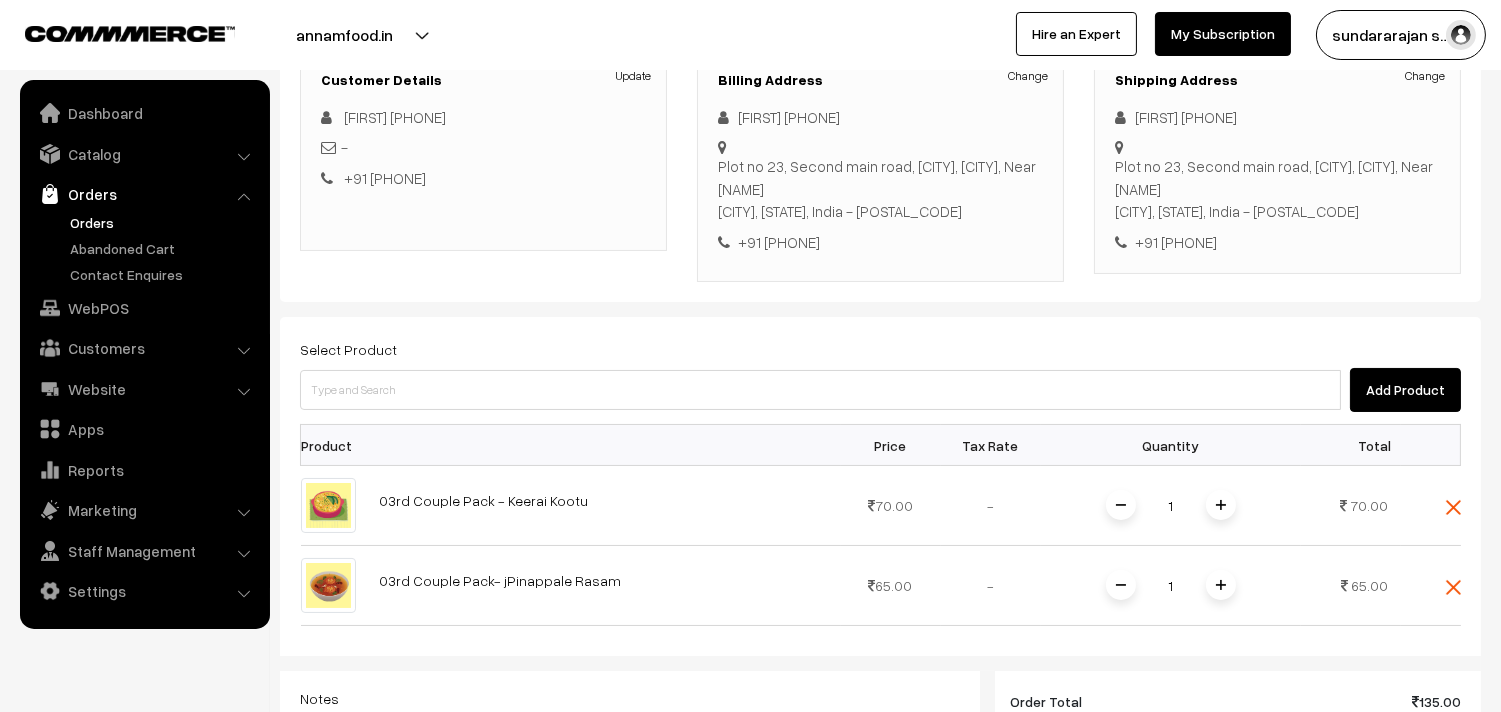 click on "Select Product
Add Product" at bounding box center [880, 374] 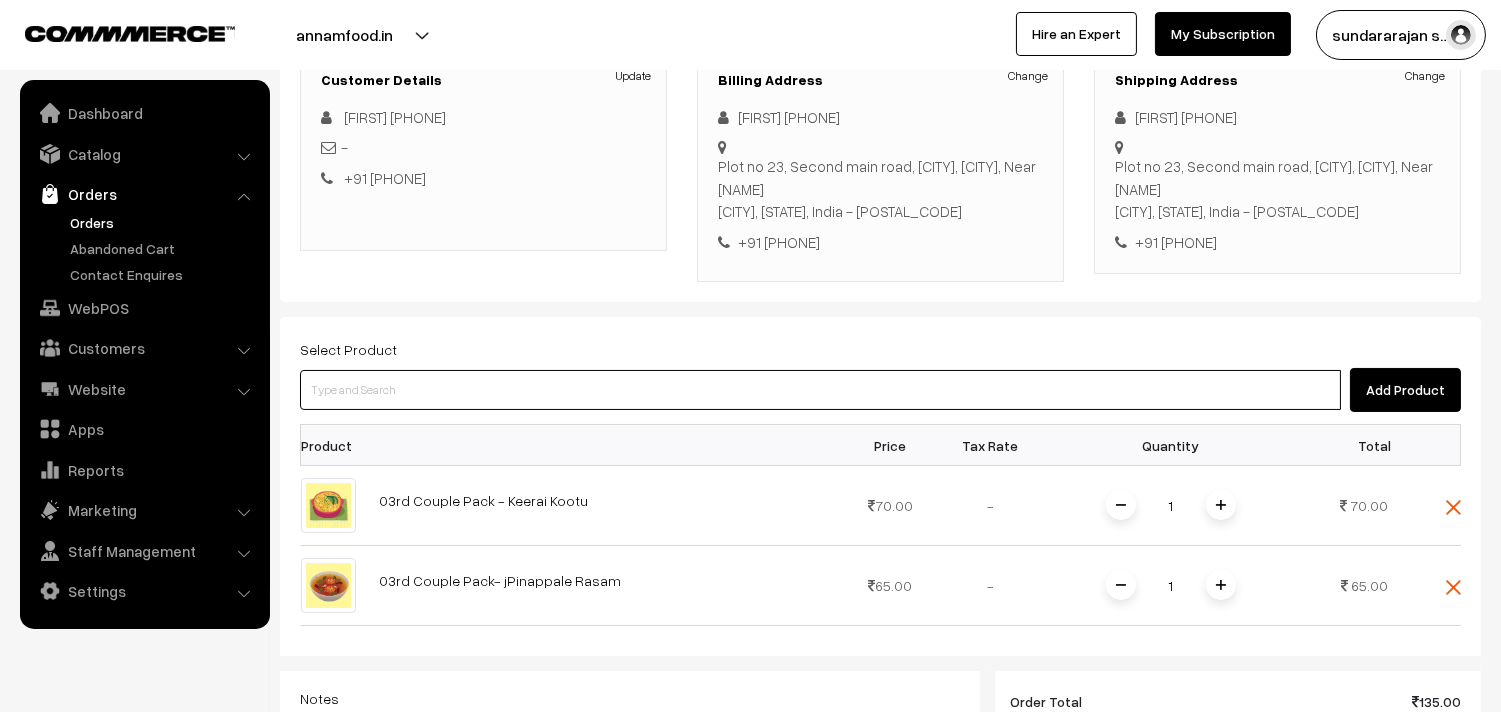 drag, startPoint x: 496, startPoint y: 406, endPoint x: 477, endPoint y: 412, distance: 19.924858 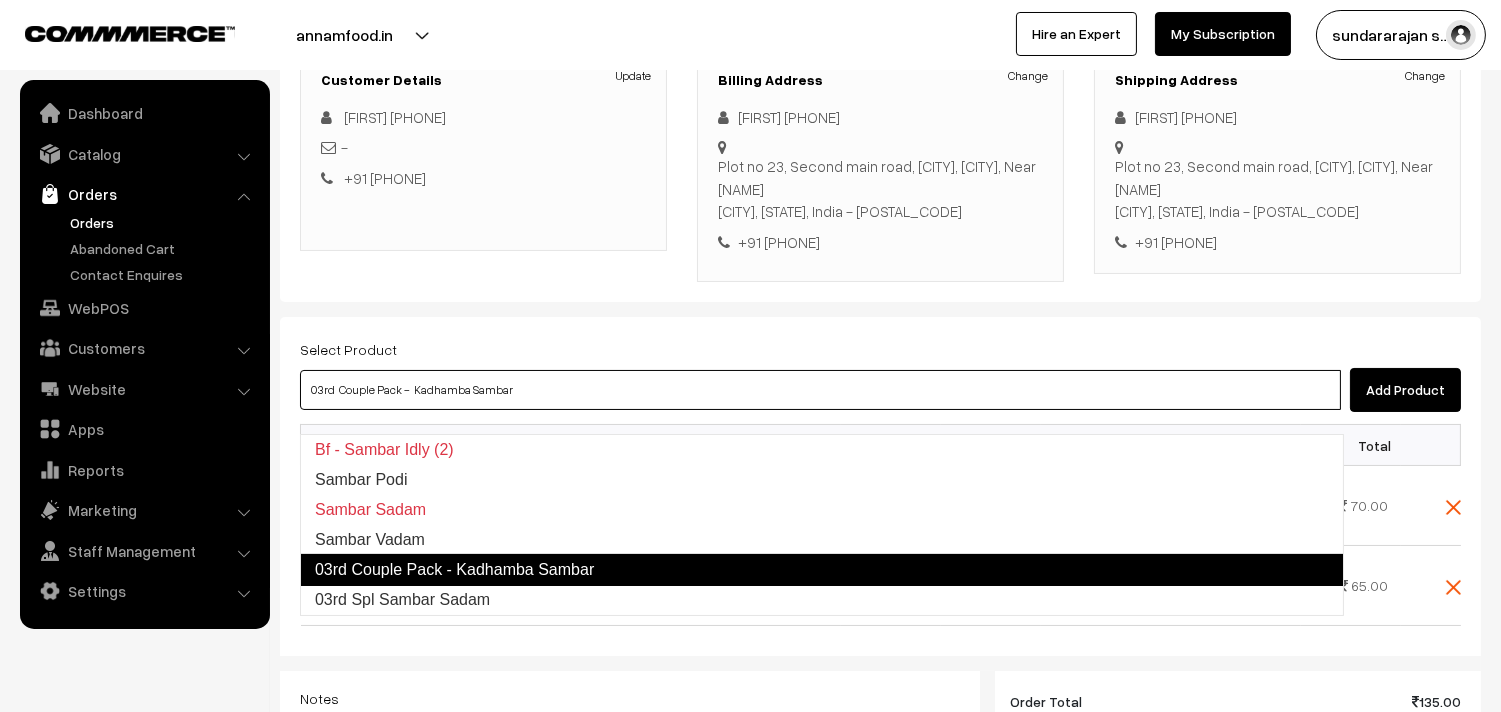 type on "03rd Spl Sambar Sadam" 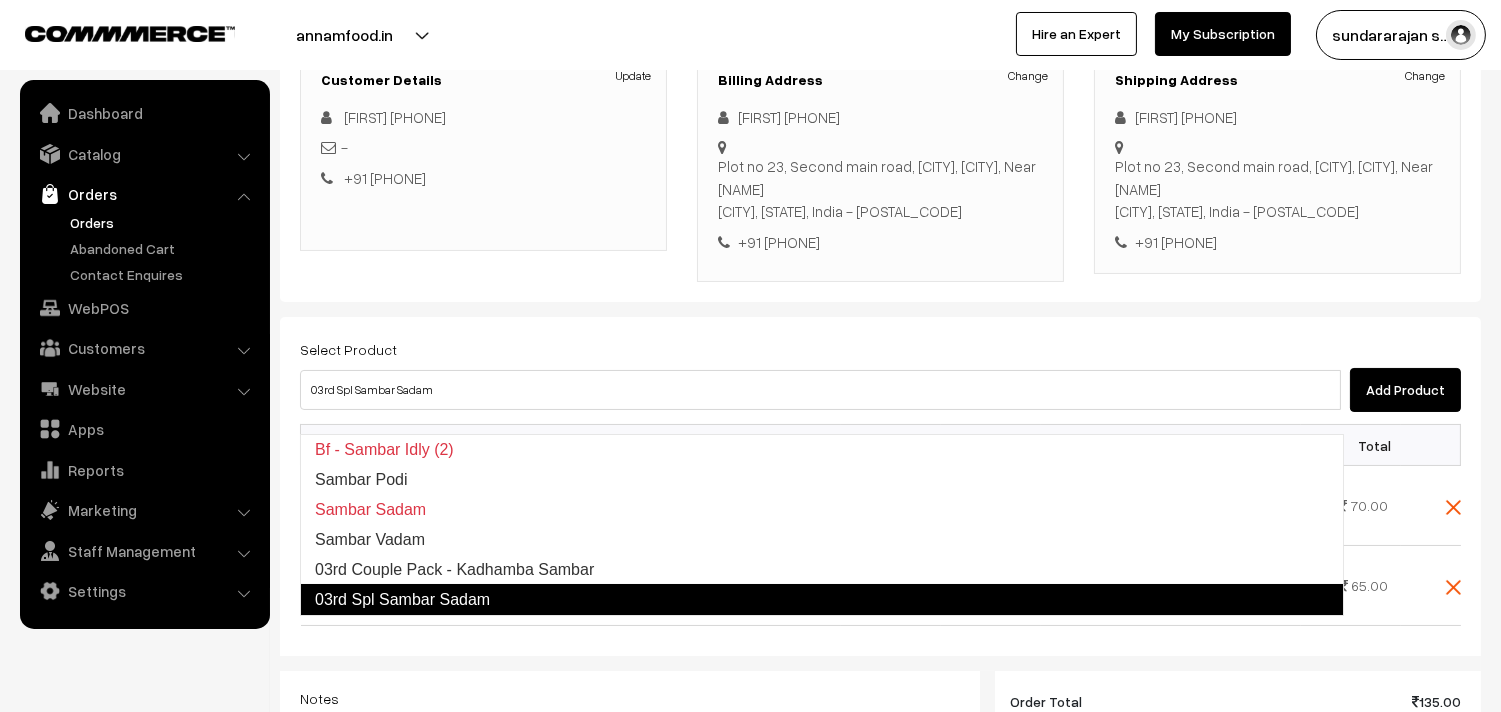 type 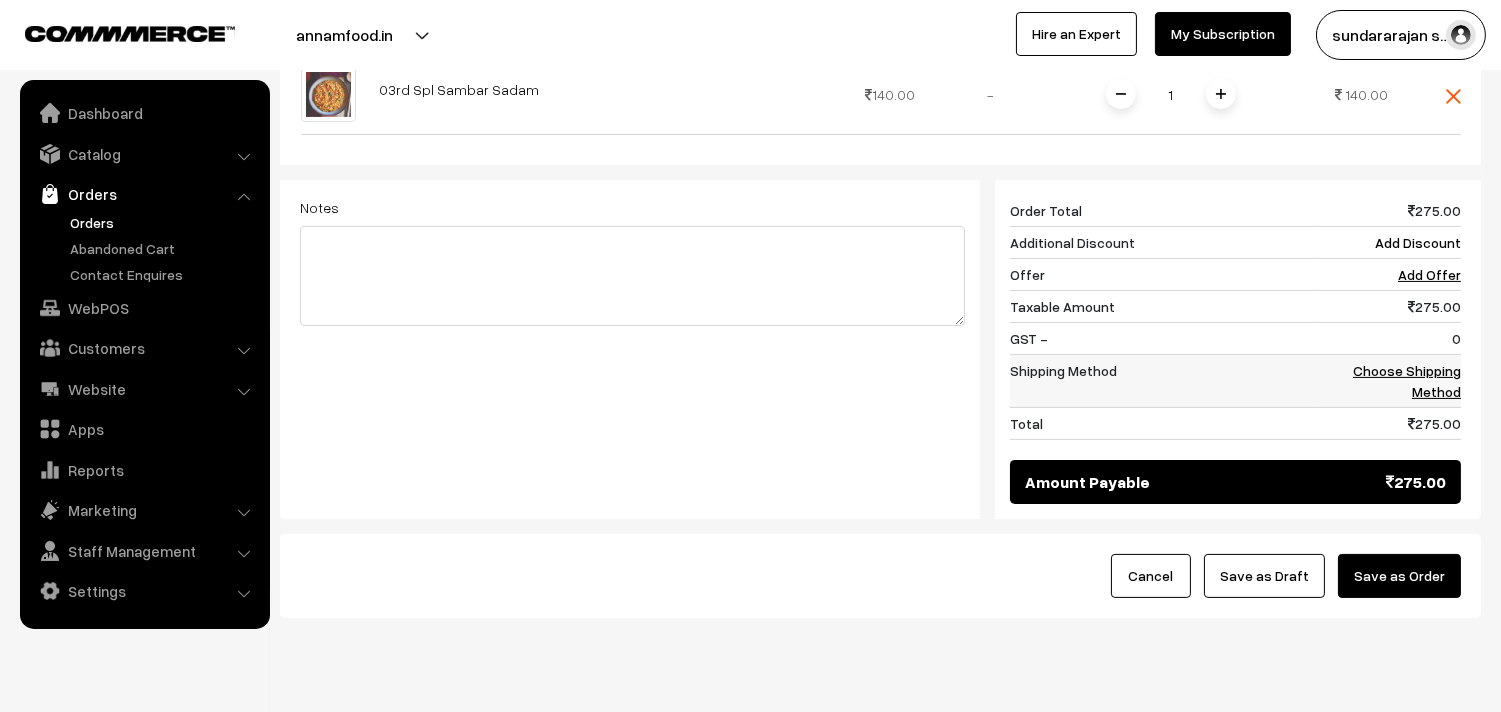 scroll, scrollTop: 942, scrollLeft: 0, axis: vertical 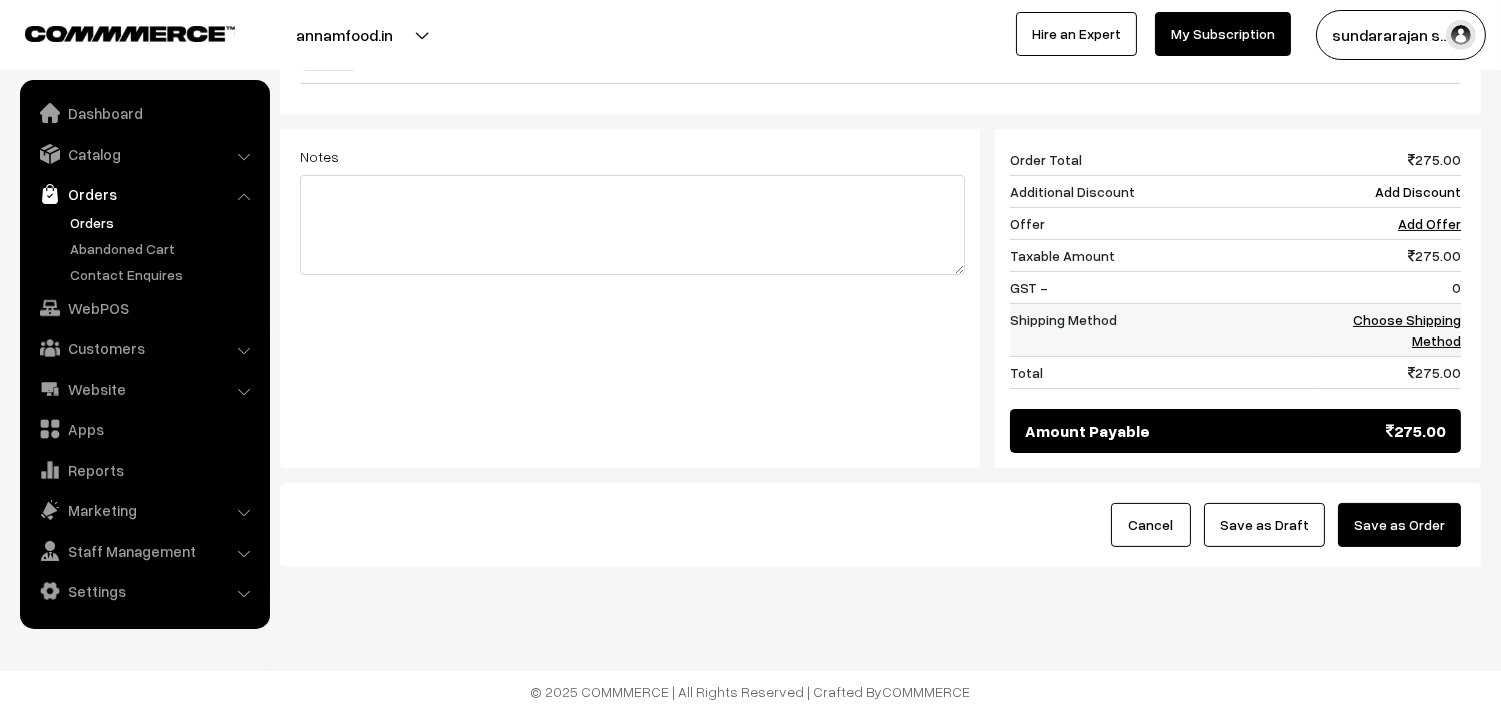 click on "Choose Shipping Method" at bounding box center [1407, 330] 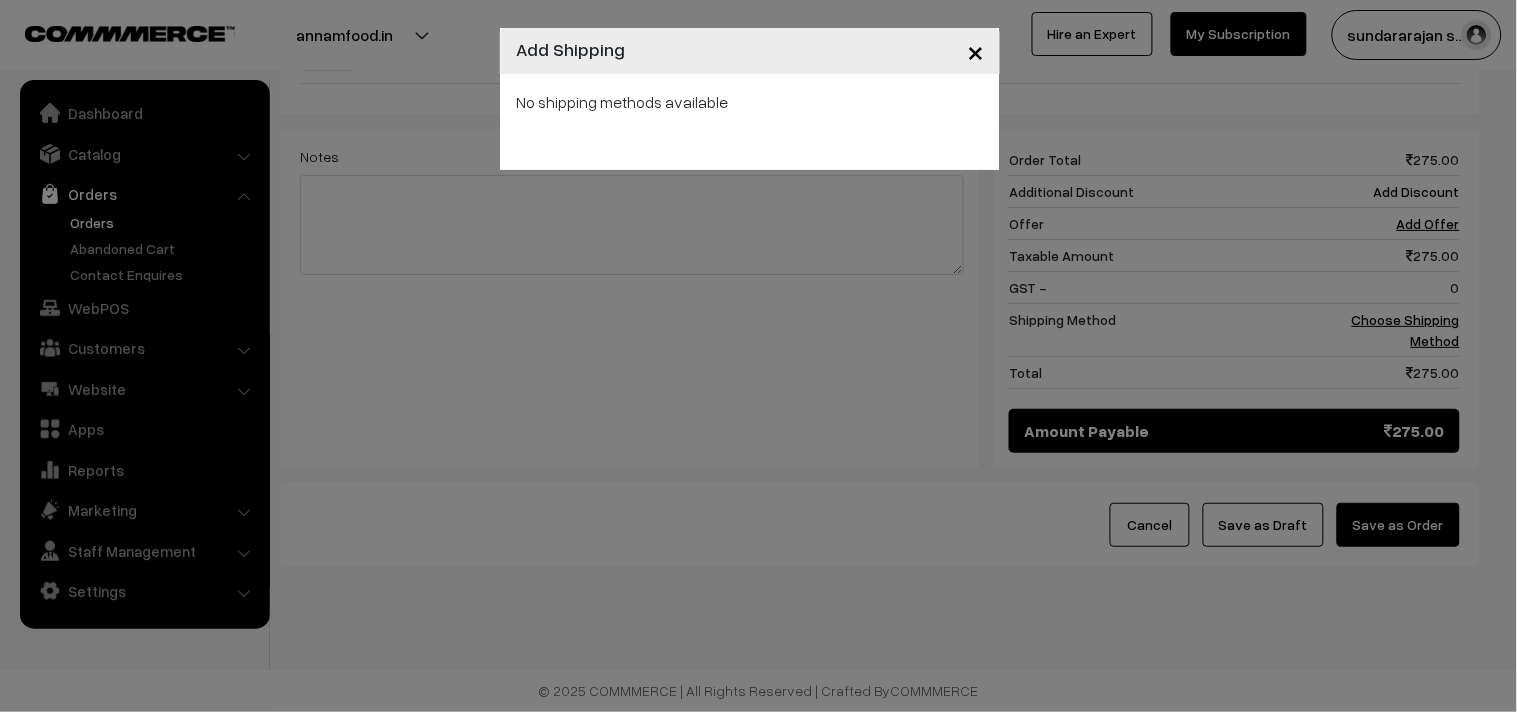 click on "No shipping methods available" at bounding box center (750, 122) 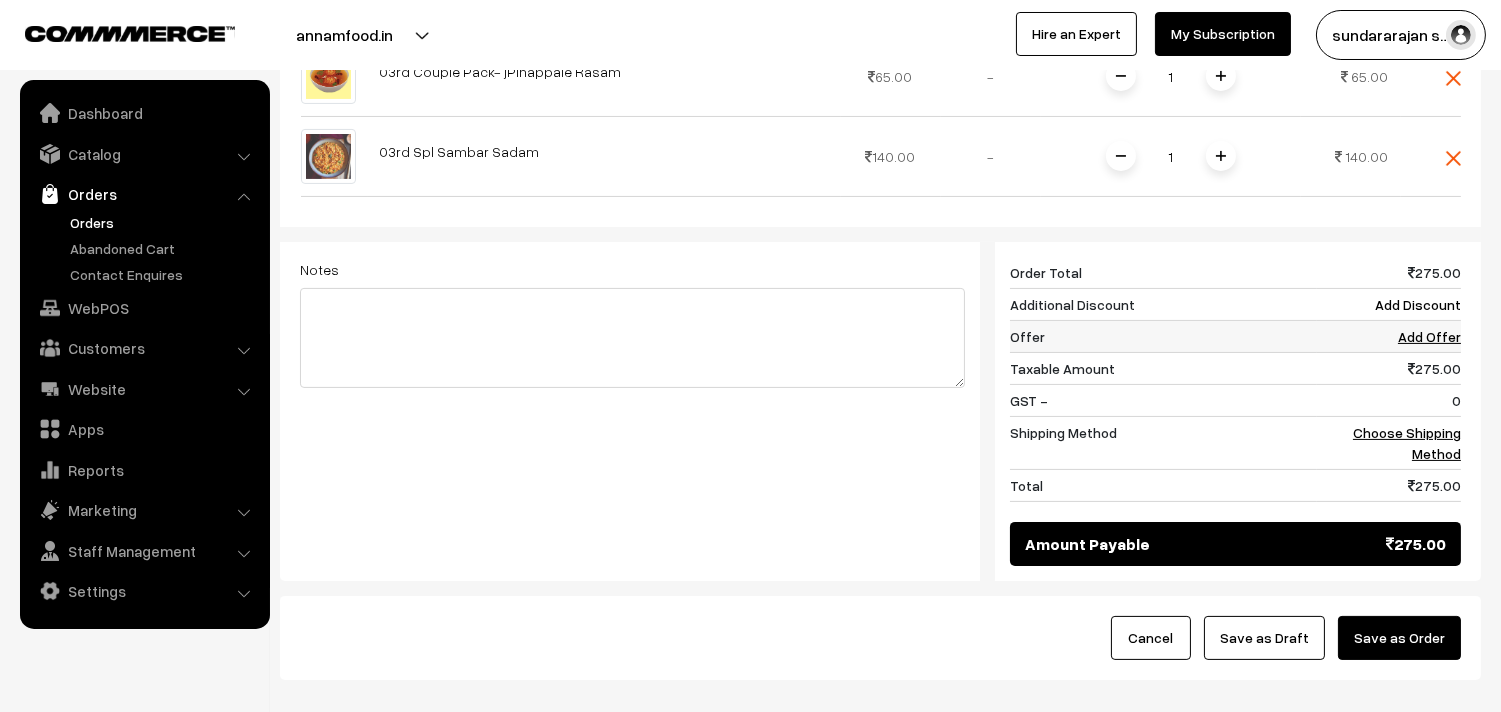 scroll, scrollTop: 720, scrollLeft: 0, axis: vertical 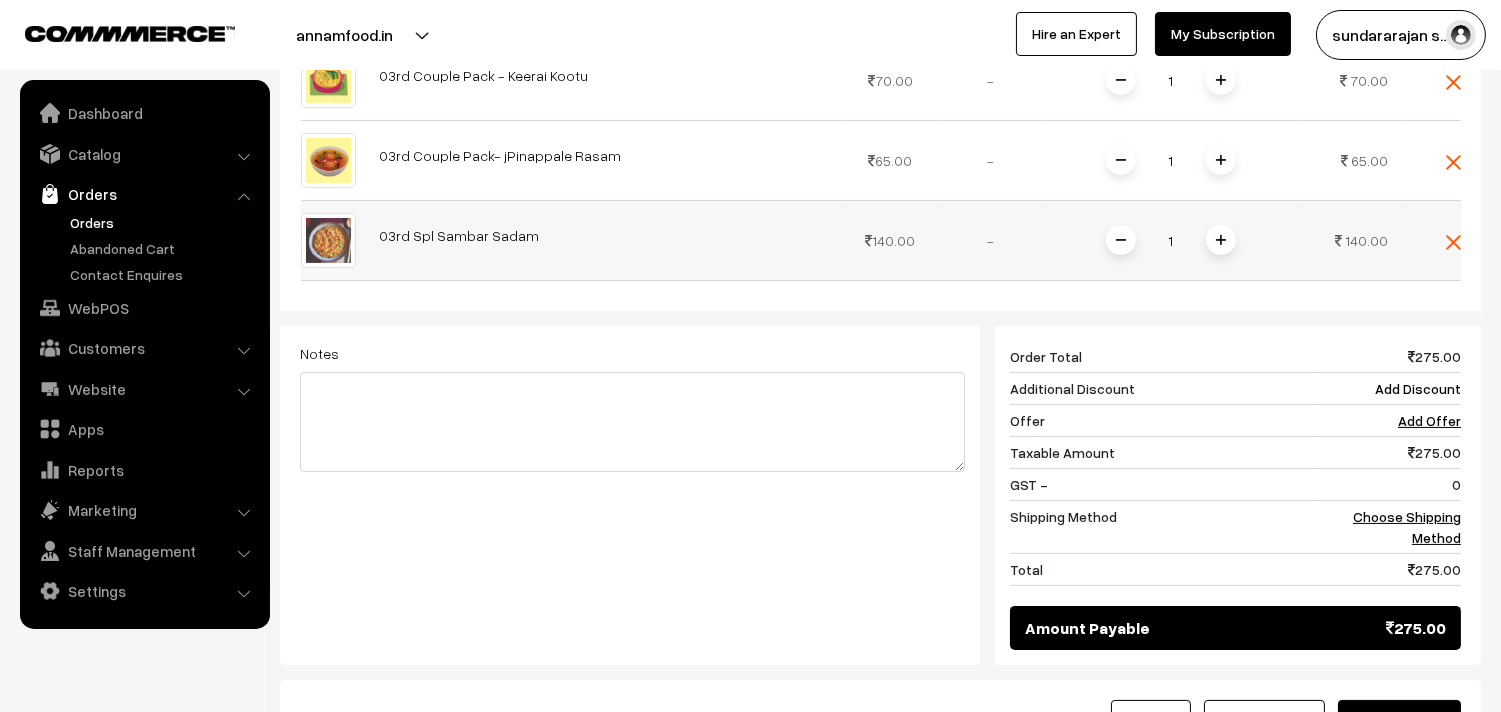 click at bounding box center [1221, 240] 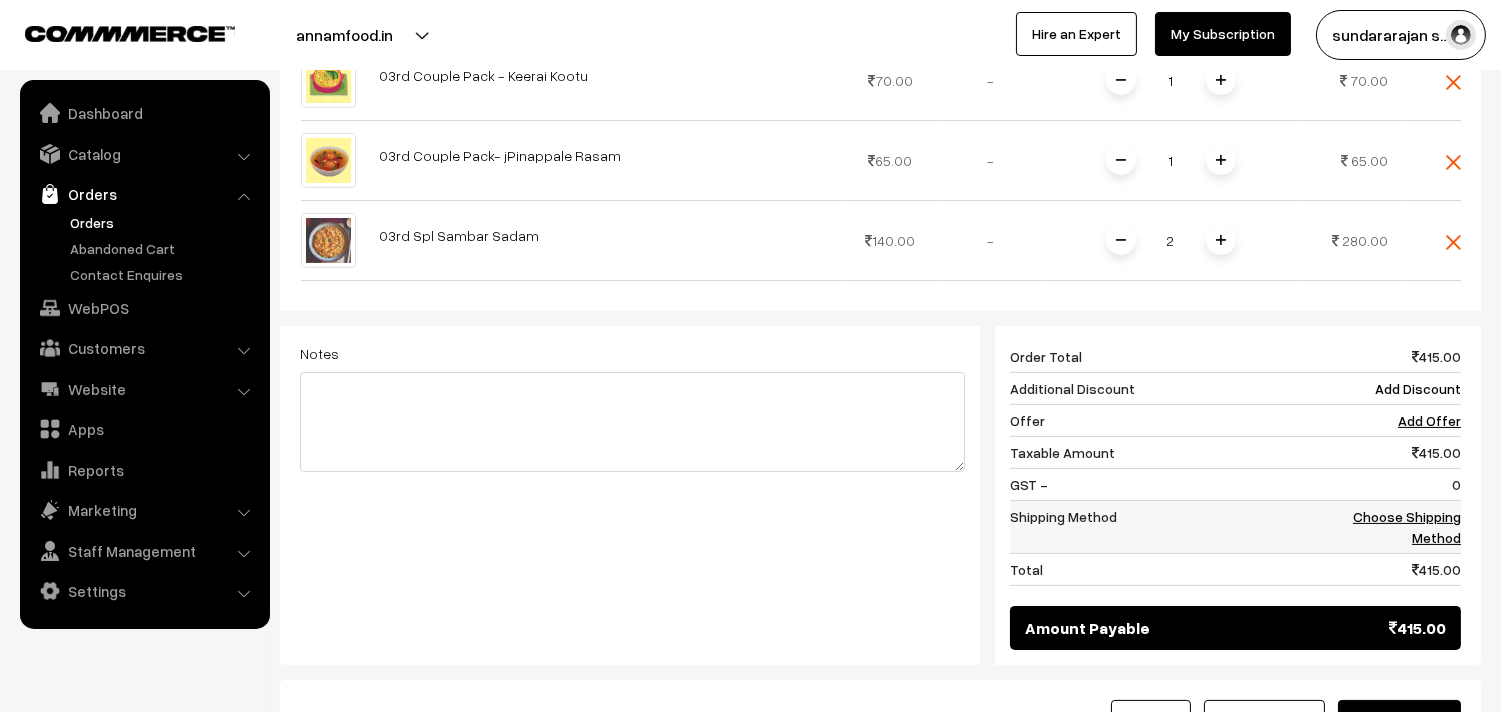 click on "Choose Shipping Method" at bounding box center (1407, 527) 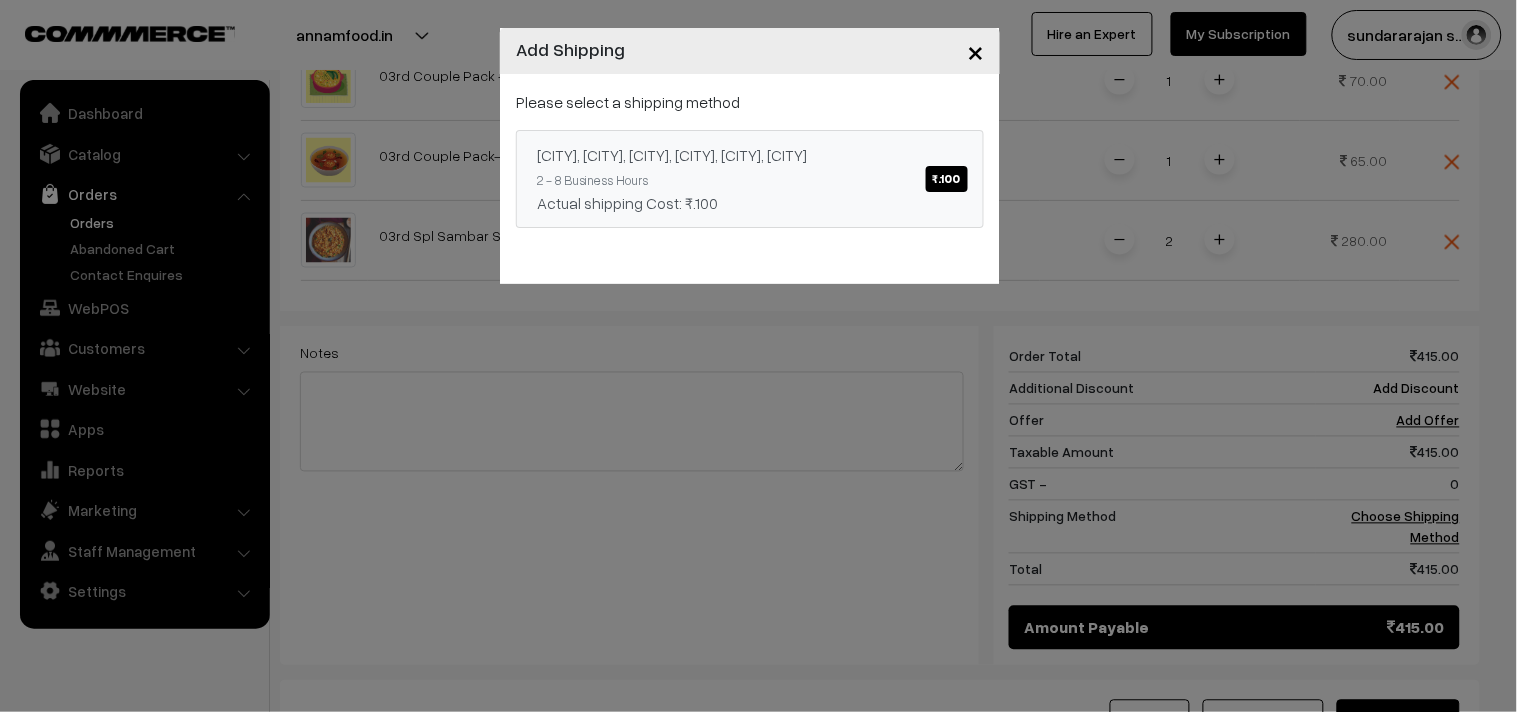 click on "Medavakkam, Perunpakkam, Sholinganallur,  seliyur, Kirattur, Perambur
₹.100
2 - 8 Business Hours Actual shipping Cost: ₹.100" at bounding box center (750, 179) 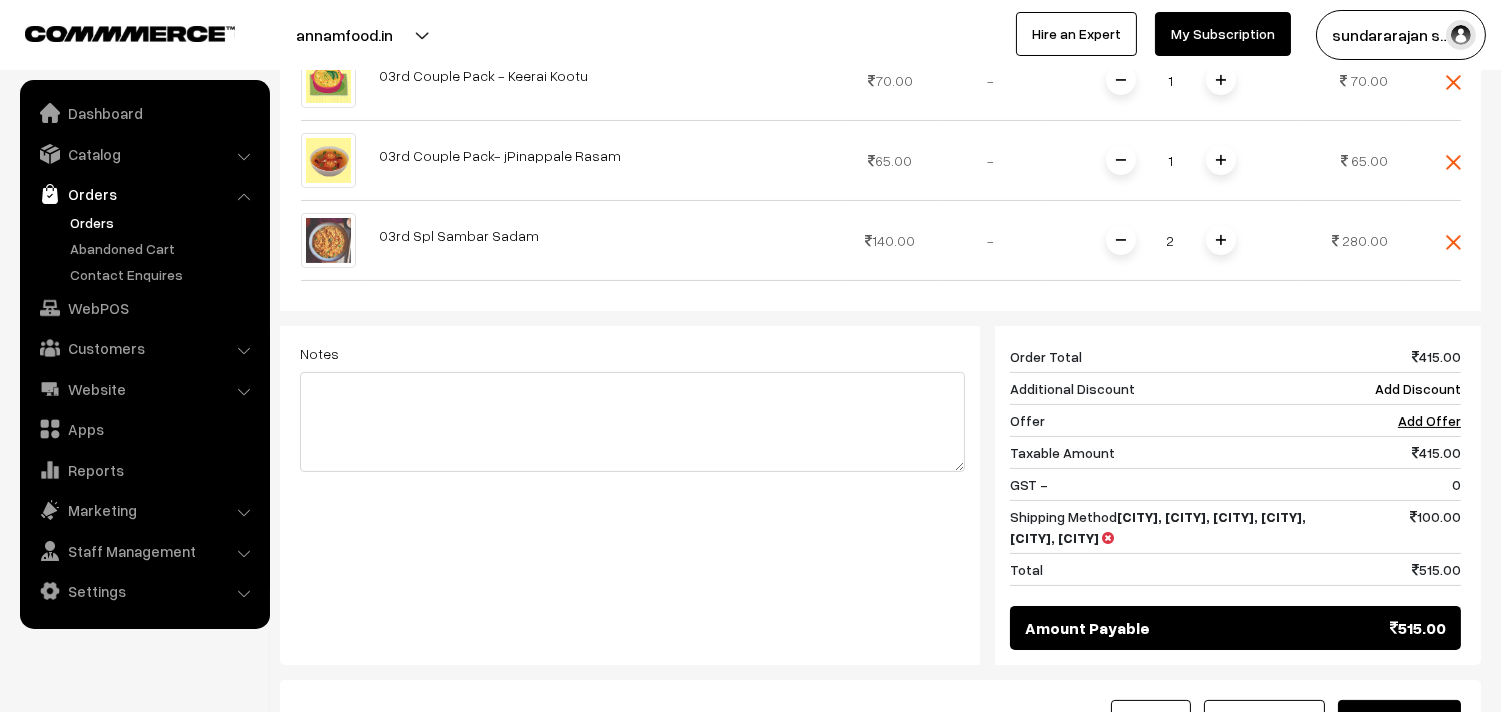 click at bounding box center [1121, 240] 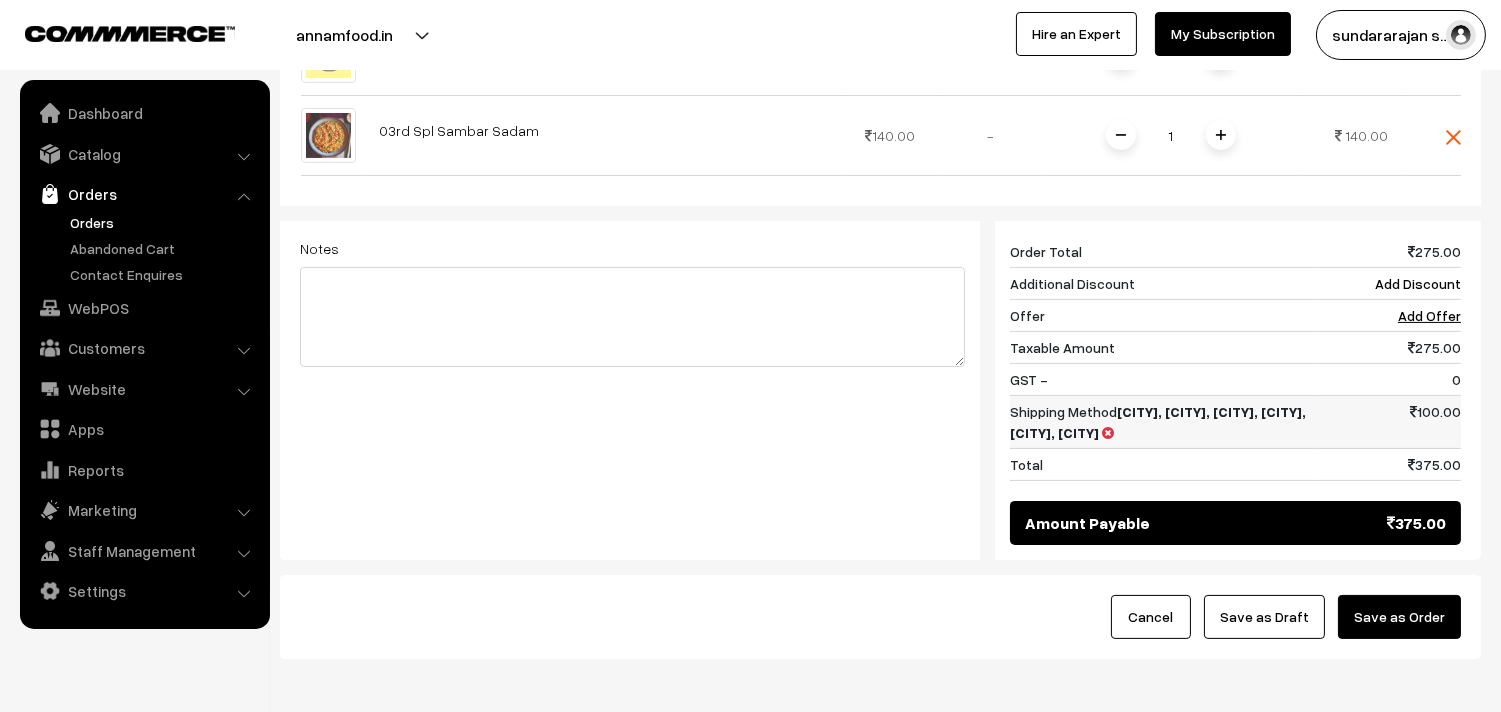 scroll, scrollTop: 831, scrollLeft: 0, axis: vertical 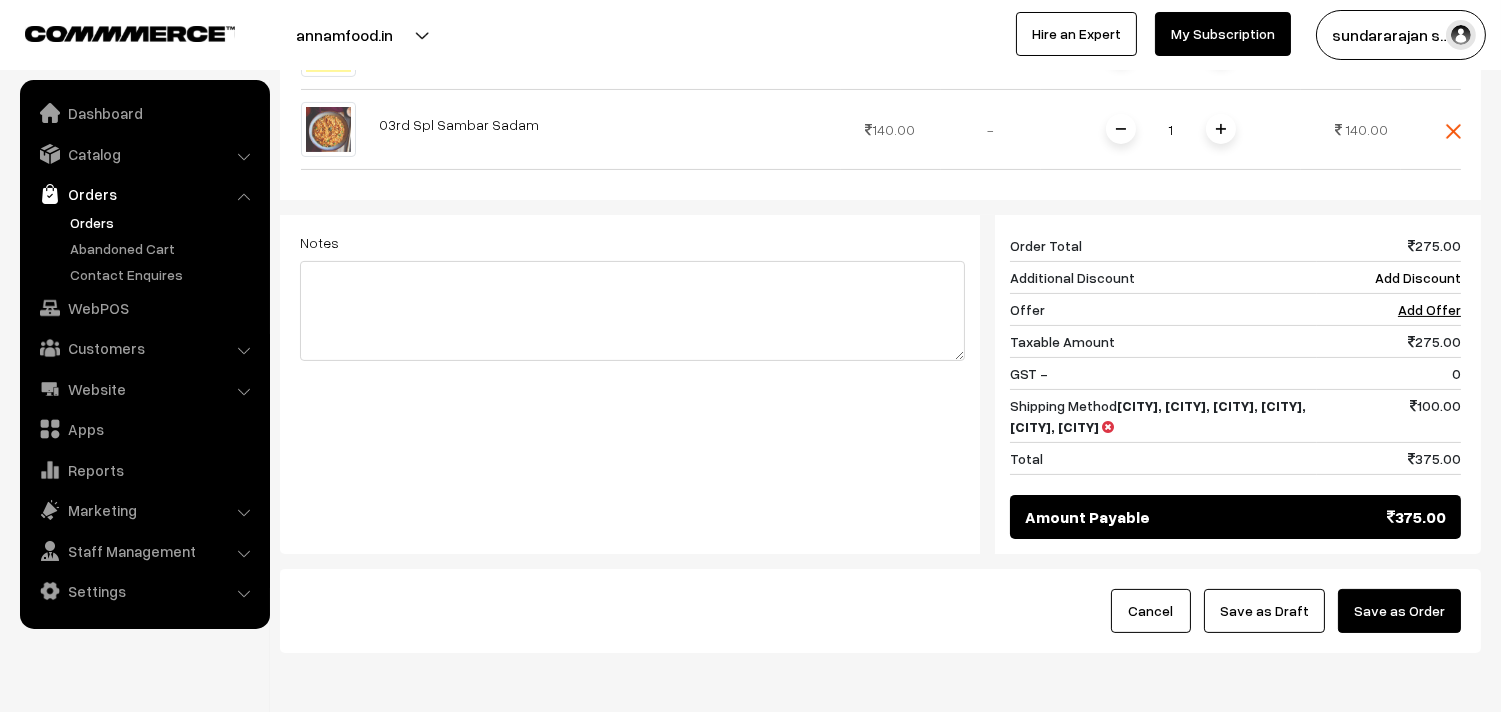 click on "Save as Draft" at bounding box center (1264, 611) 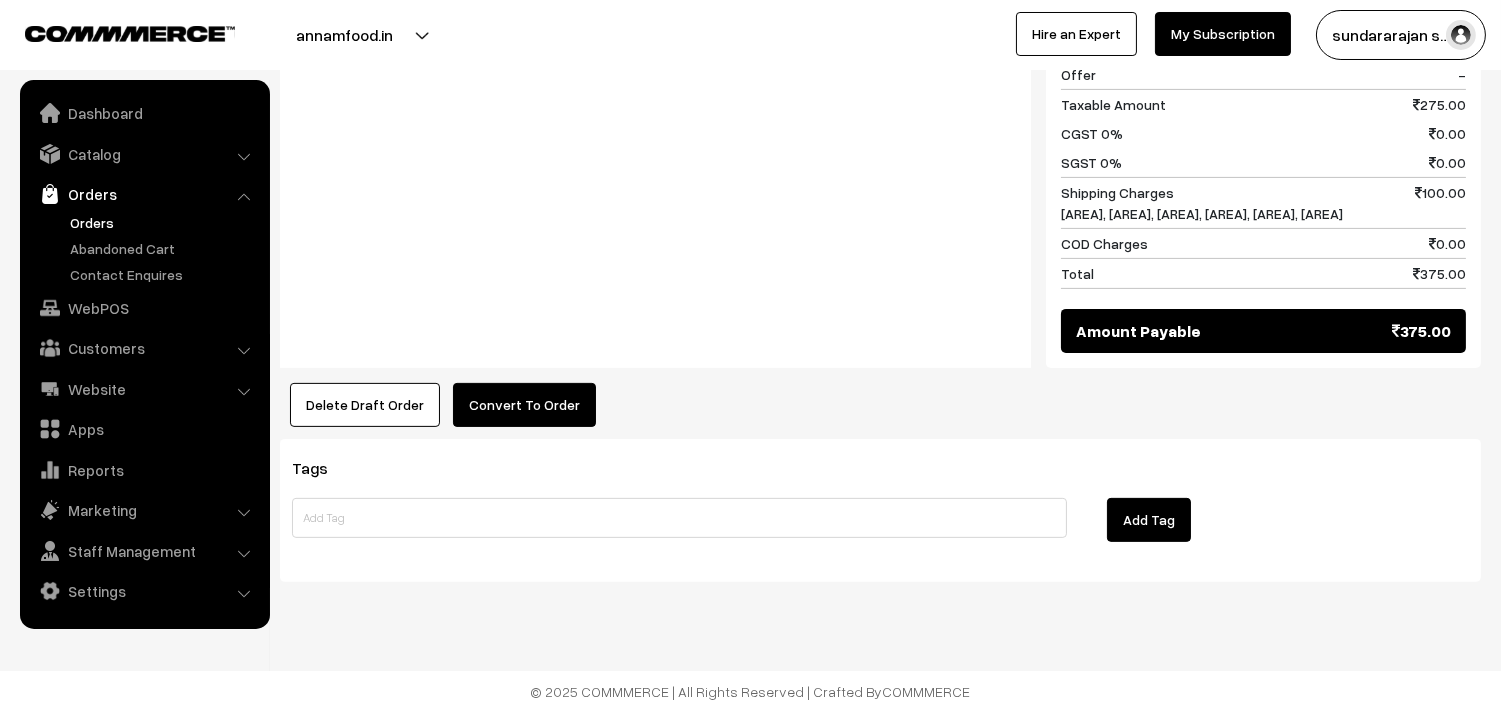 click on "Convert To Order" at bounding box center (524, 405) 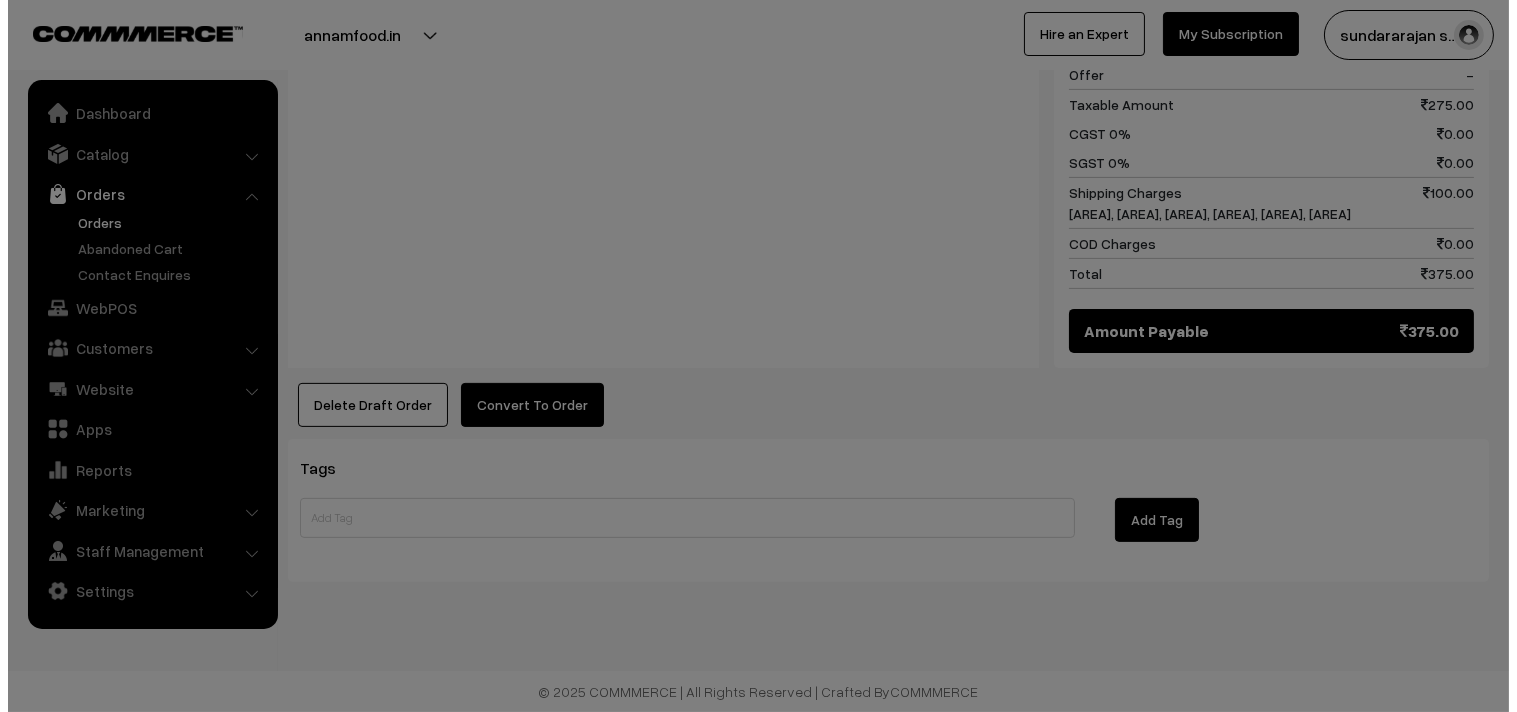scroll, scrollTop: 1270, scrollLeft: 0, axis: vertical 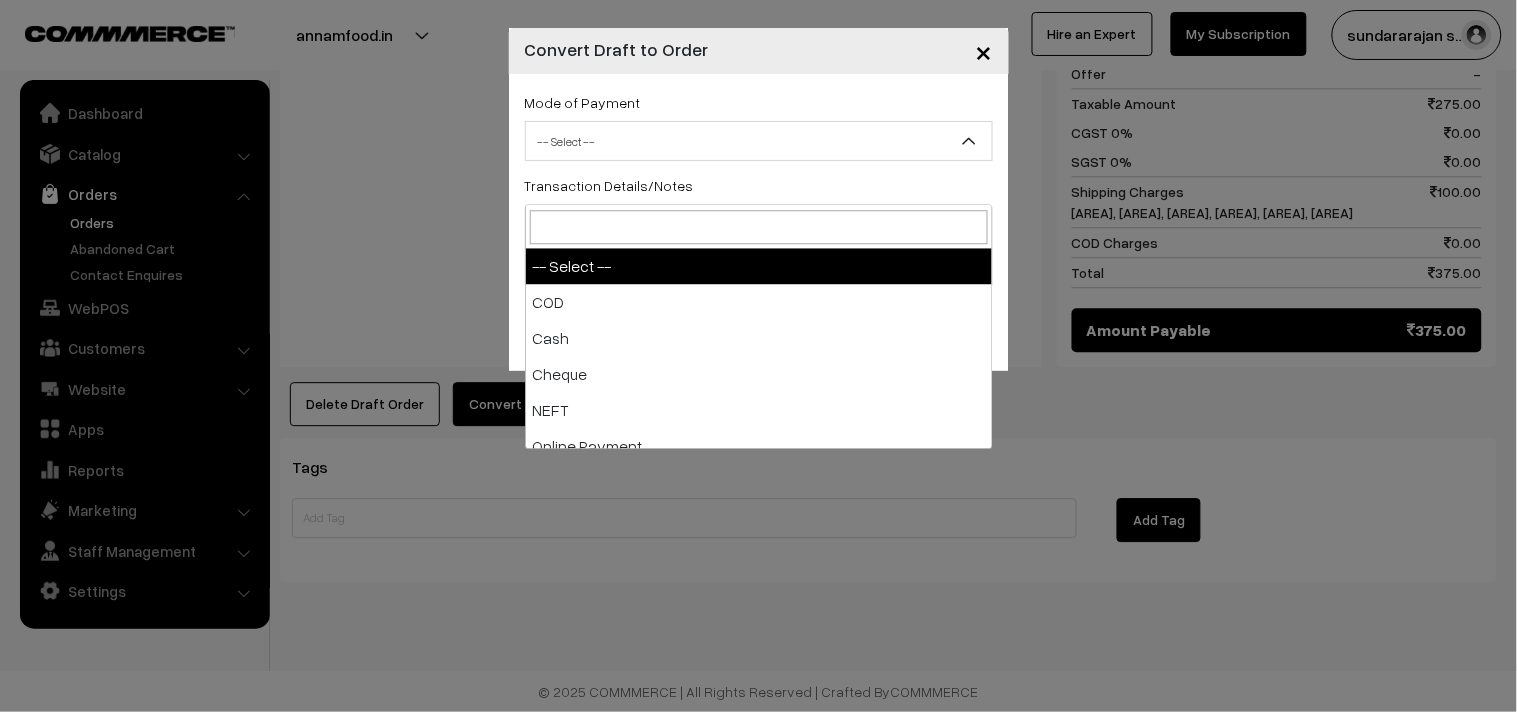 click on "-- Select --" at bounding box center (759, 141) 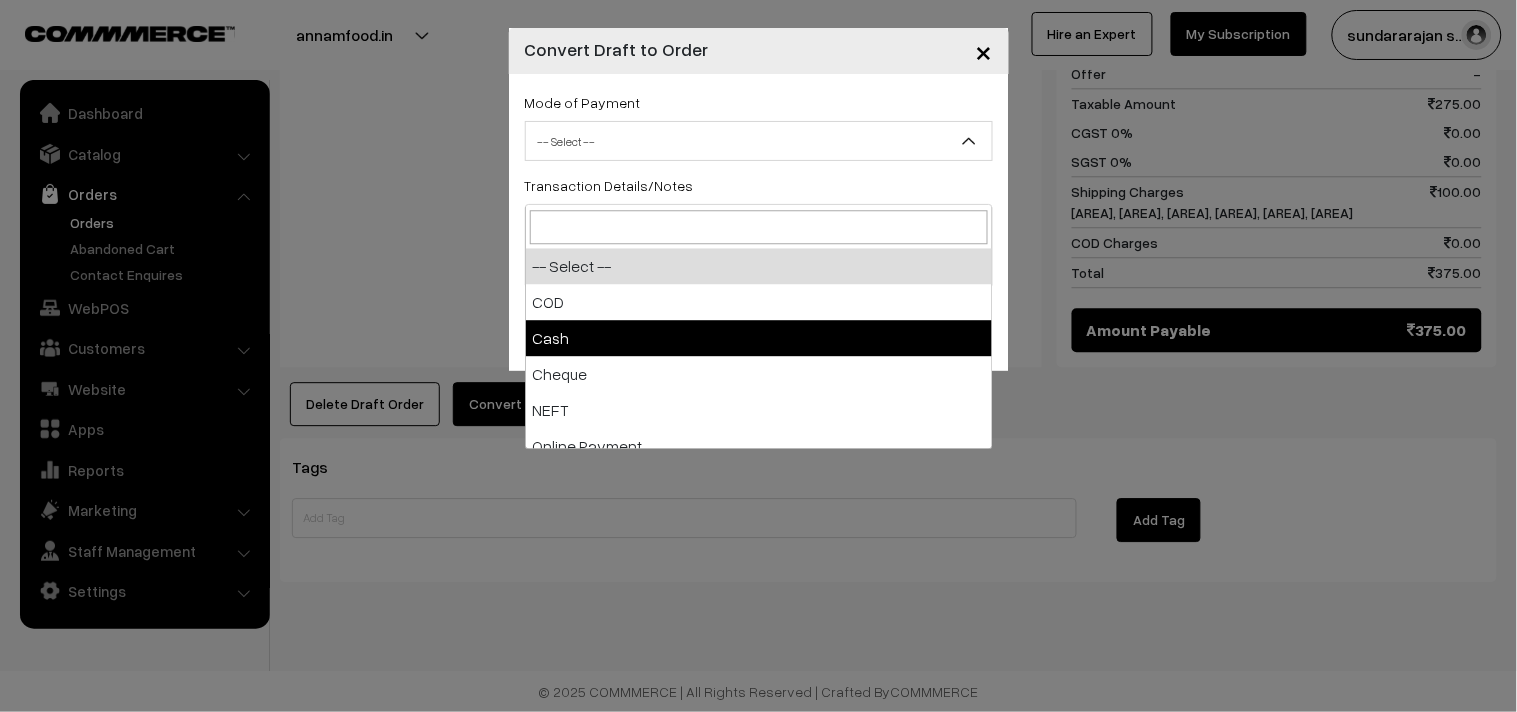 select on "2" 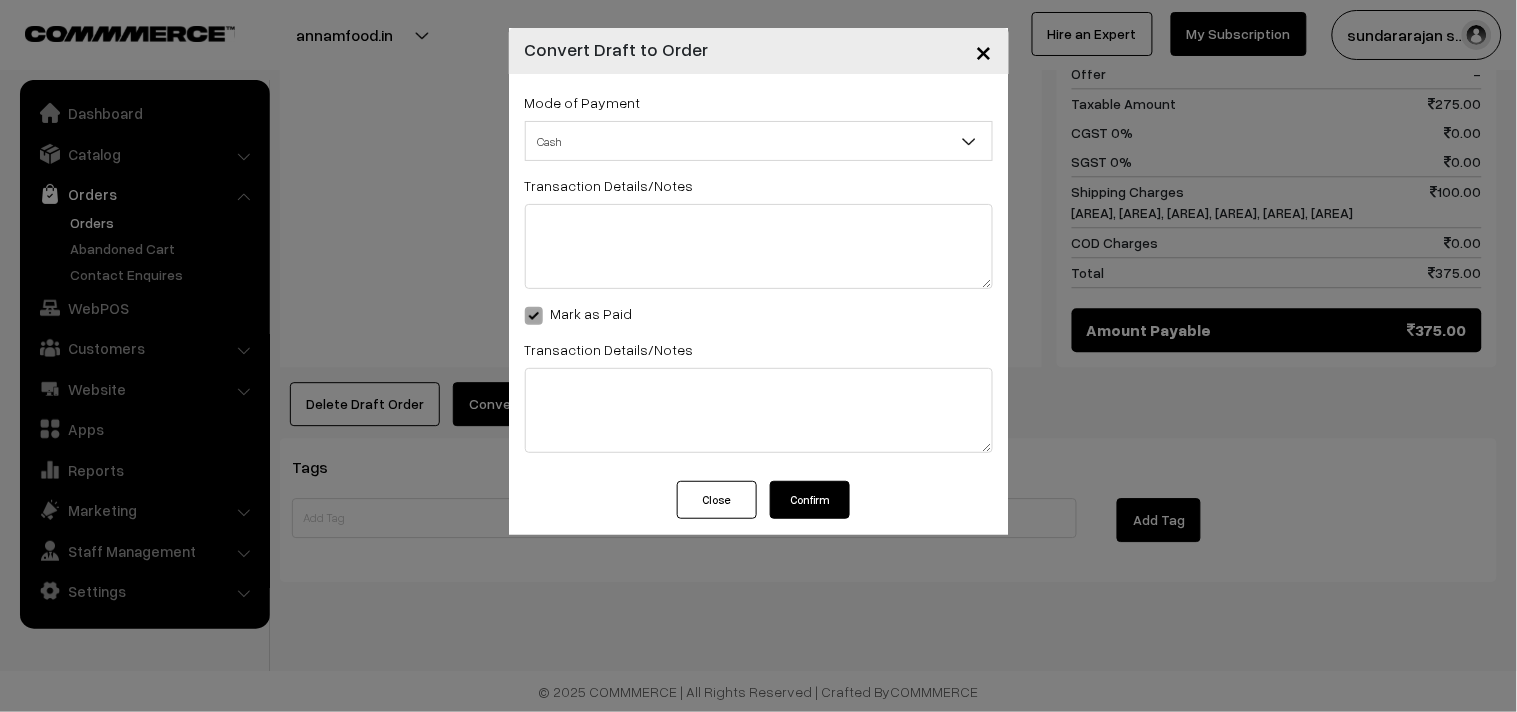 click on "Confirm" at bounding box center [810, 500] 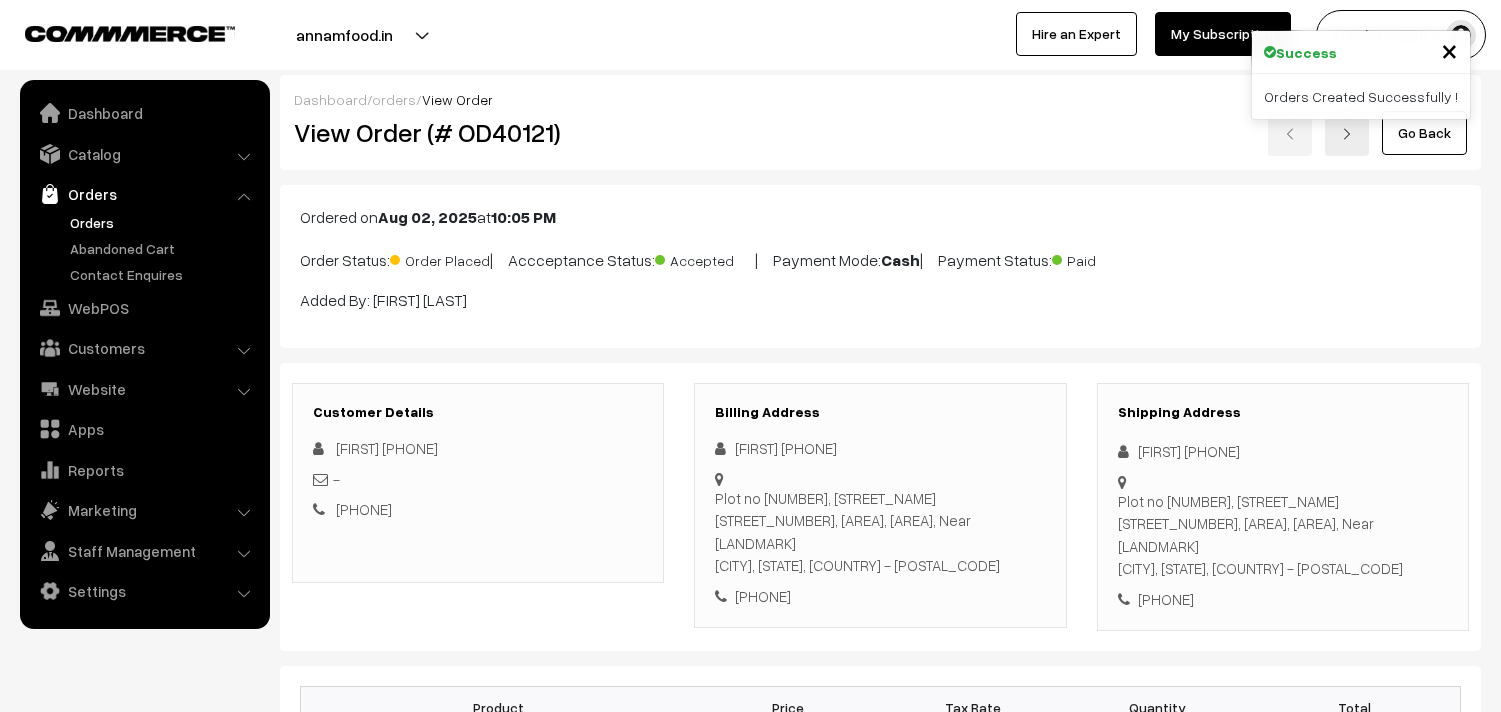 scroll, scrollTop: 1263, scrollLeft: 0, axis: vertical 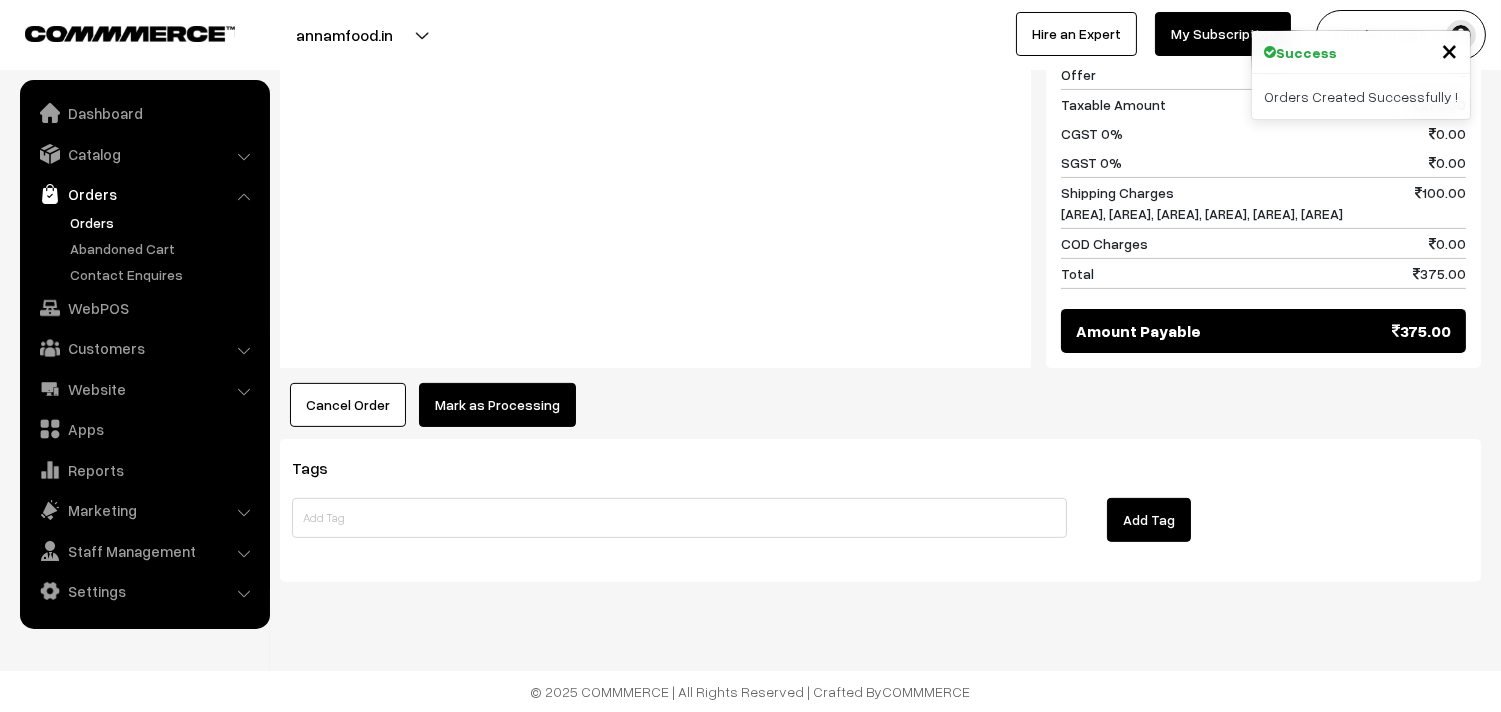 click on "Product
Price
Tax Rate
Quantity
Total
03rd  Couple Pack - Keerai Kootu
70.00
65.00" at bounding box center [880, -75] 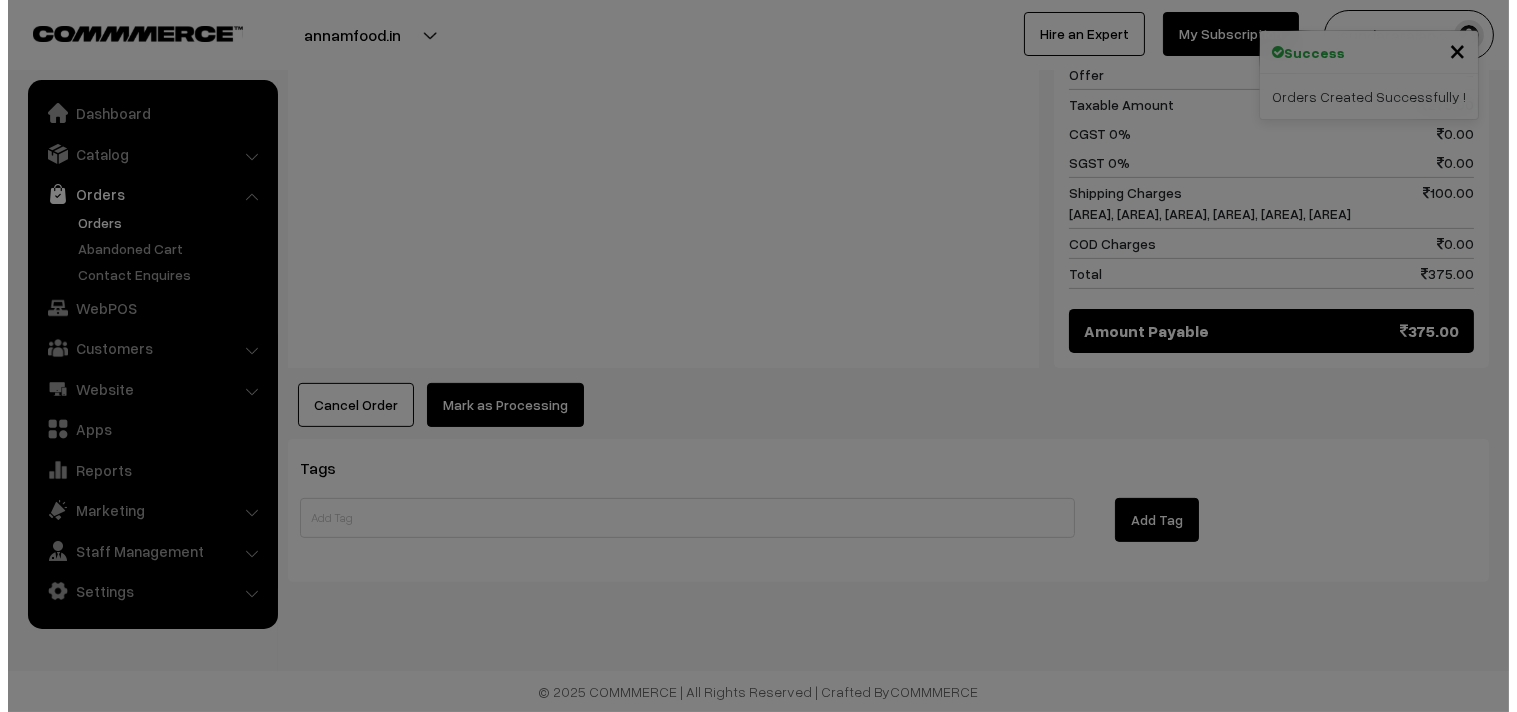 scroll, scrollTop: 1270, scrollLeft: 0, axis: vertical 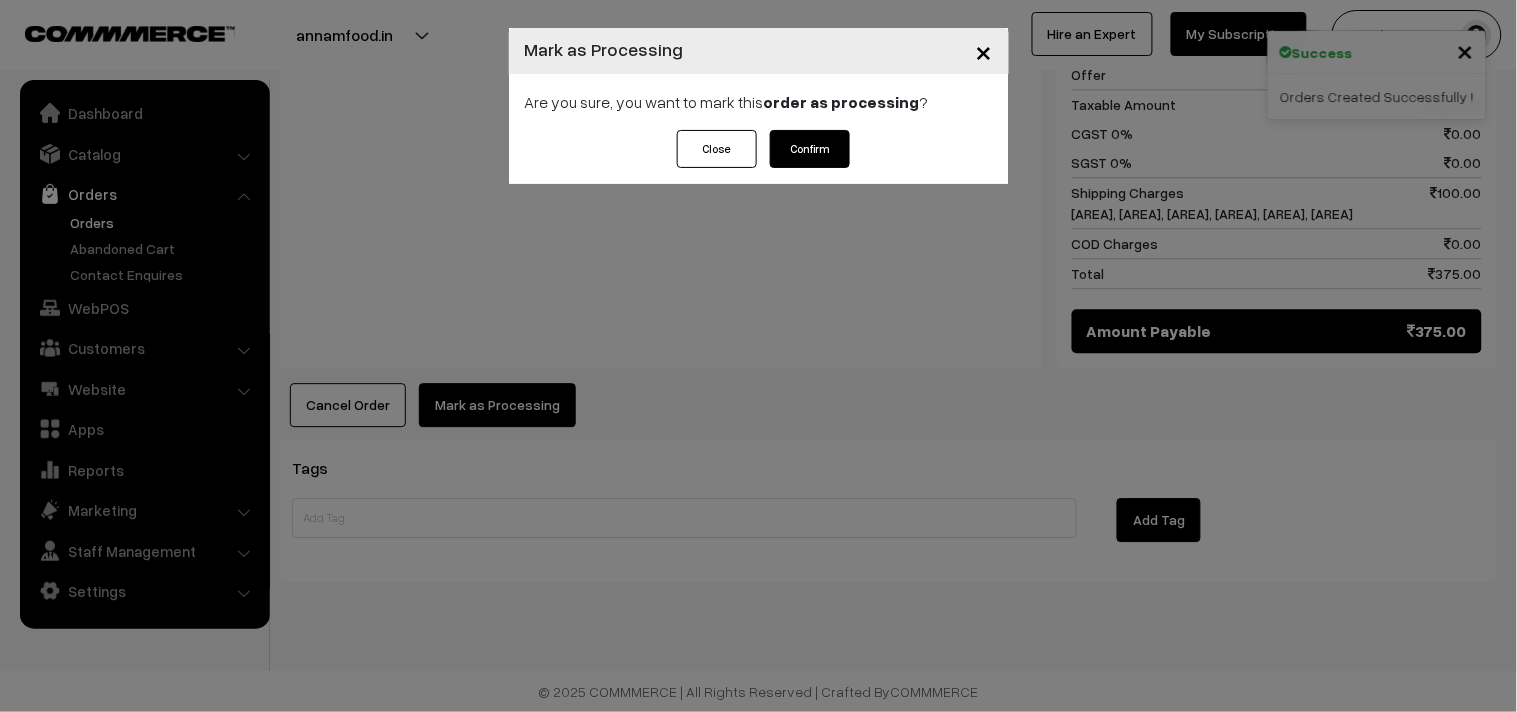 click on "Confirm" at bounding box center [810, 149] 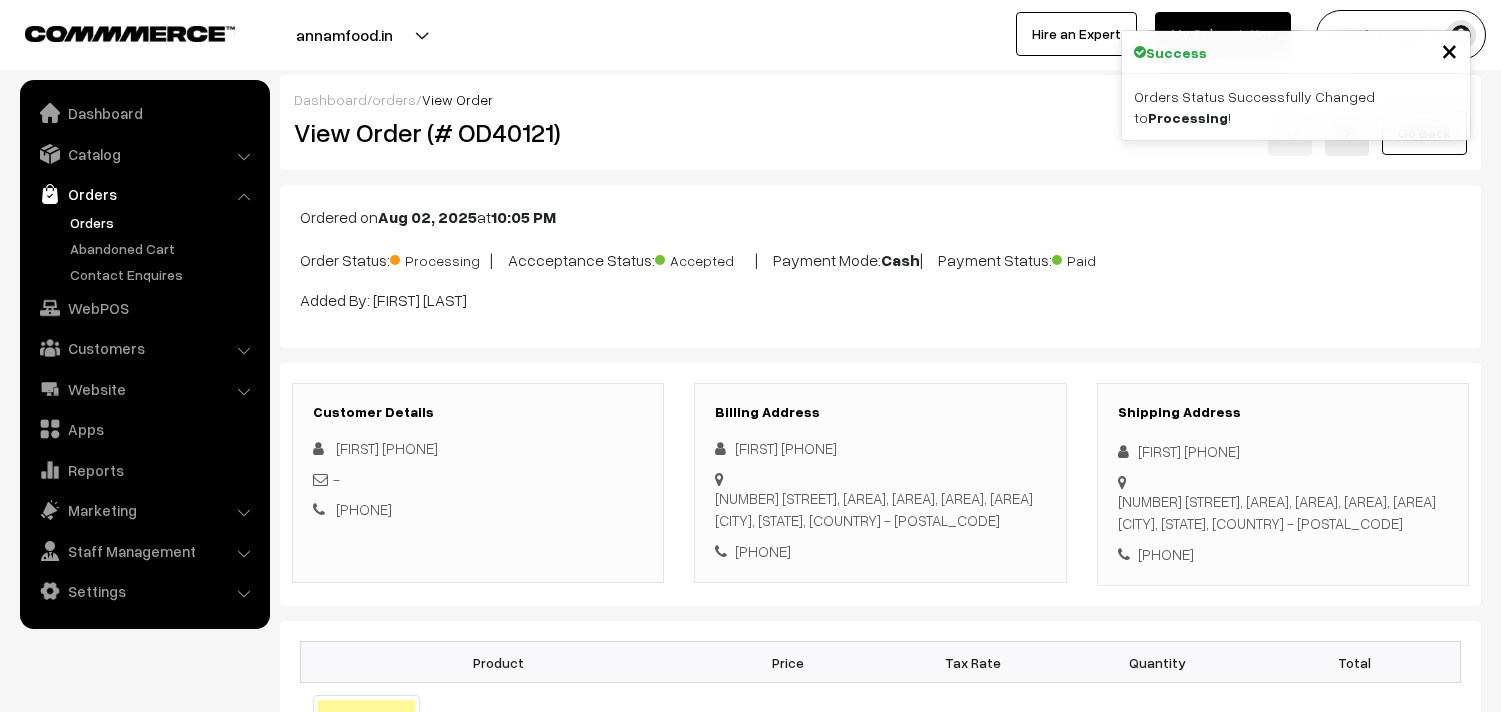 scroll, scrollTop: 0, scrollLeft: 0, axis: both 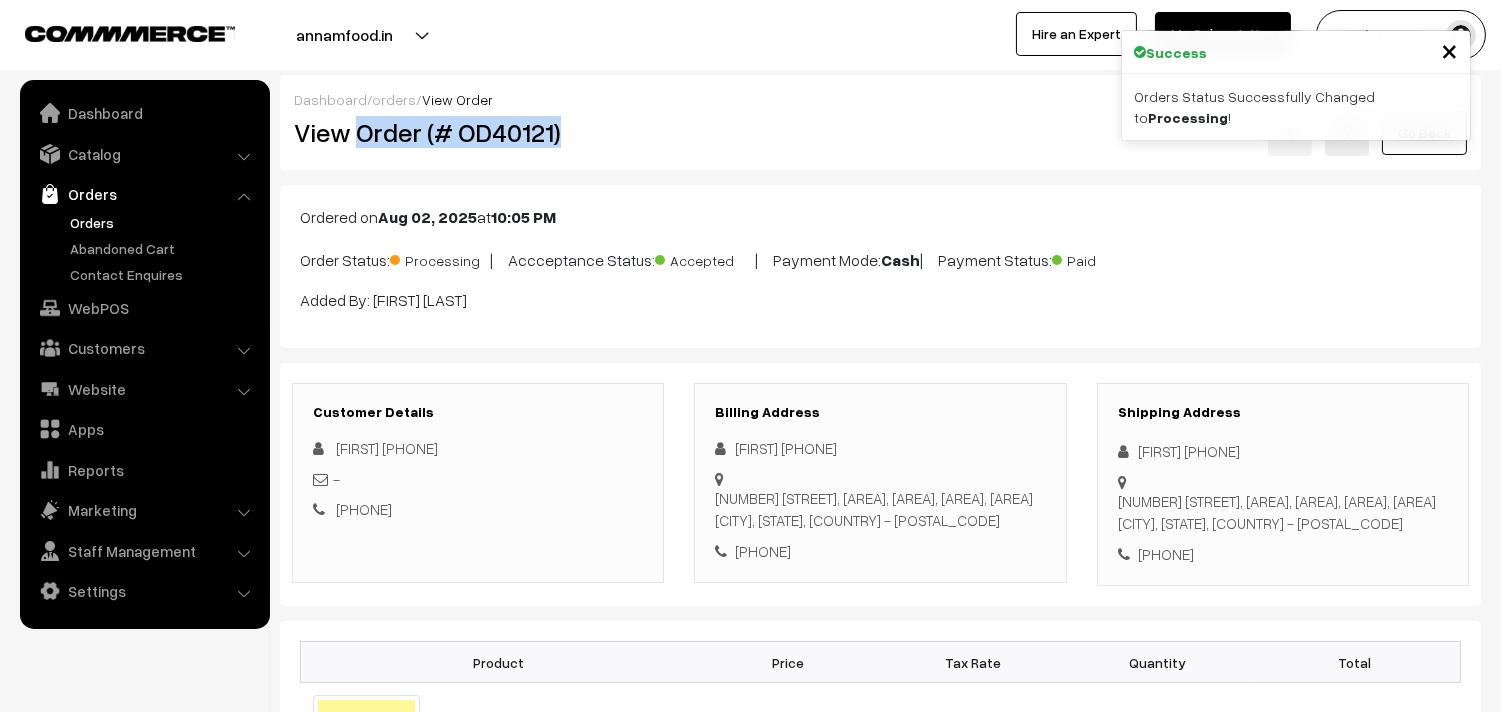 drag, startPoint x: 355, startPoint y: 137, endPoint x: 687, endPoint y: 130, distance: 332.0738 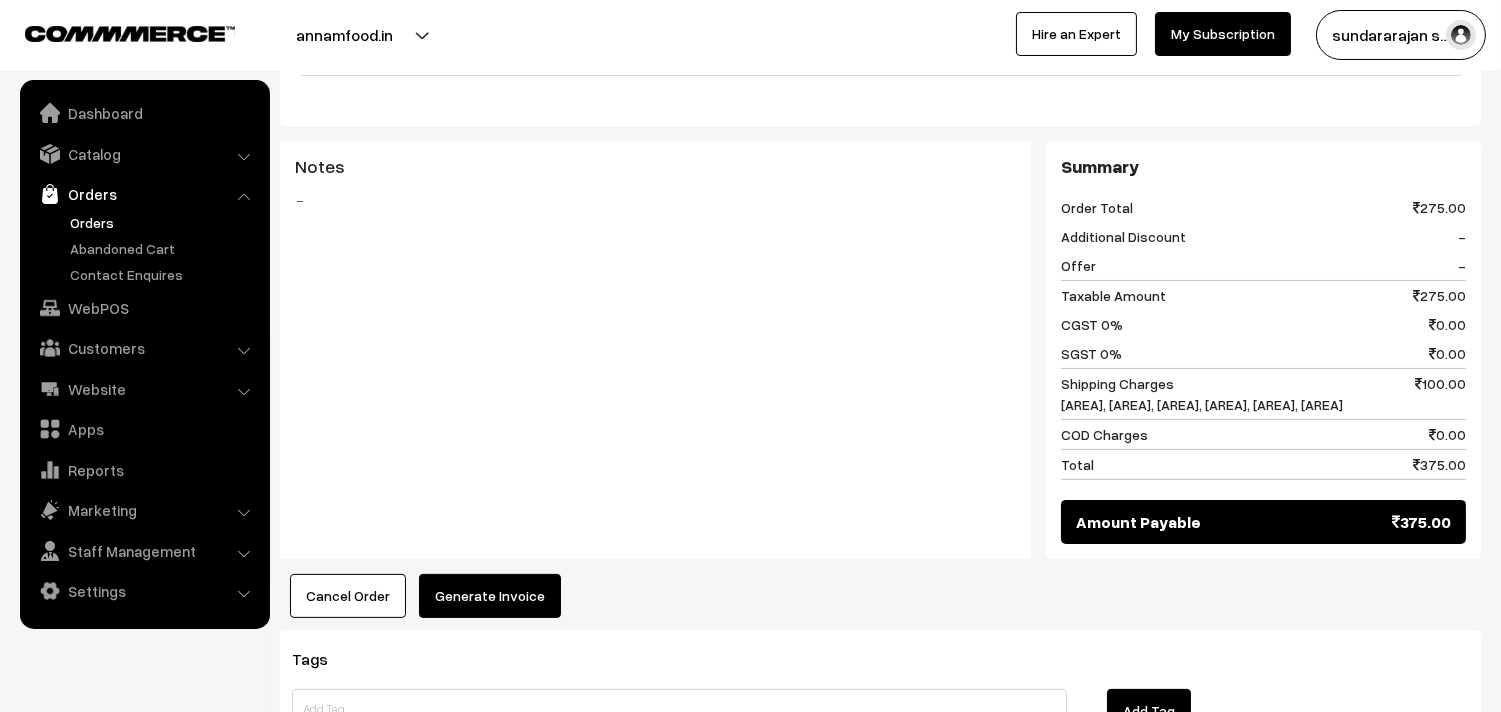 scroll, scrollTop: 1263, scrollLeft: 0, axis: vertical 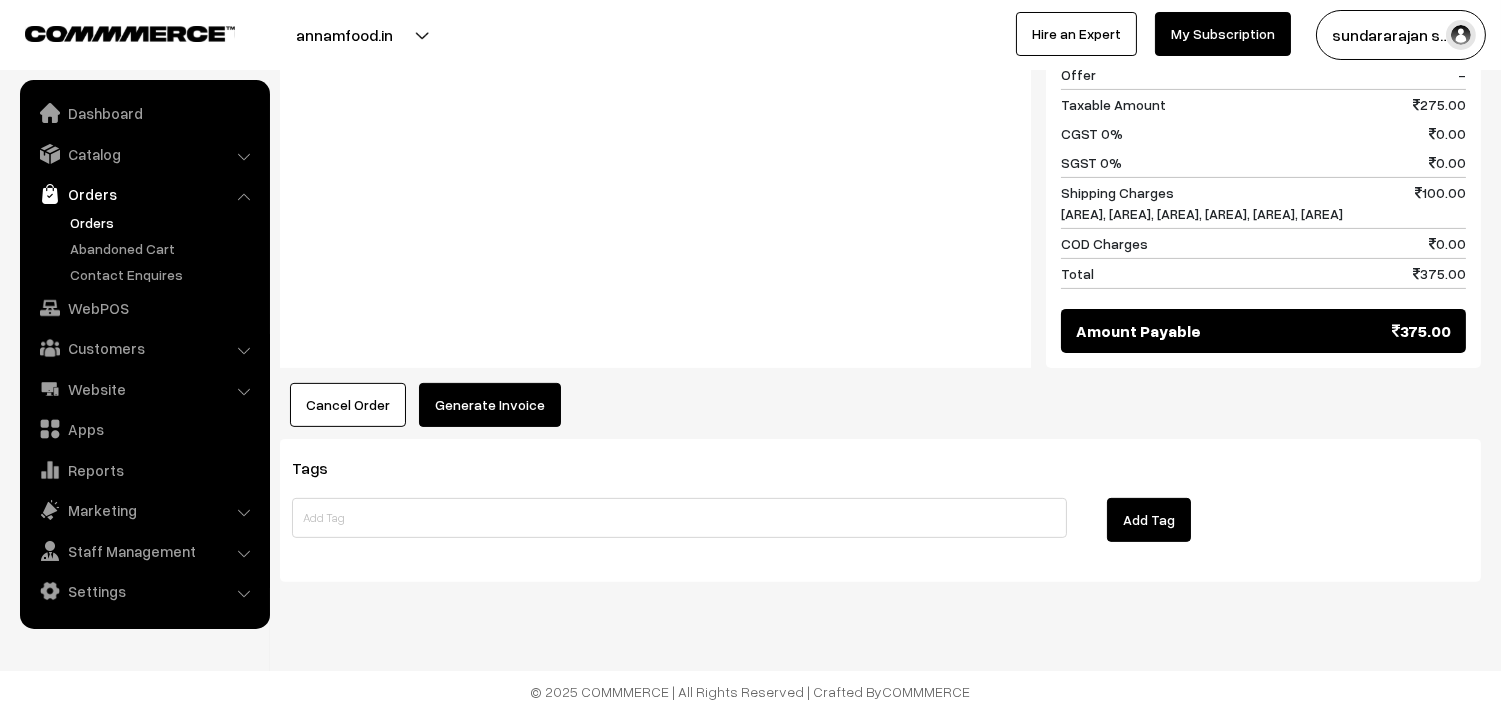 click on "Generate Invoice" at bounding box center [490, 405] 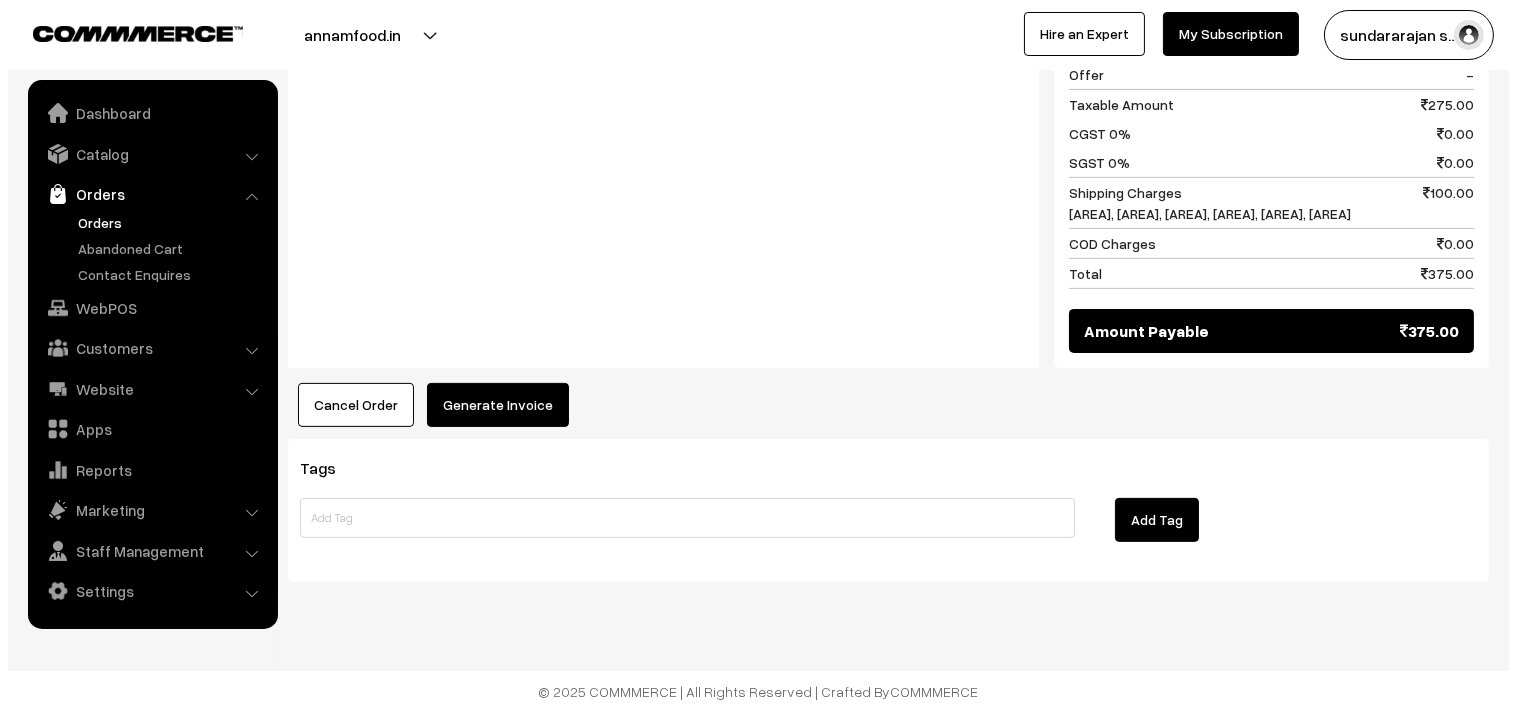 scroll, scrollTop: 1270, scrollLeft: 0, axis: vertical 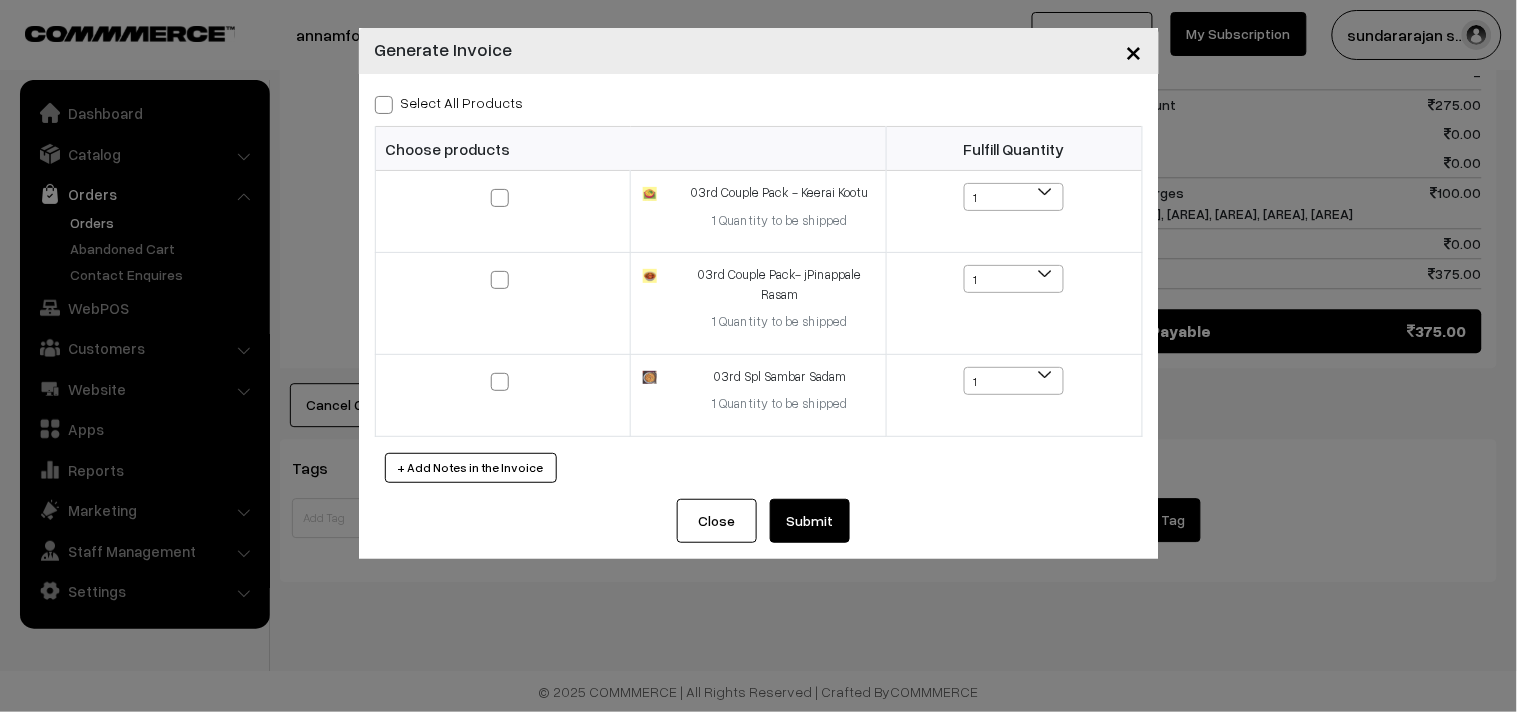 click on "Select All Products" at bounding box center (449, 102) 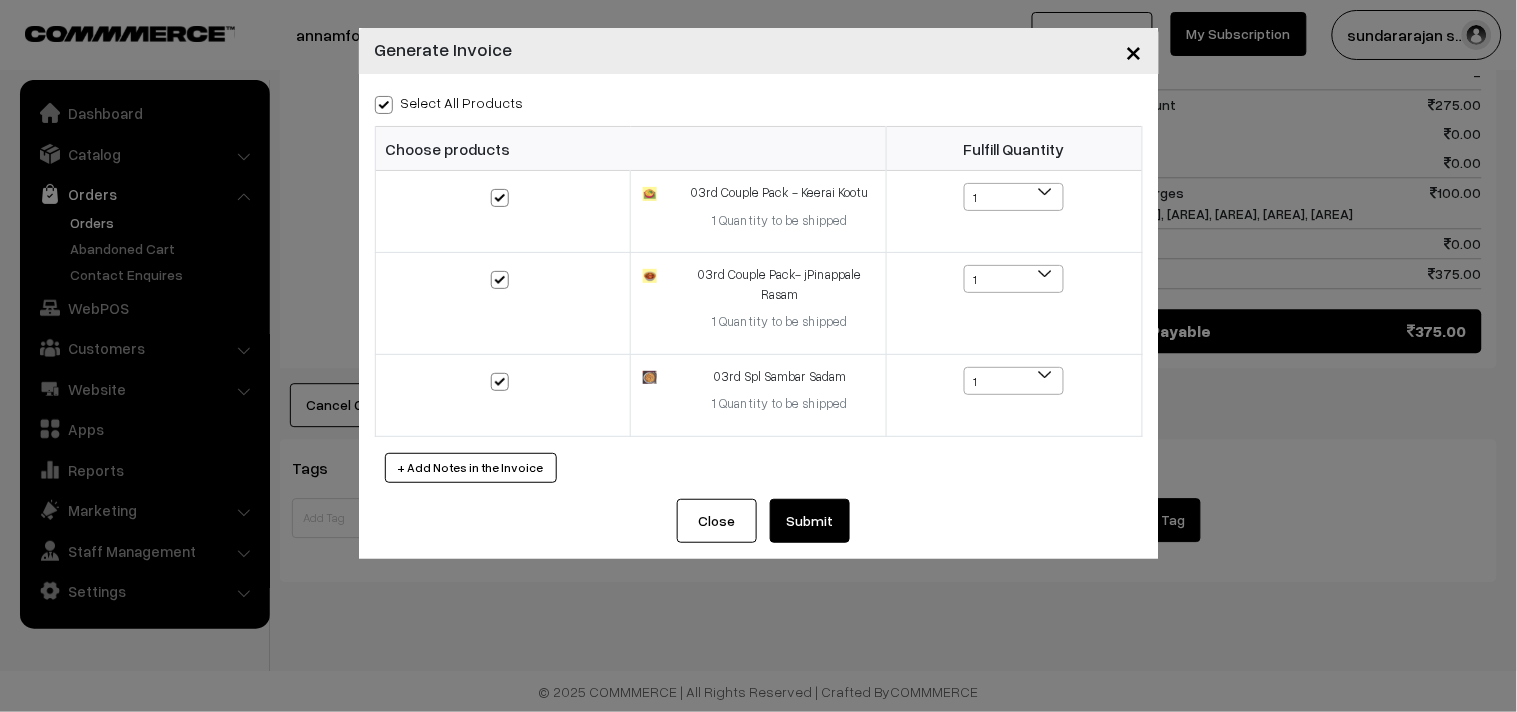 checkbox on "true" 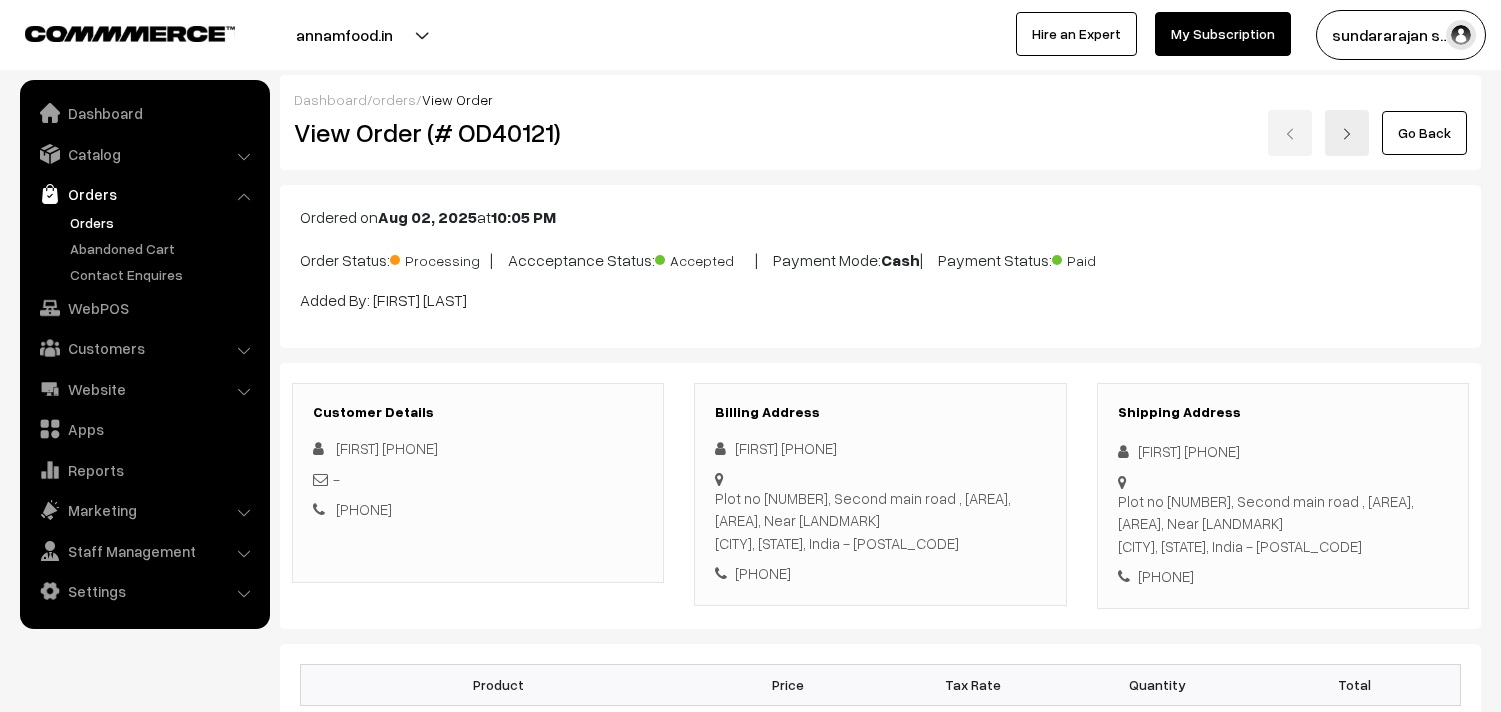 scroll, scrollTop: 1263, scrollLeft: 0, axis: vertical 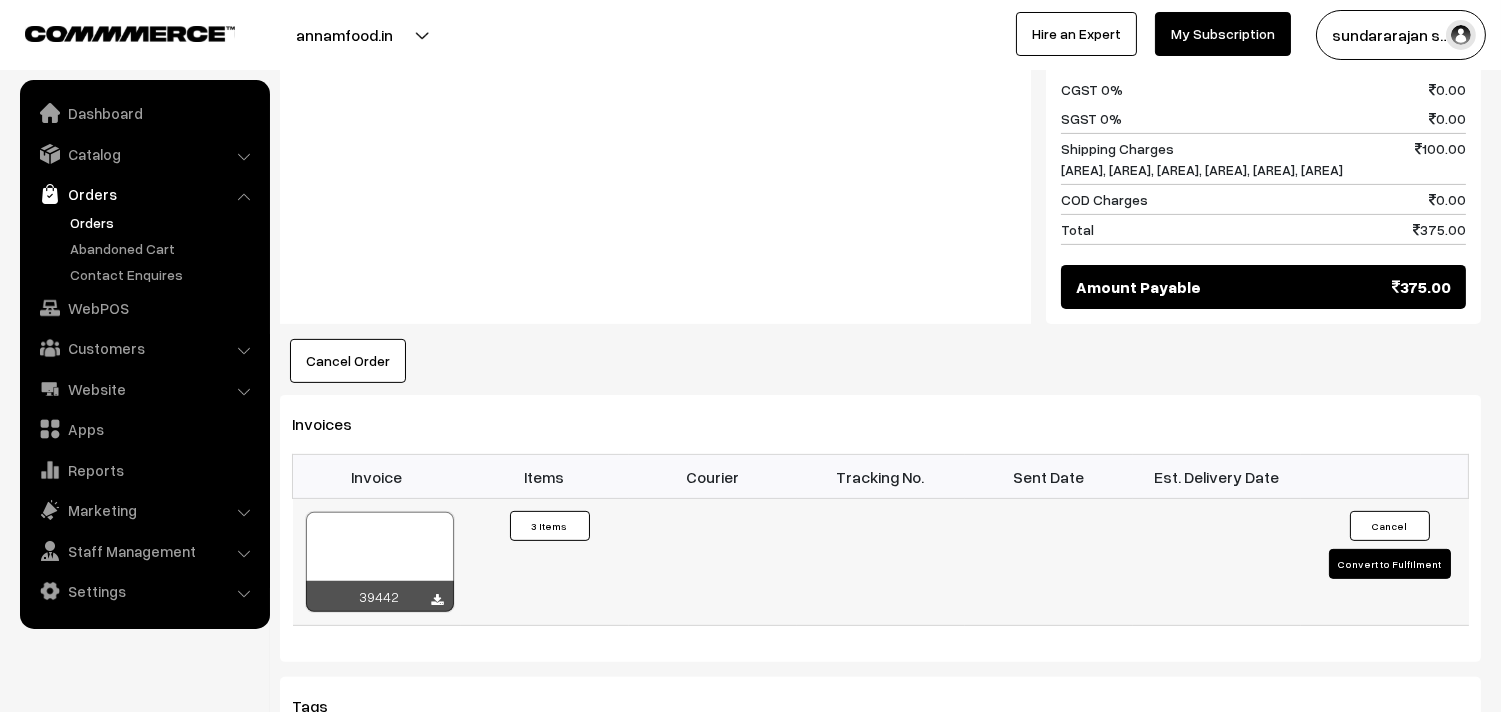 click at bounding box center (380, 562) 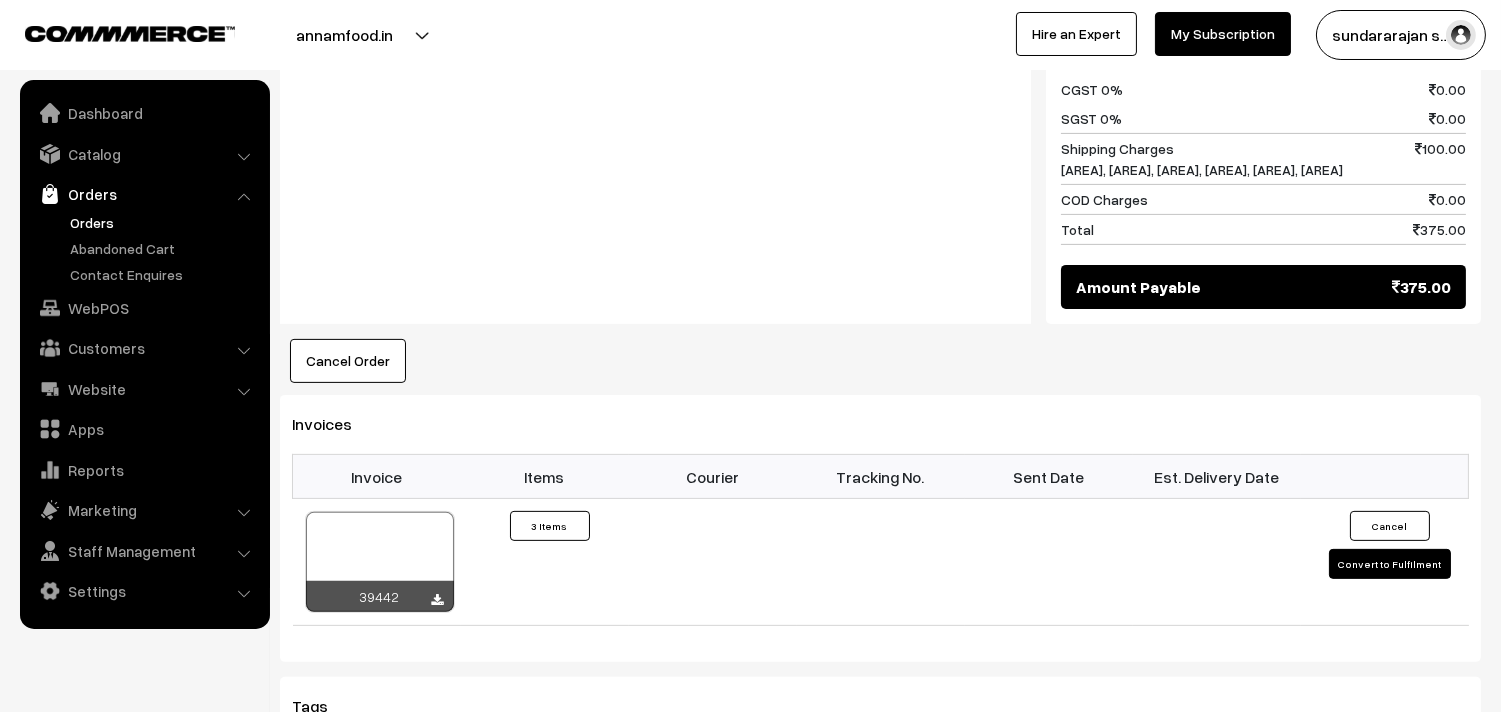 click on "Orders" at bounding box center [164, 222] 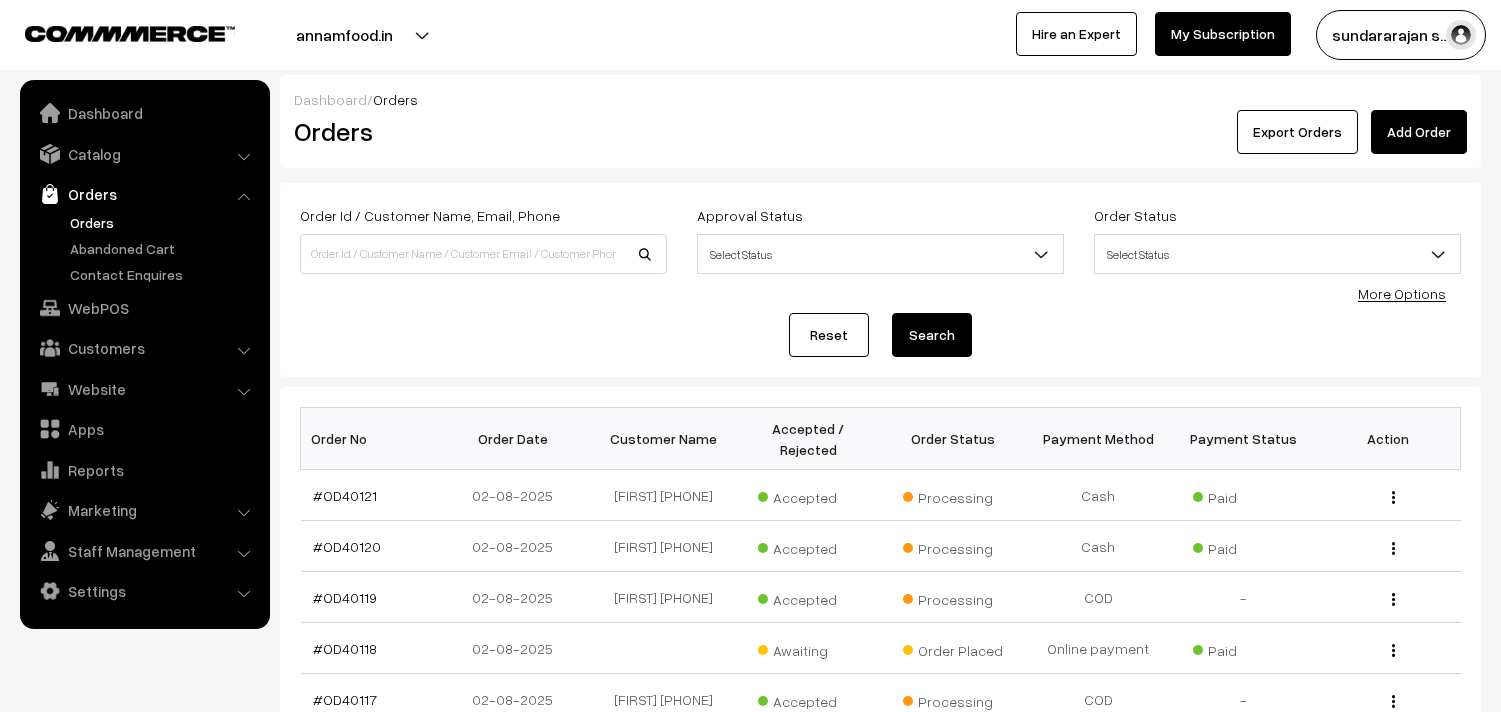 scroll, scrollTop: 0, scrollLeft: 0, axis: both 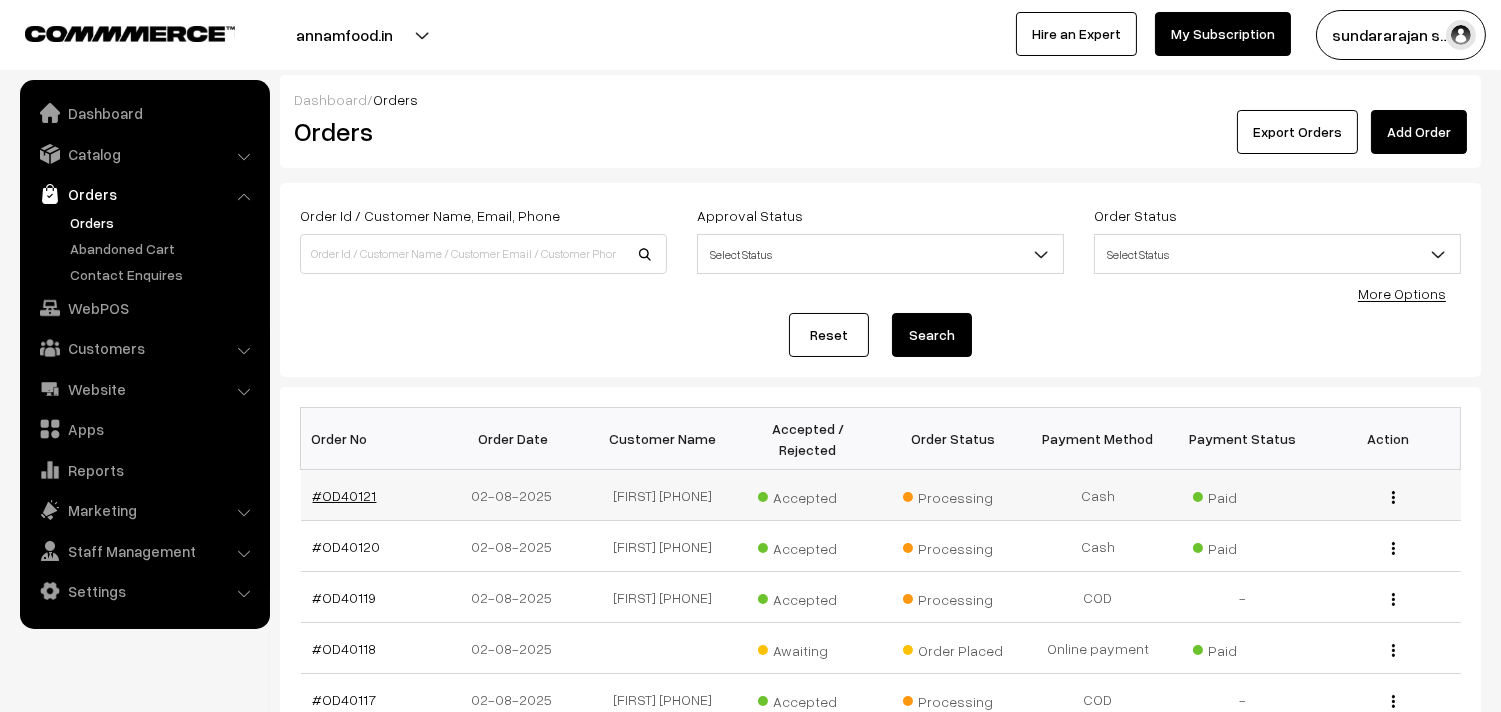 click on "#OD40121" at bounding box center [345, 495] 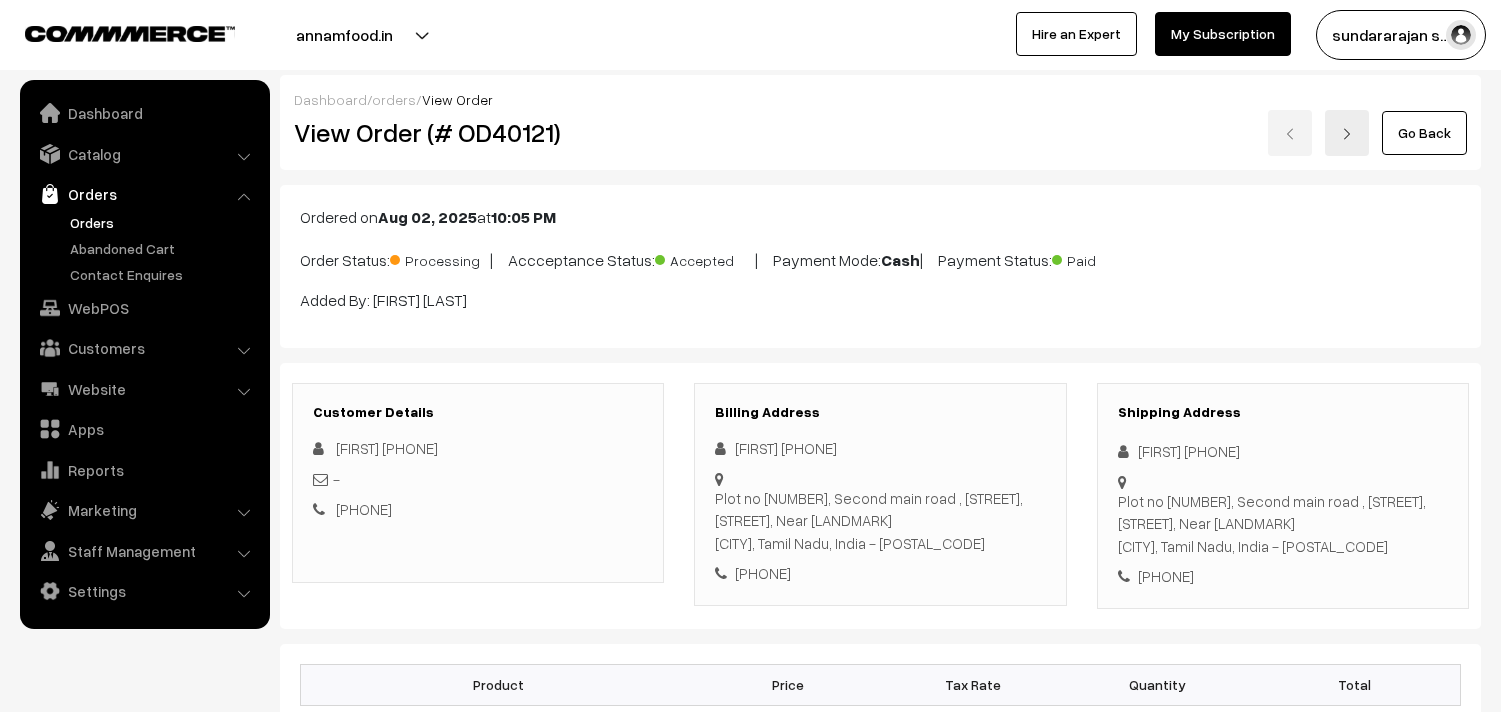 scroll, scrollTop: 0, scrollLeft: 0, axis: both 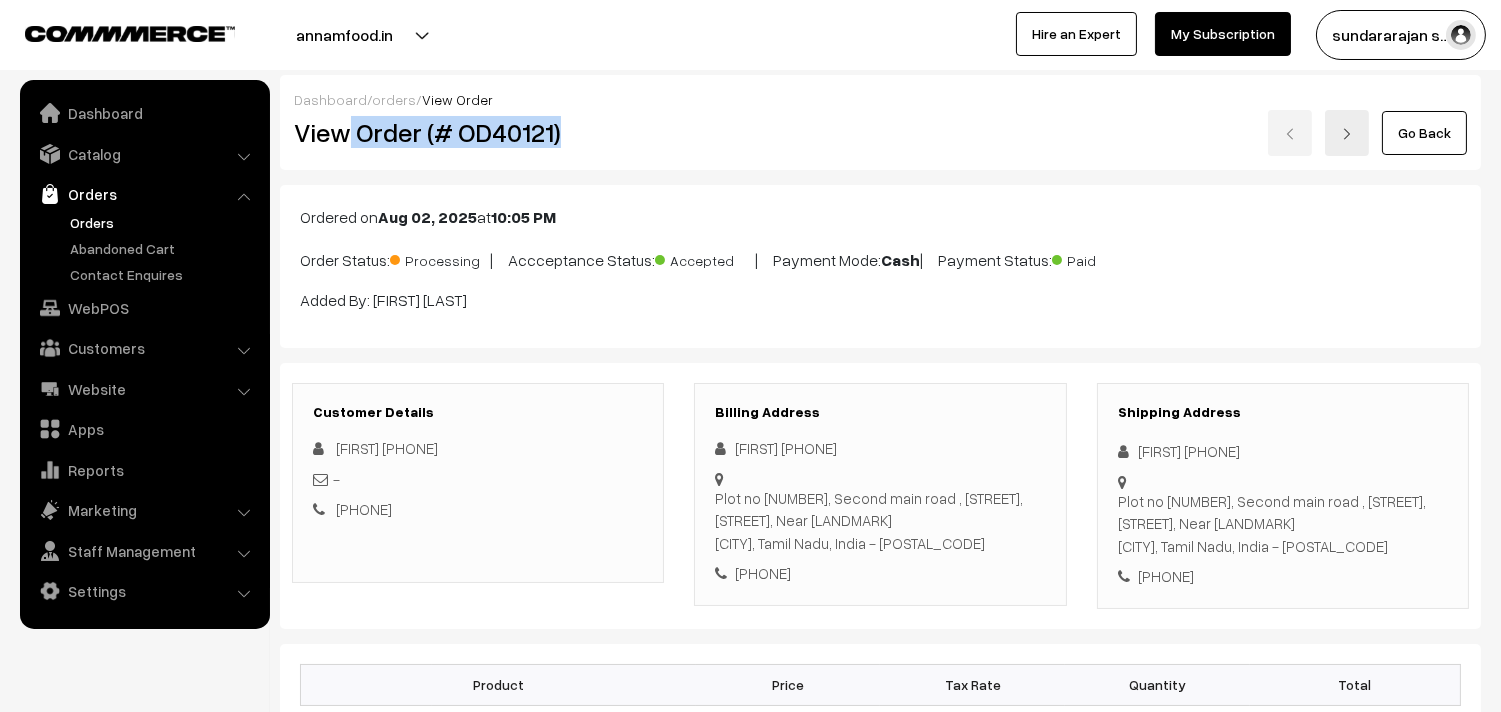 drag, startPoint x: 351, startPoint y: 136, endPoint x: 618, endPoint y: 248, distance: 289.53928 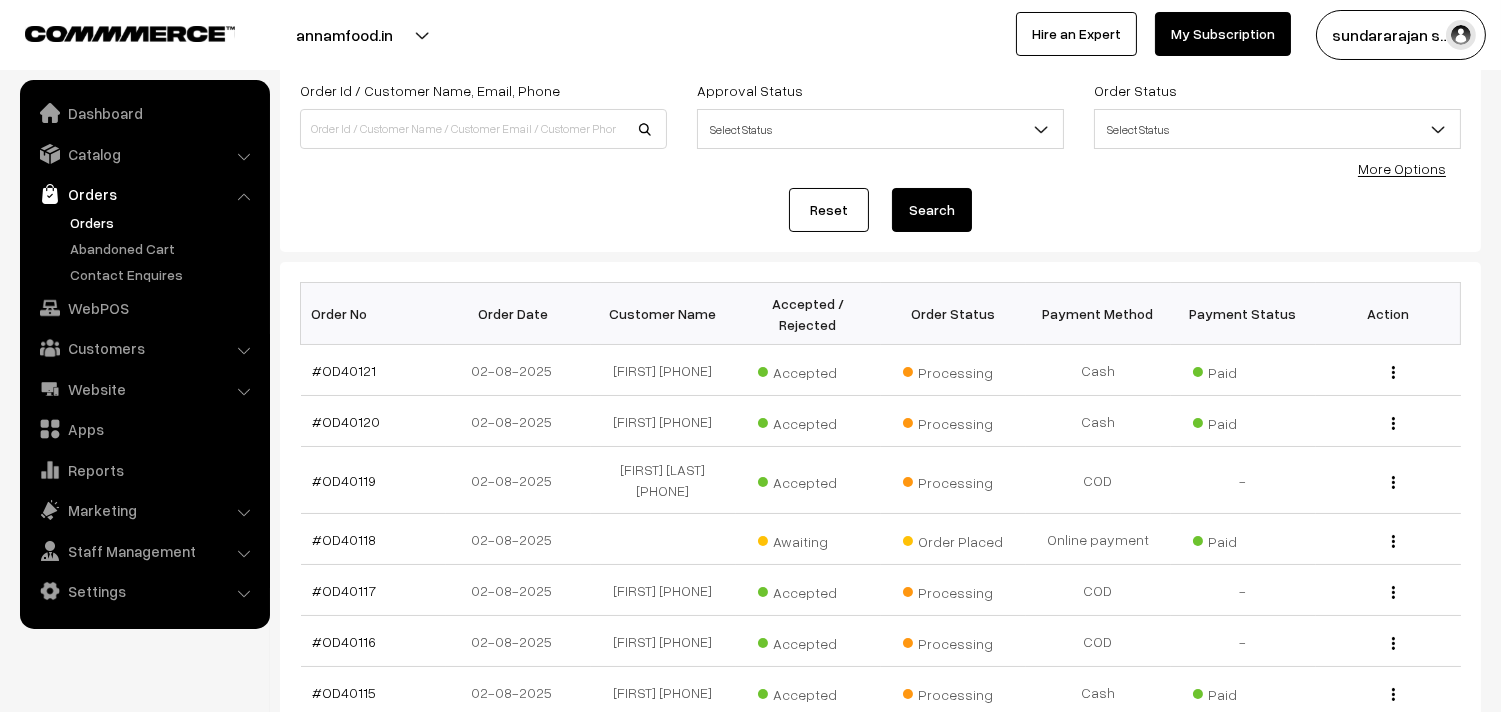 scroll, scrollTop: 222, scrollLeft: 0, axis: vertical 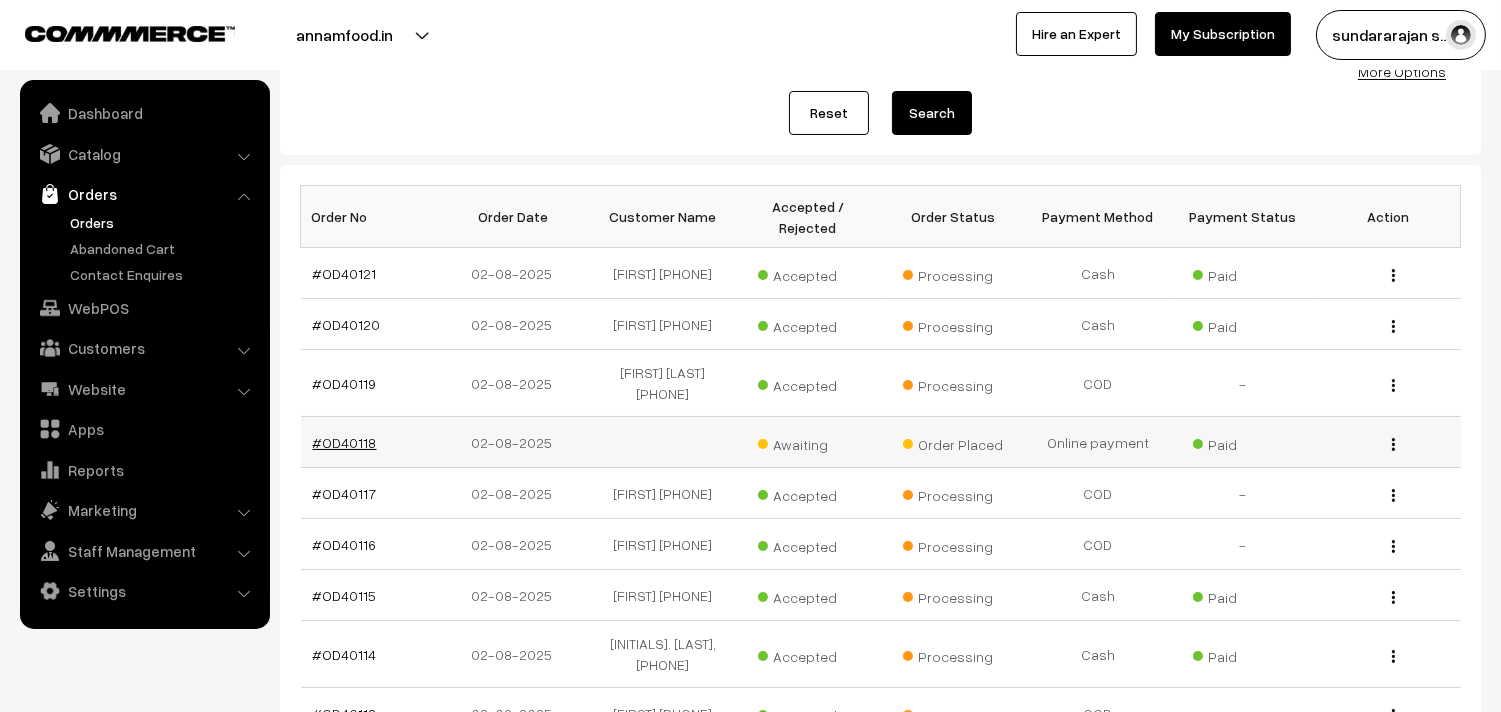 click on "#OD40118" at bounding box center [345, 442] 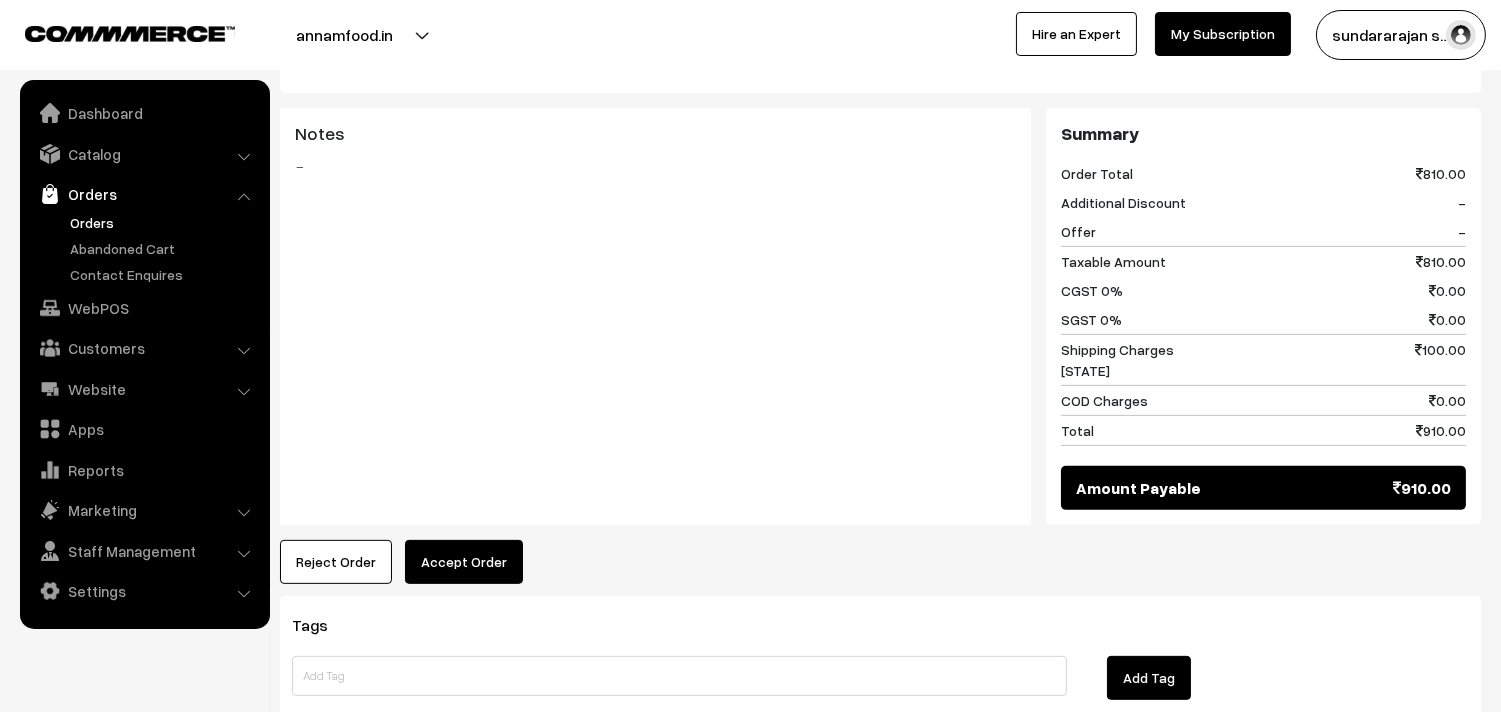 click on "Accept Order" at bounding box center [464, 562] 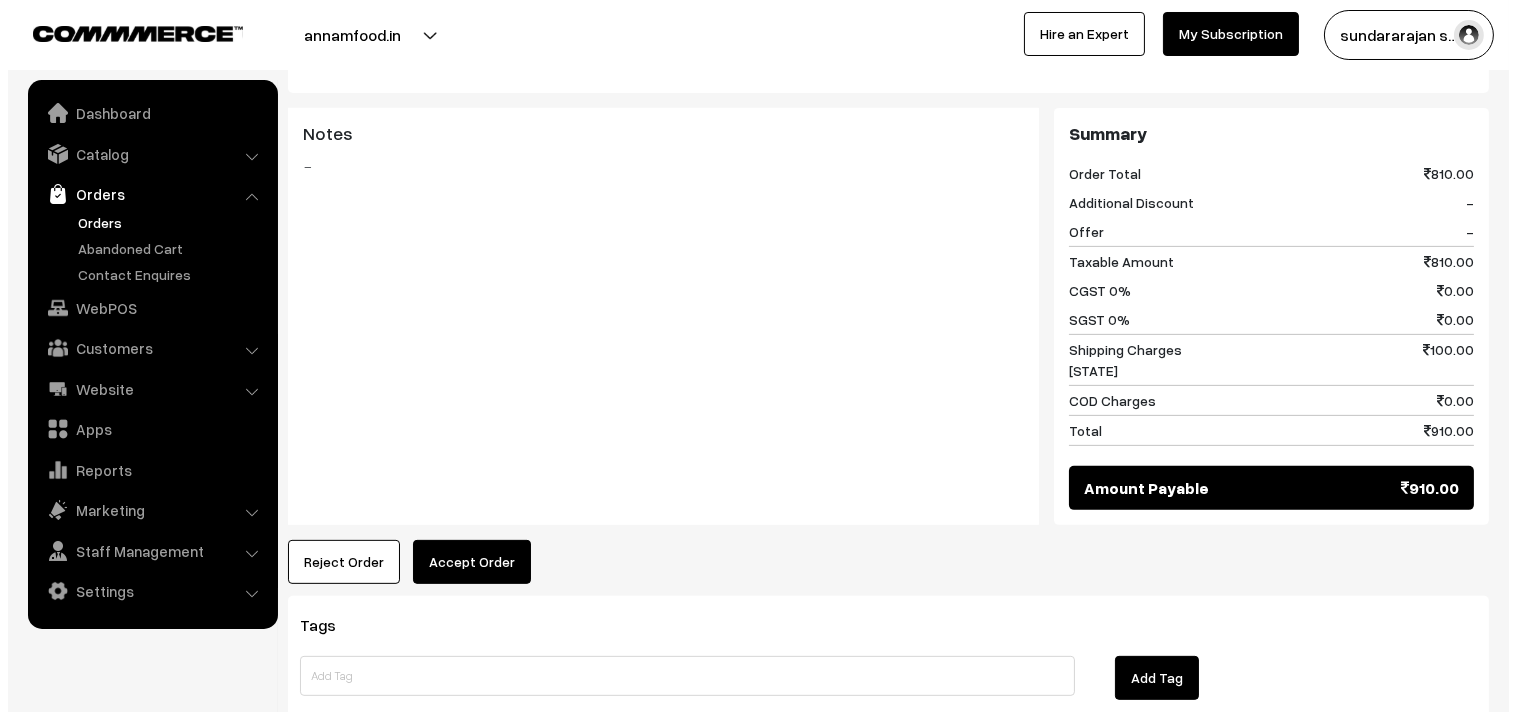 scroll, scrollTop: 1454, scrollLeft: 0, axis: vertical 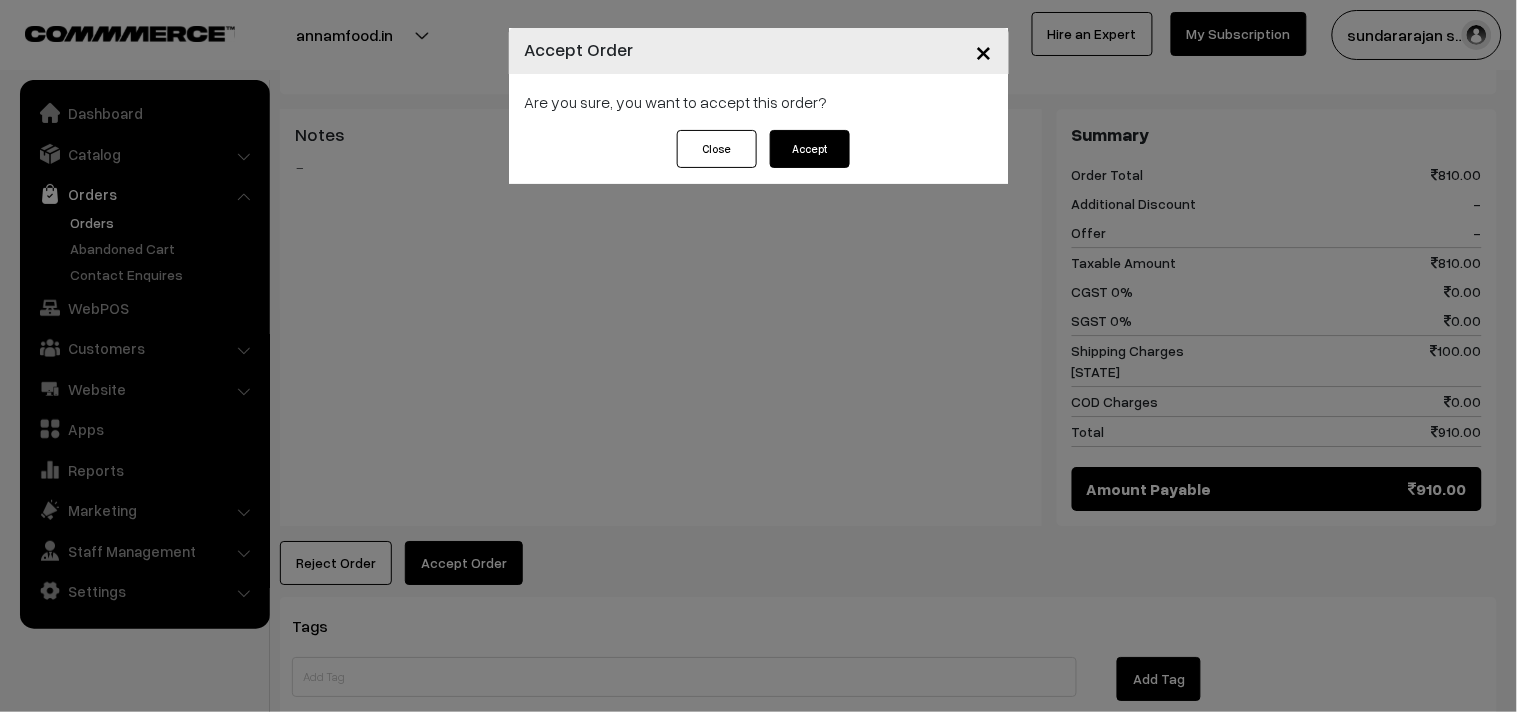 click on "Accept" at bounding box center (810, 149) 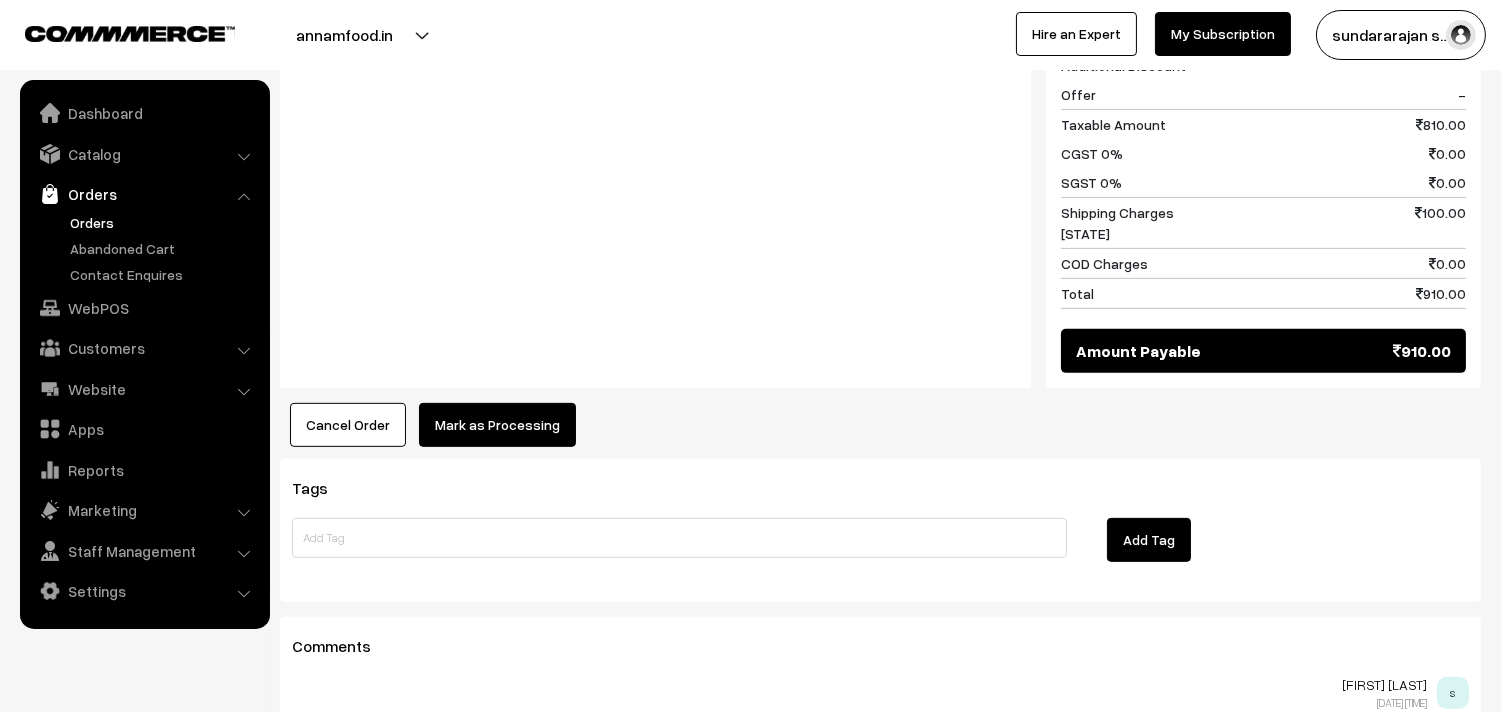 click on "Mark as Processing" at bounding box center (497, 425) 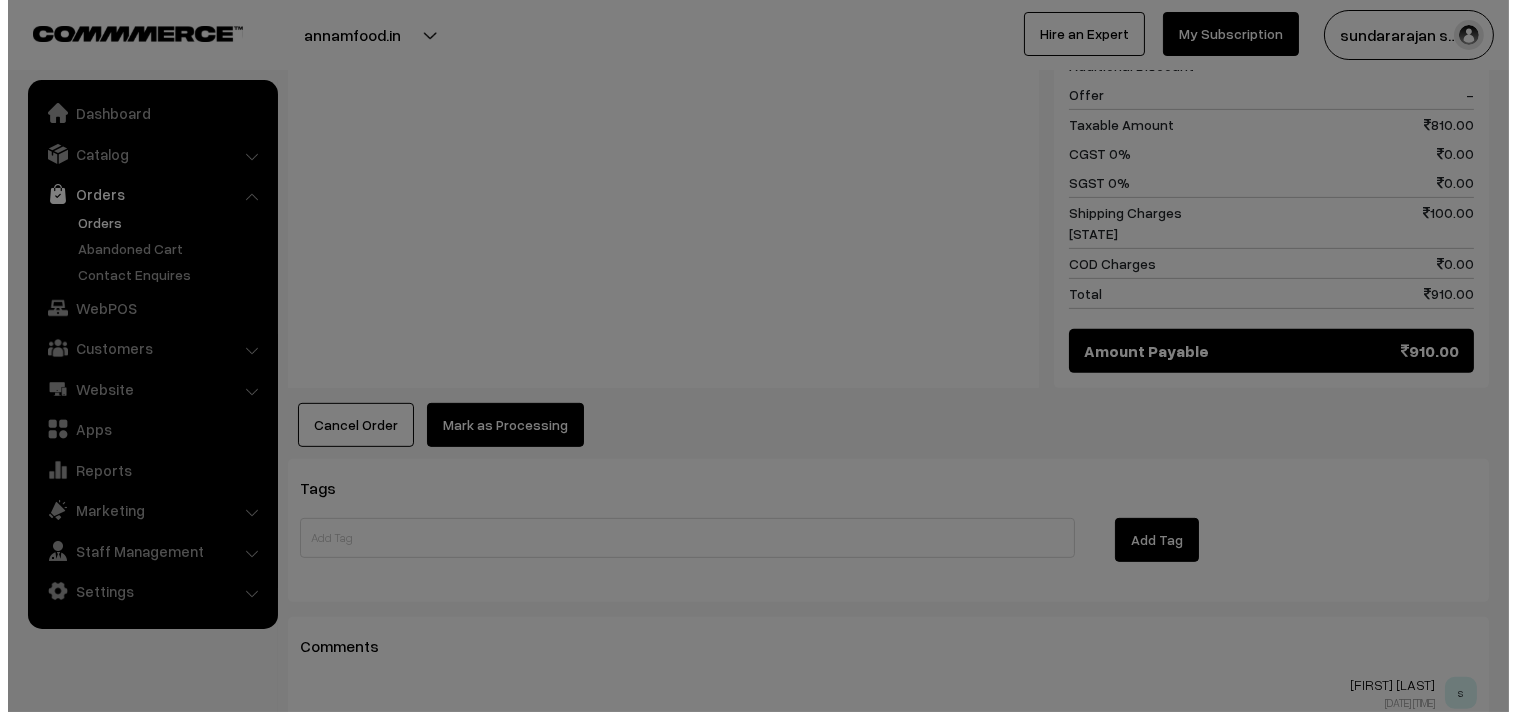 scroll, scrollTop: 1566, scrollLeft: 0, axis: vertical 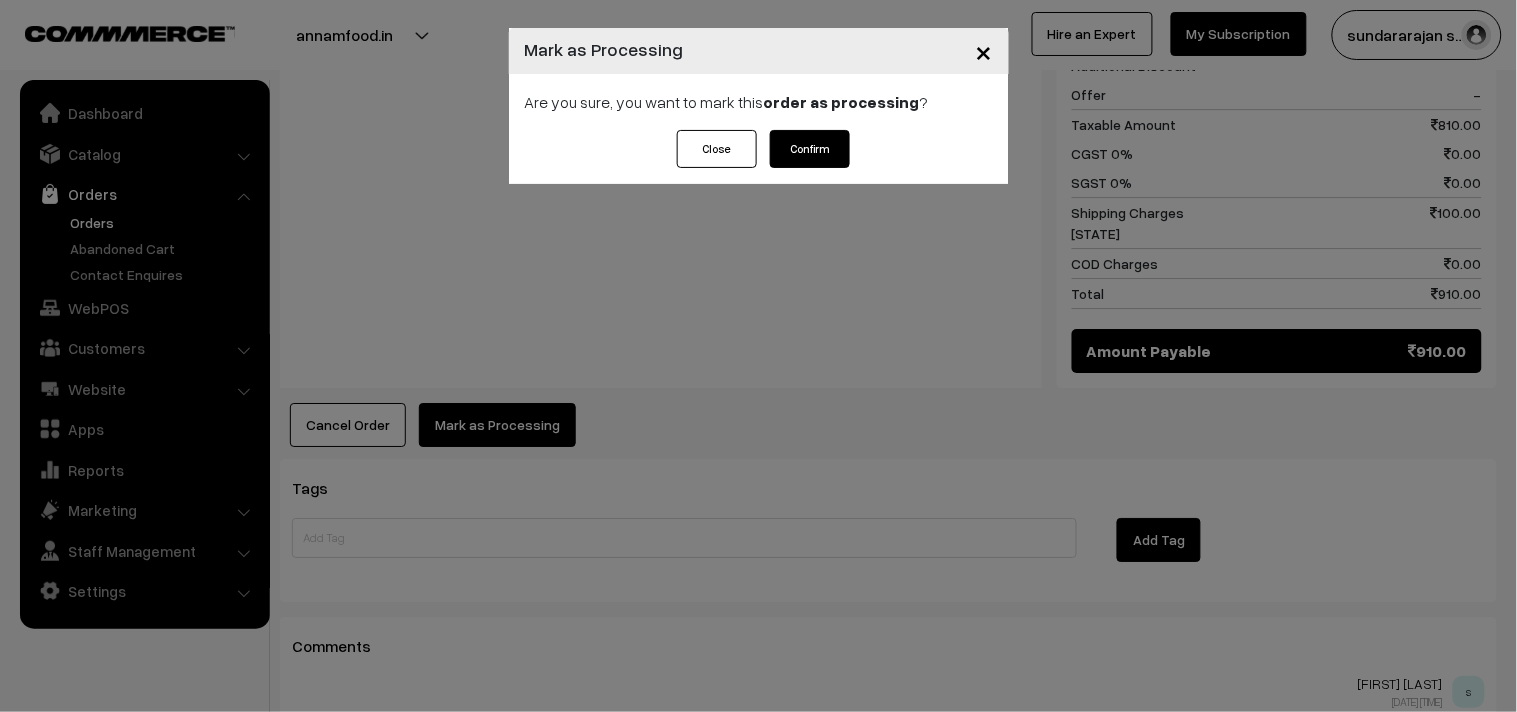 click on "Close
Confirm" at bounding box center [759, 157] 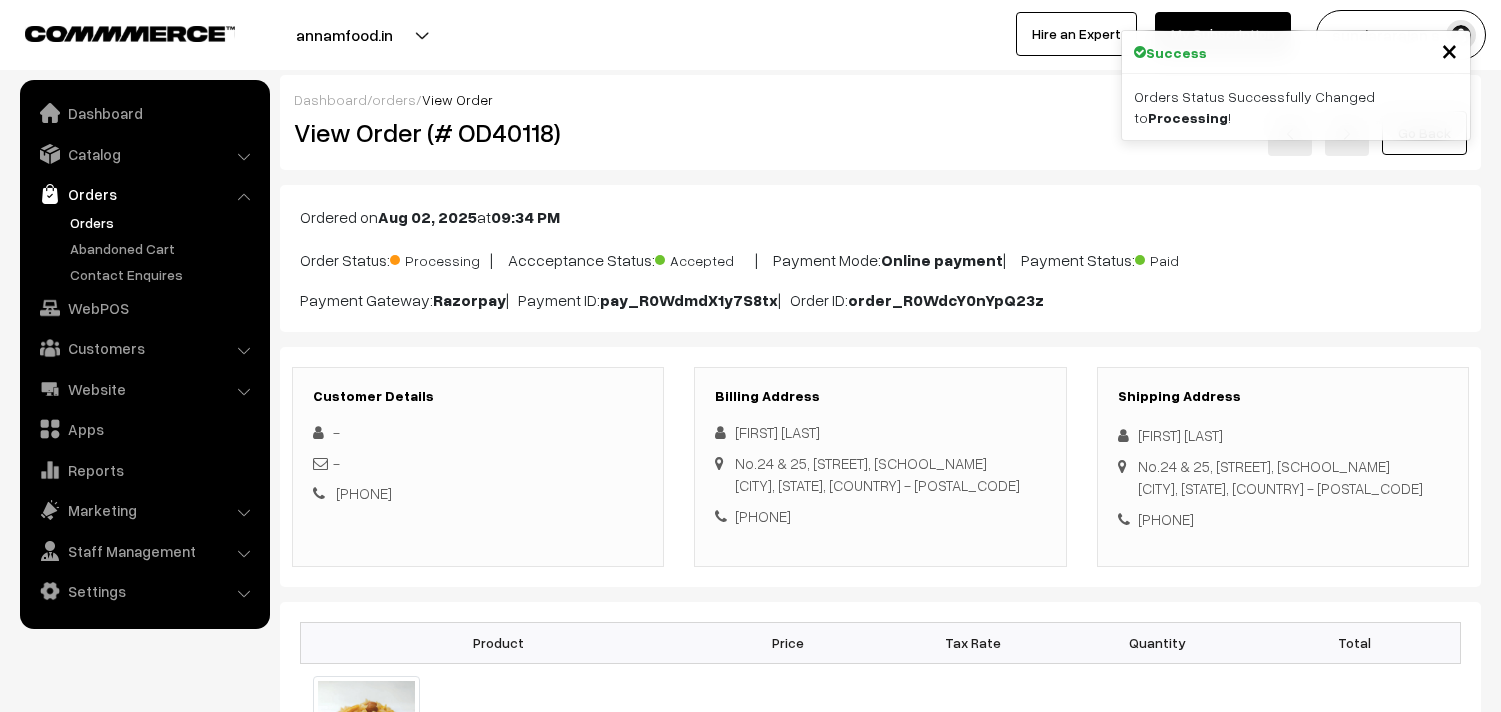 scroll, scrollTop: 333, scrollLeft: 0, axis: vertical 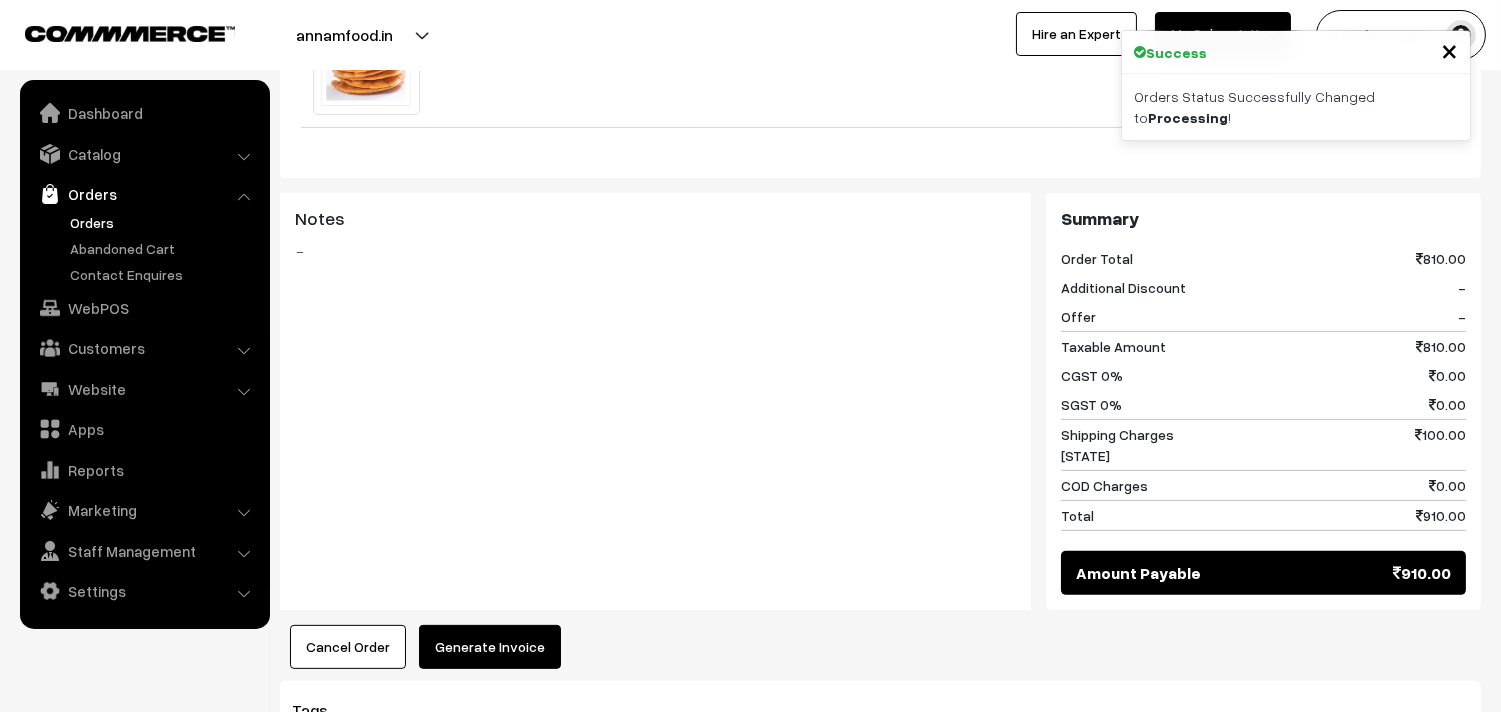 click on "Generate Invoice" at bounding box center (490, 647) 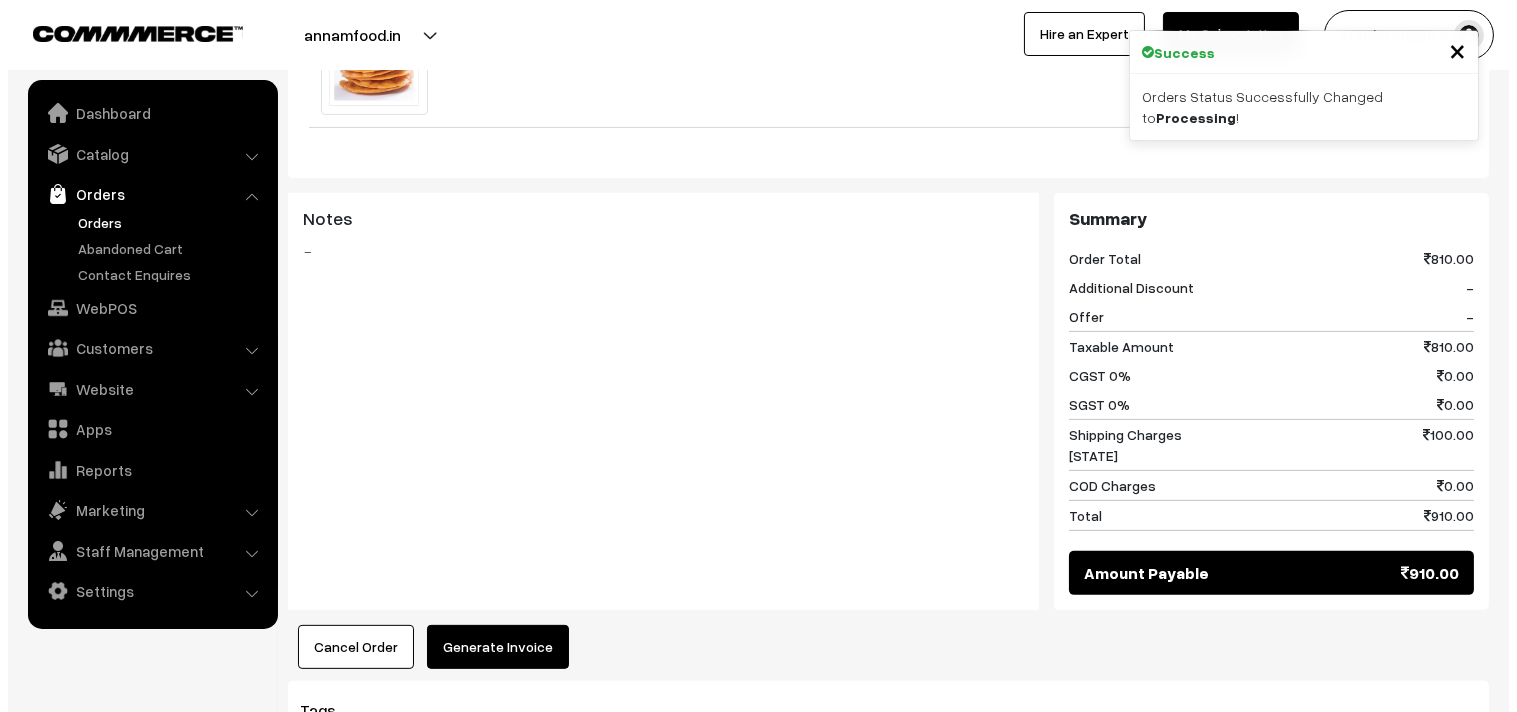 scroll, scrollTop: 1341, scrollLeft: 0, axis: vertical 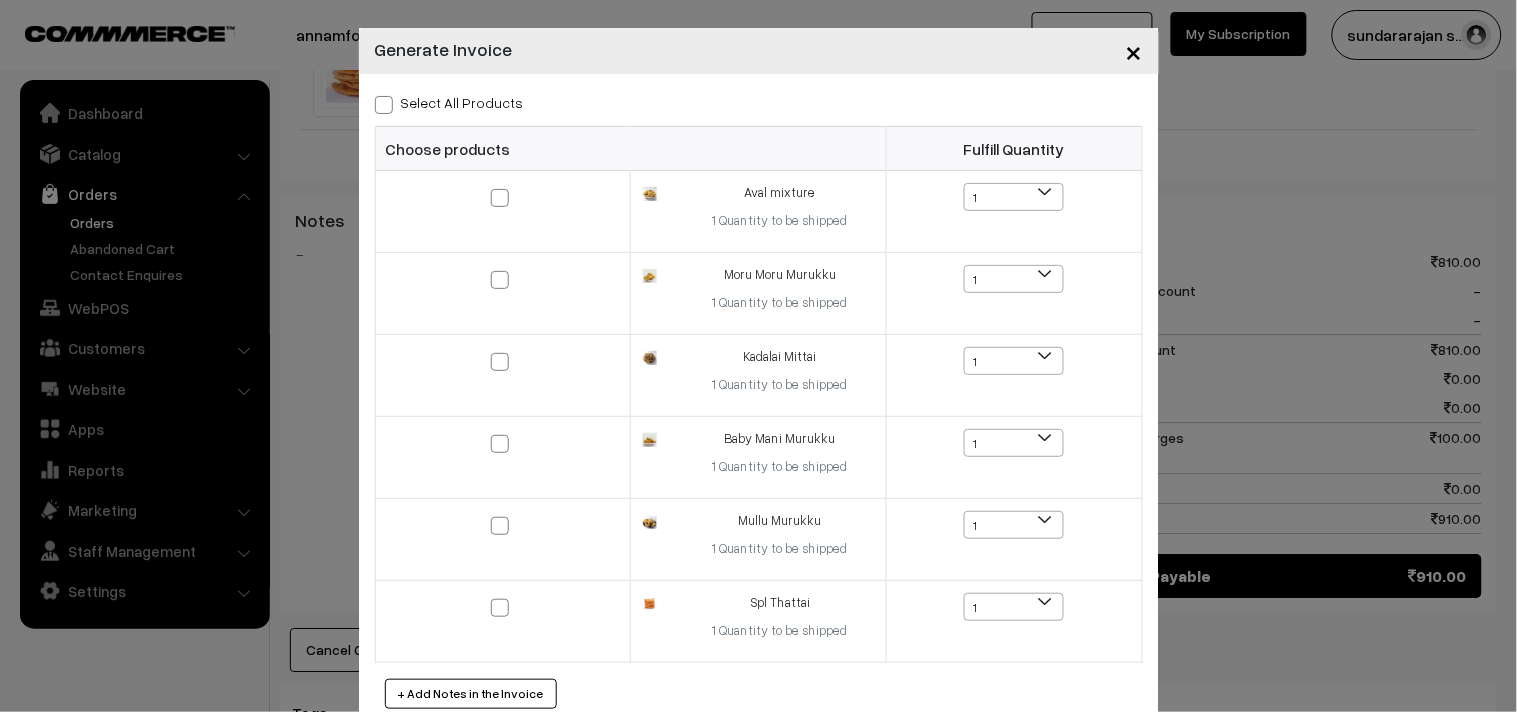 click on "Select All Products" at bounding box center [449, 102] 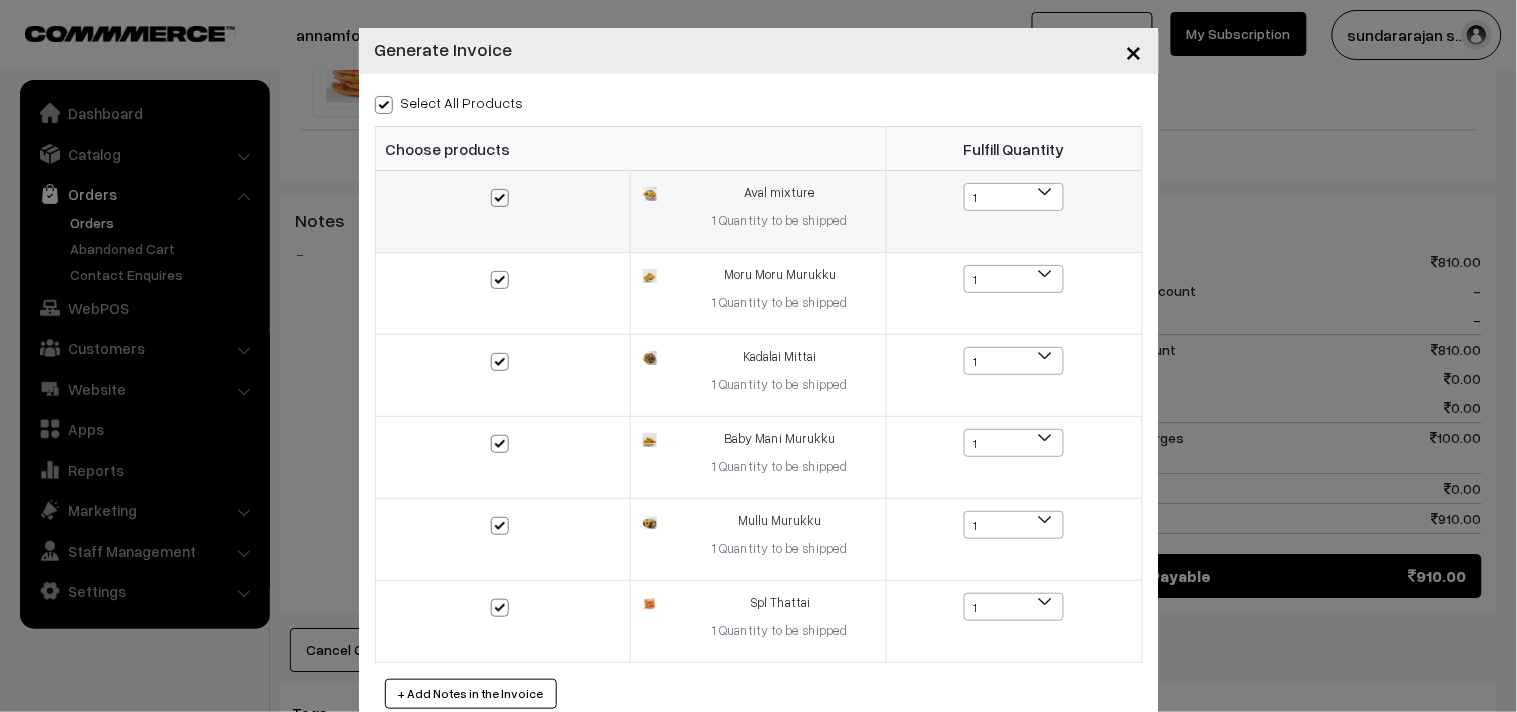 checkbox on "true" 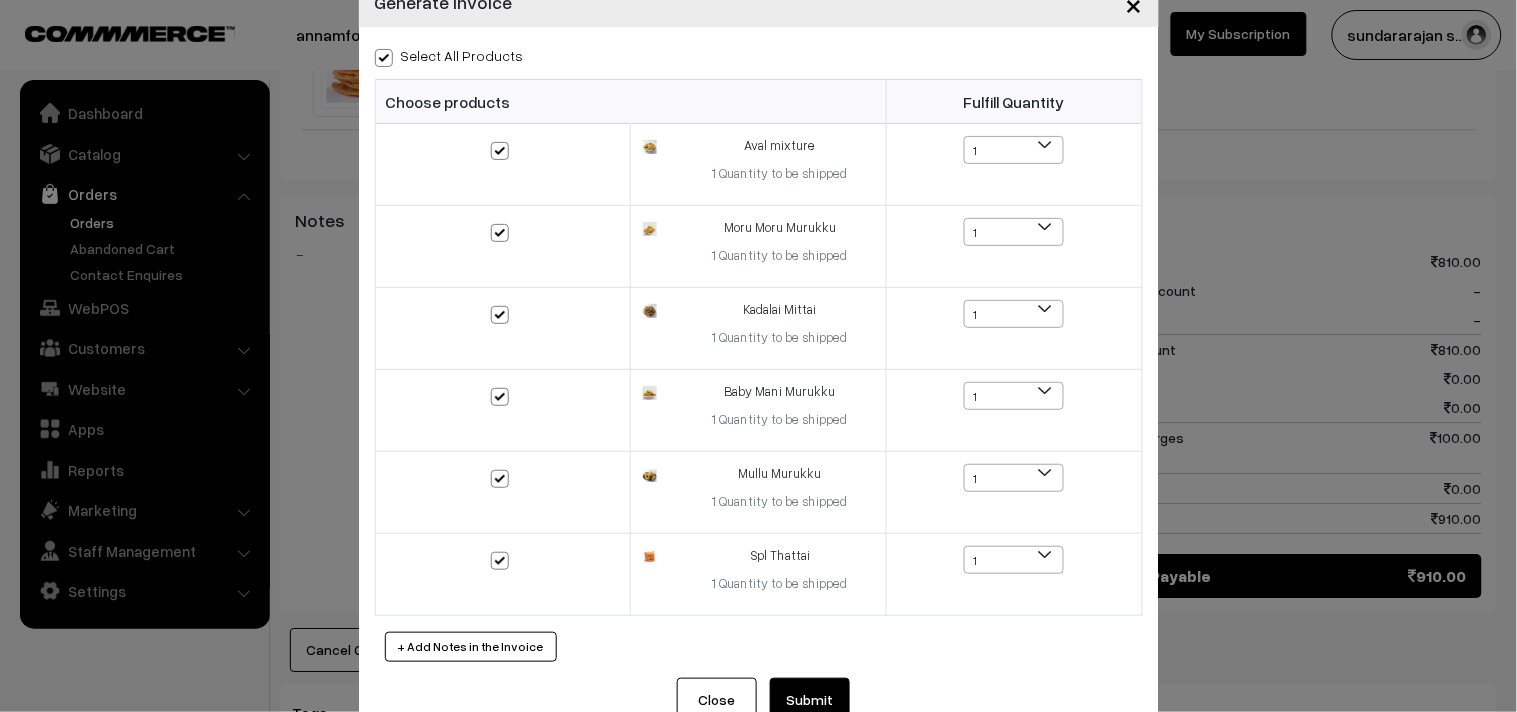 scroll, scrollTop: 102, scrollLeft: 0, axis: vertical 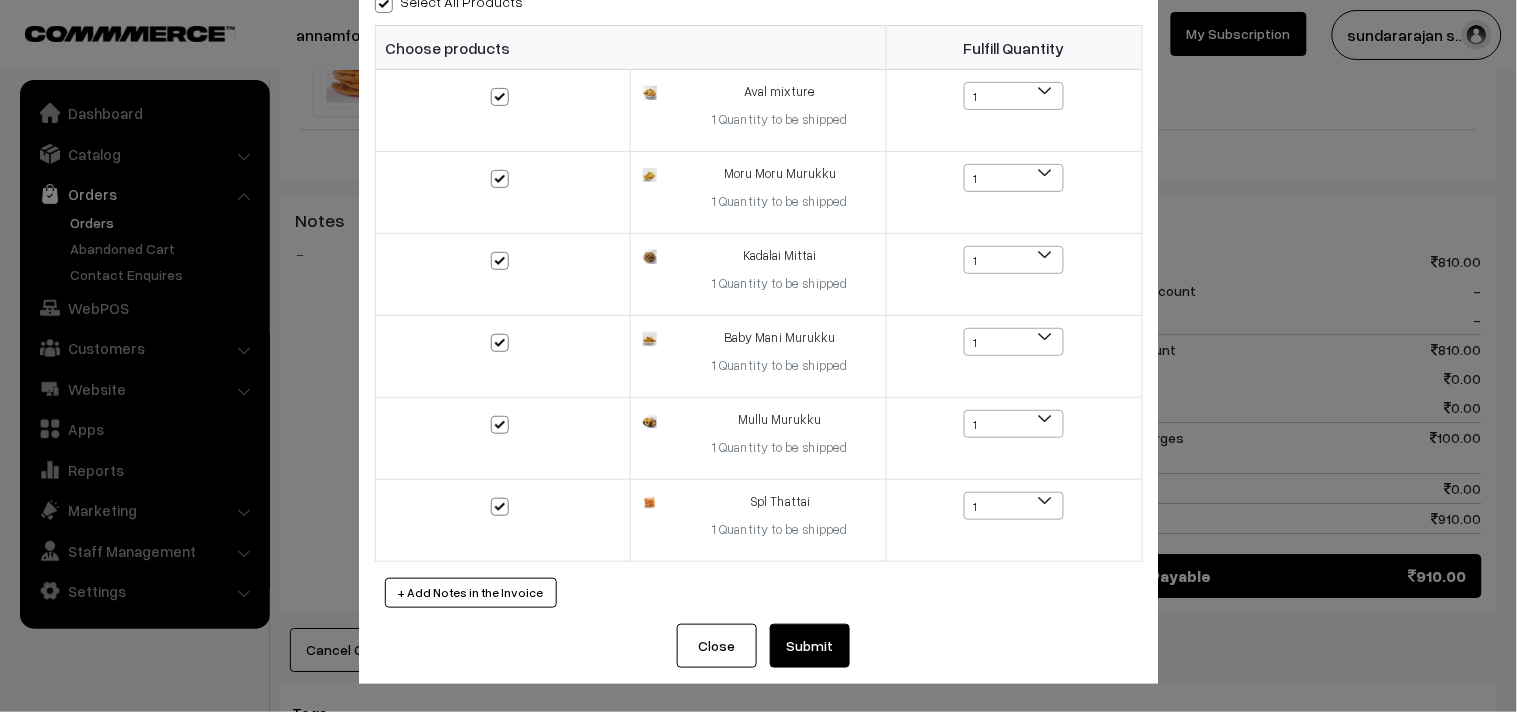 click on "Submit" at bounding box center [810, 646] 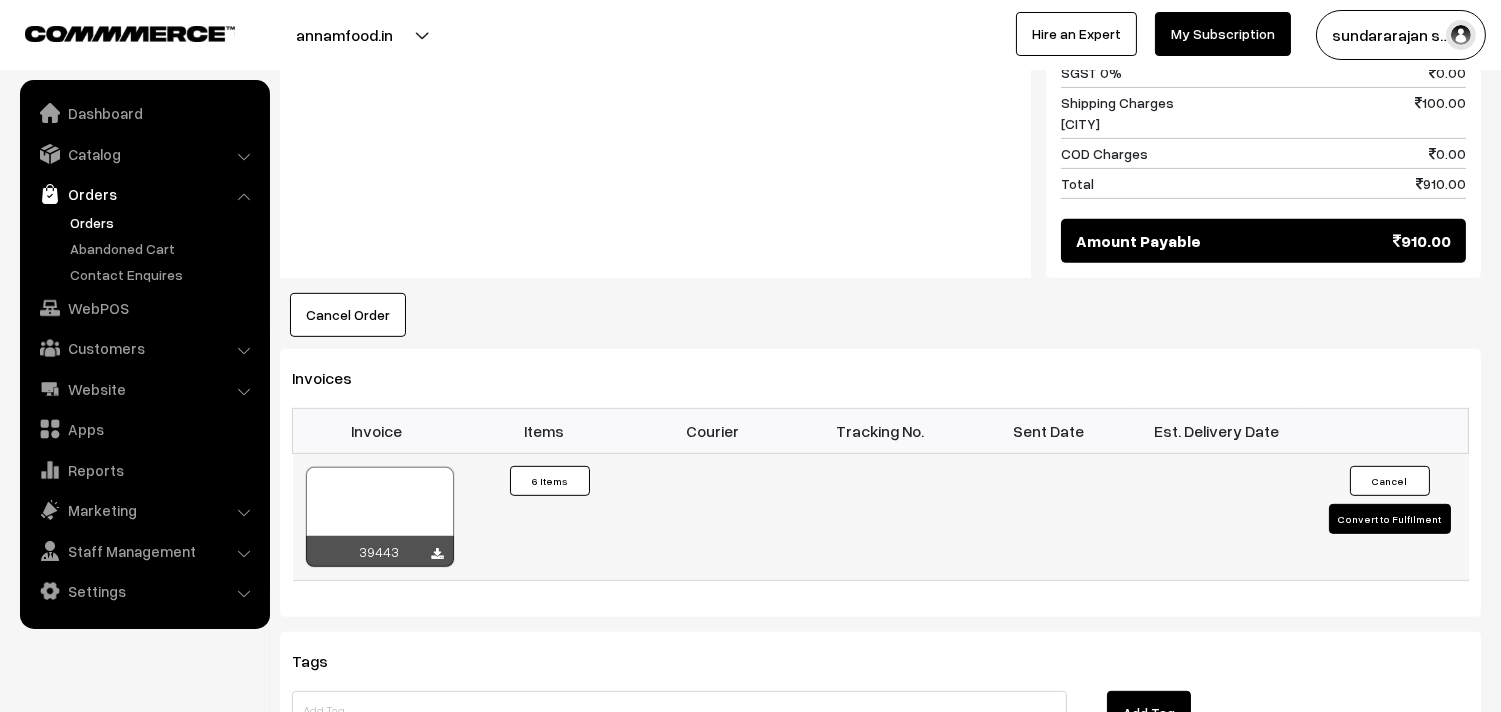 scroll, scrollTop: 1666, scrollLeft: 0, axis: vertical 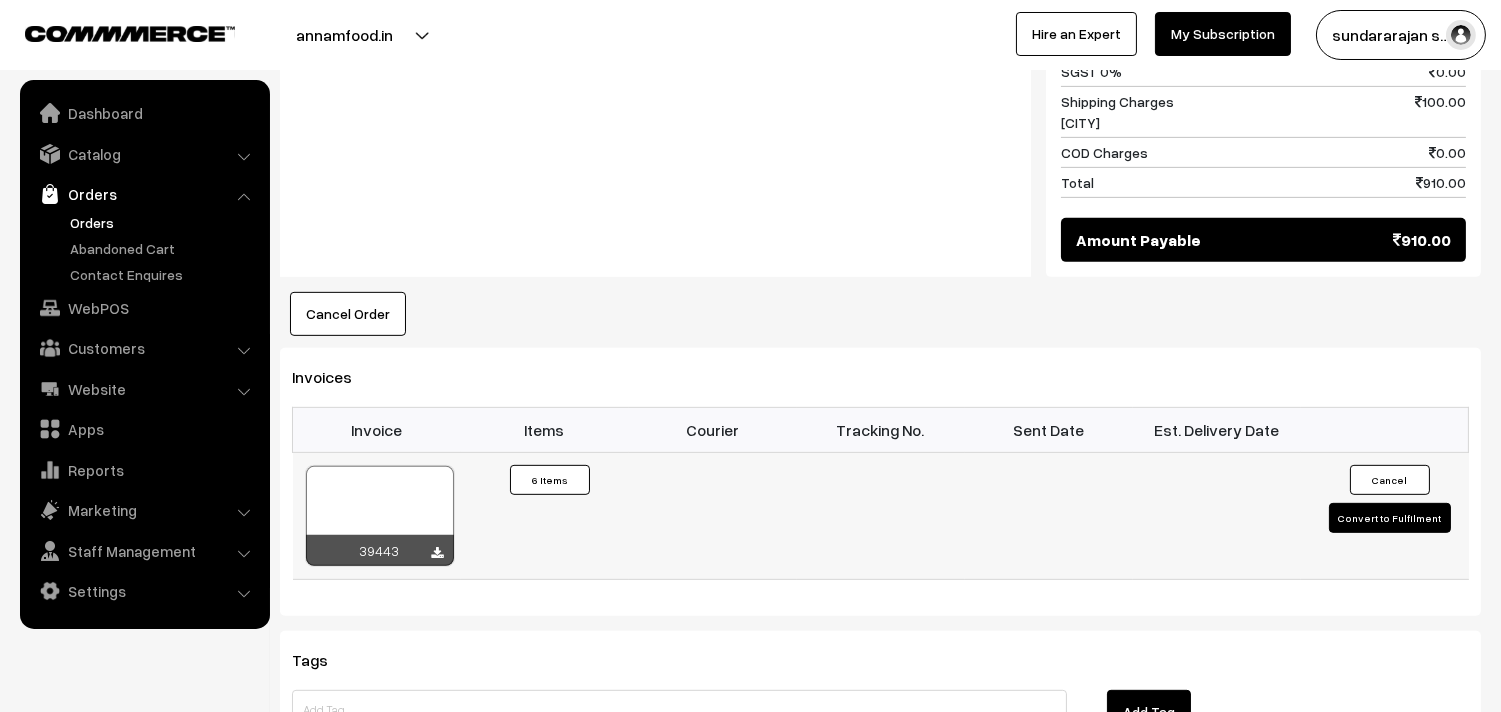 click at bounding box center (380, 516) 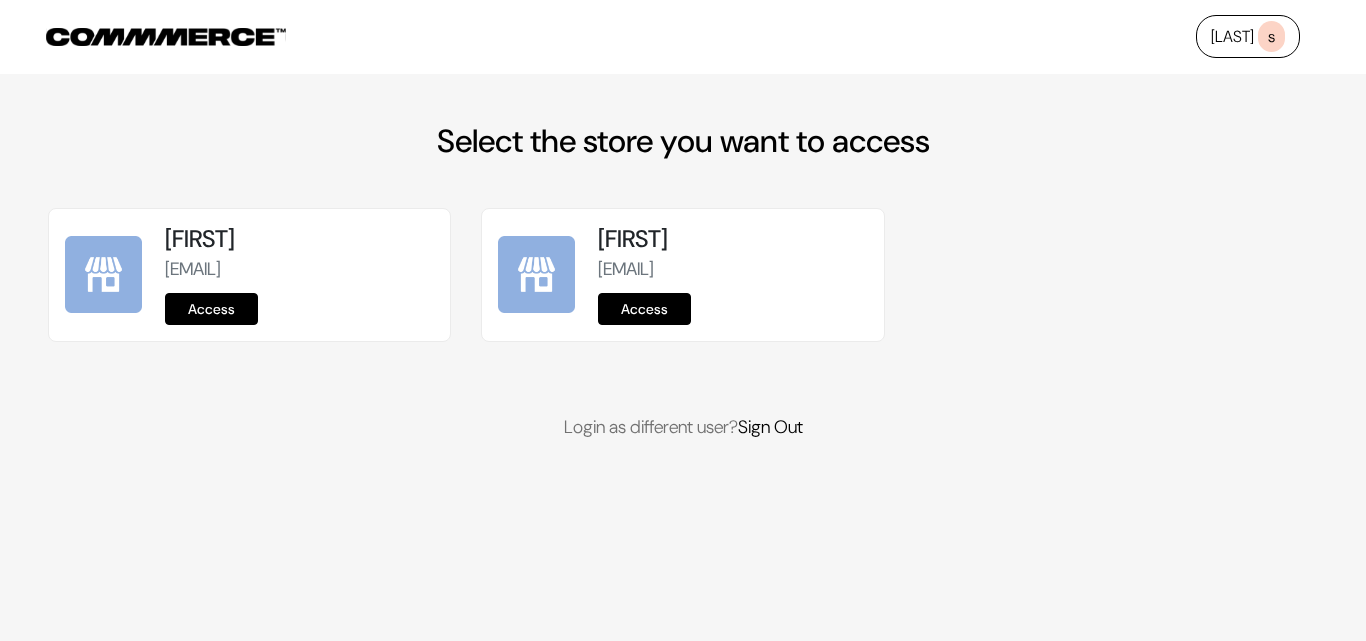 click on "[FIRST]
[EMAIL]
Access" at bounding box center (249, 275) 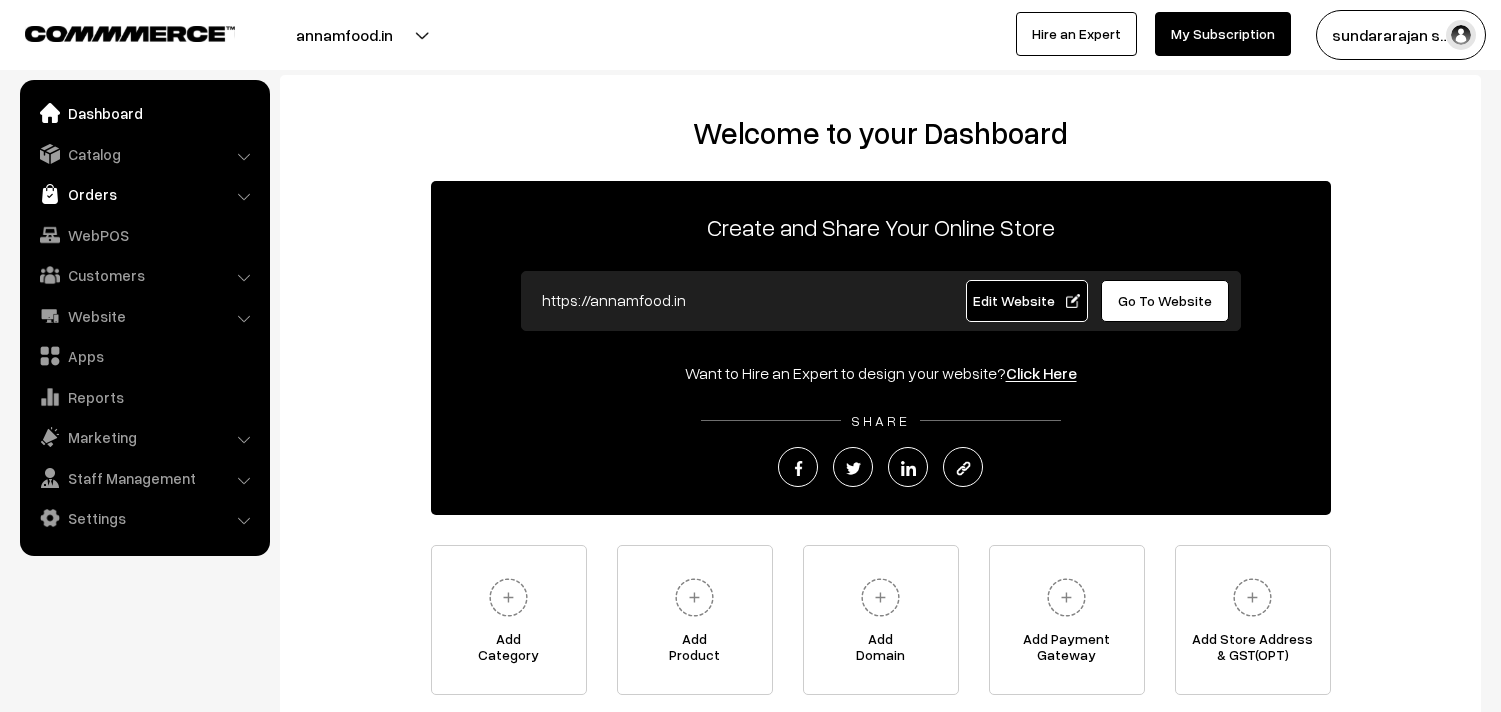 scroll, scrollTop: 0, scrollLeft: 0, axis: both 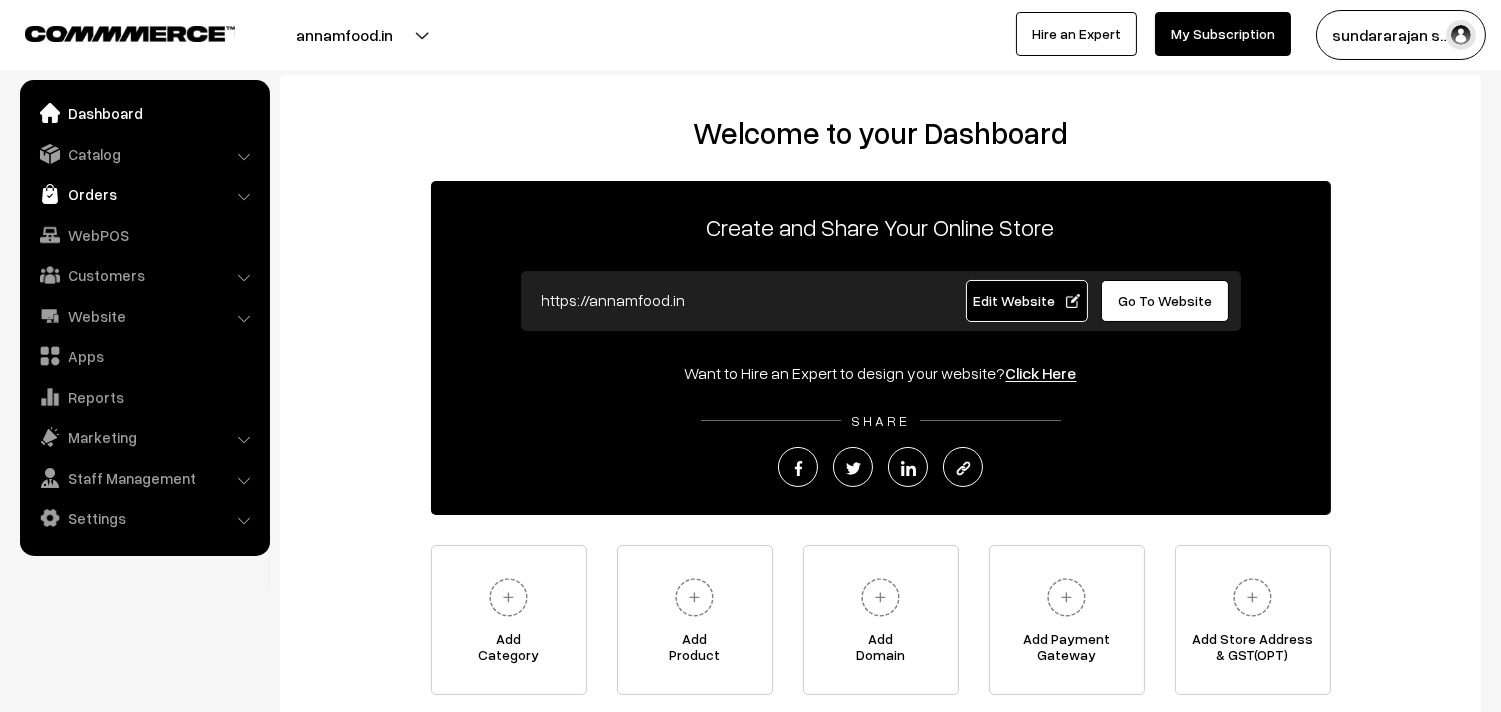 click on "Orders" at bounding box center [144, 194] 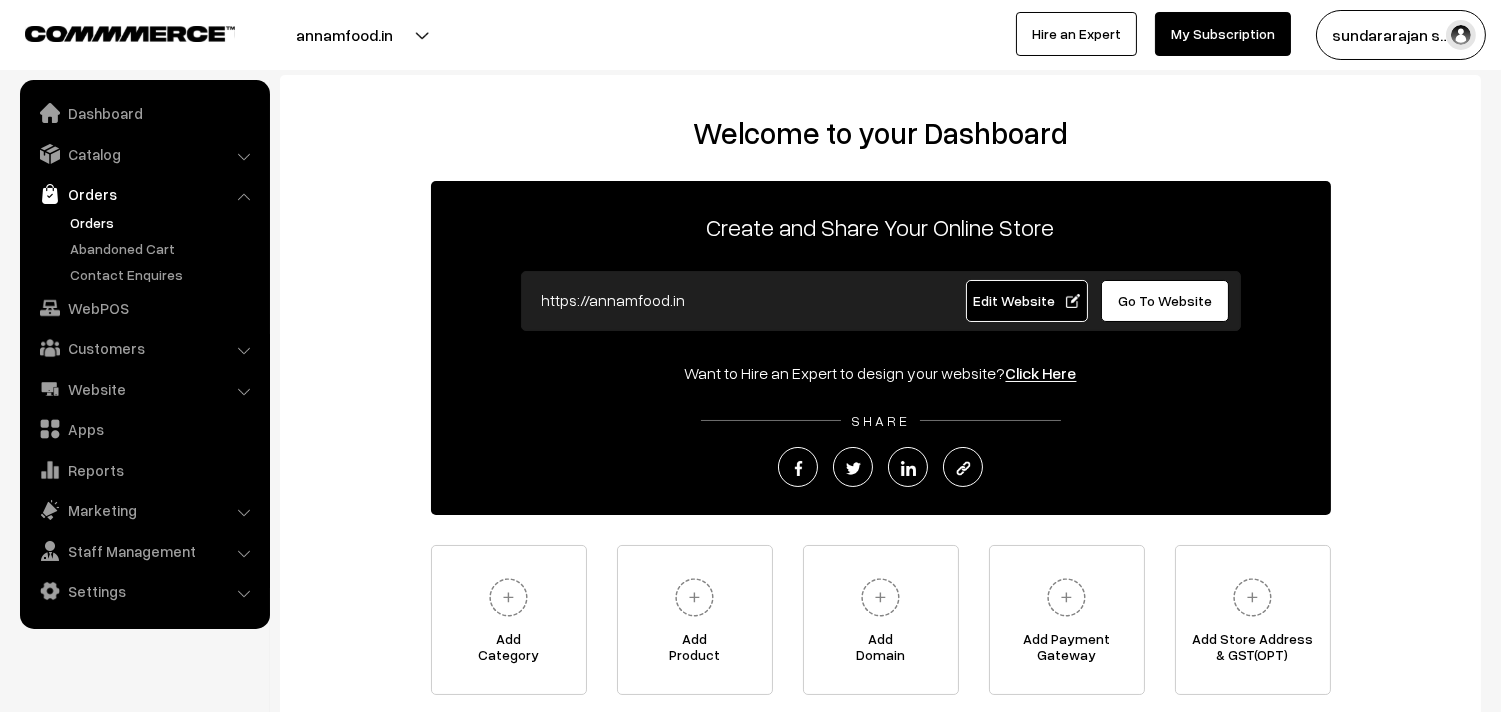 click on "Orders" at bounding box center [164, 222] 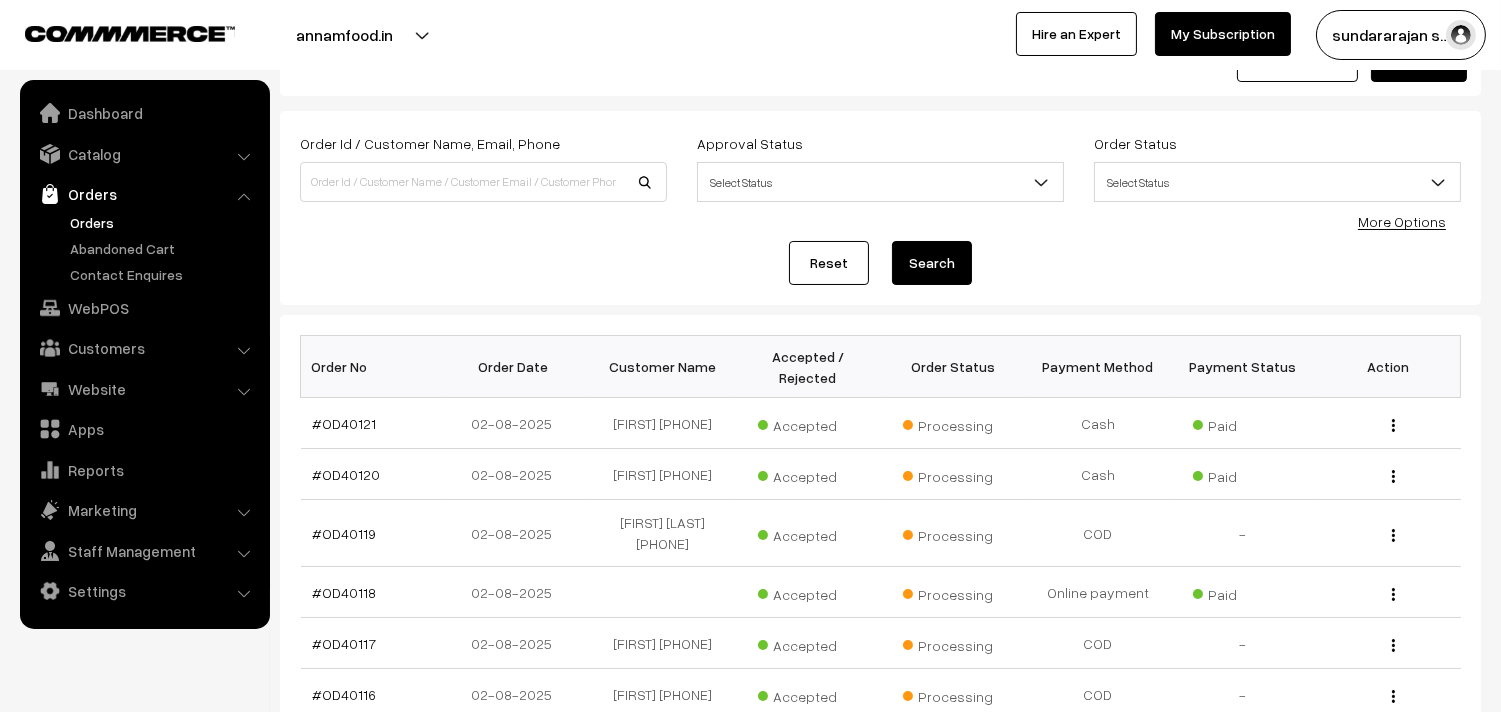 scroll, scrollTop: 111, scrollLeft: 0, axis: vertical 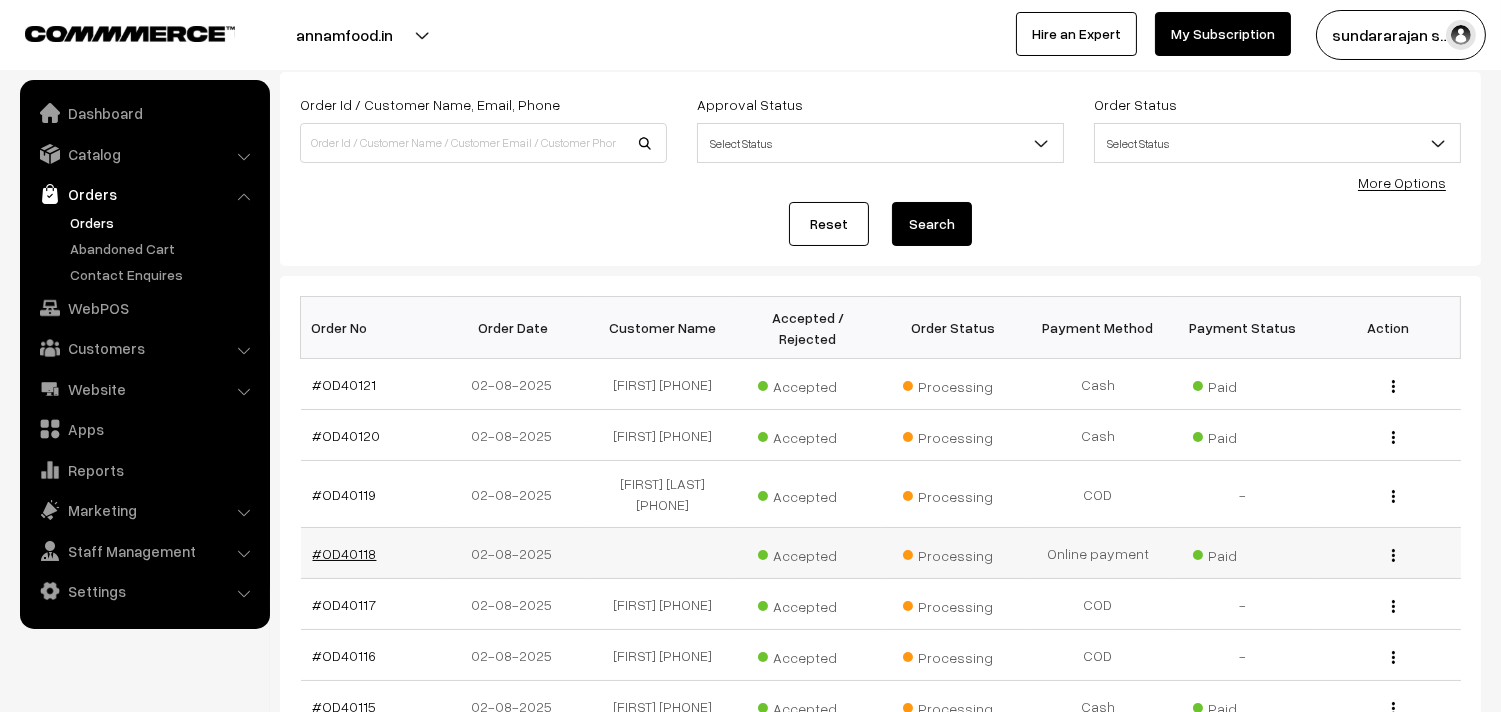 drag, startPoint x: 327, startPoint y: 588, endPoint x: 337, endPoint y: 582, distance: 11.661903 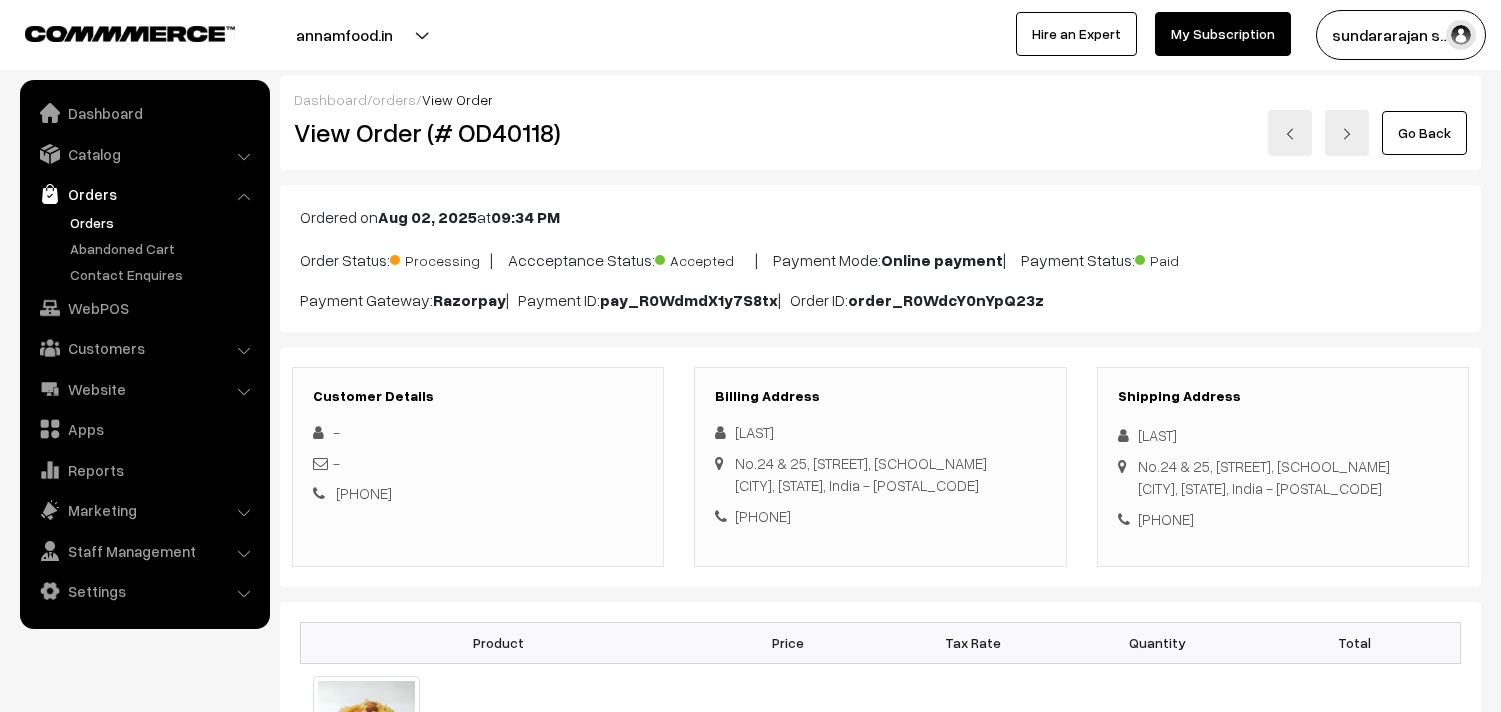 scroll, scrollTop: 0, scrollLeft: 0, axis: both 